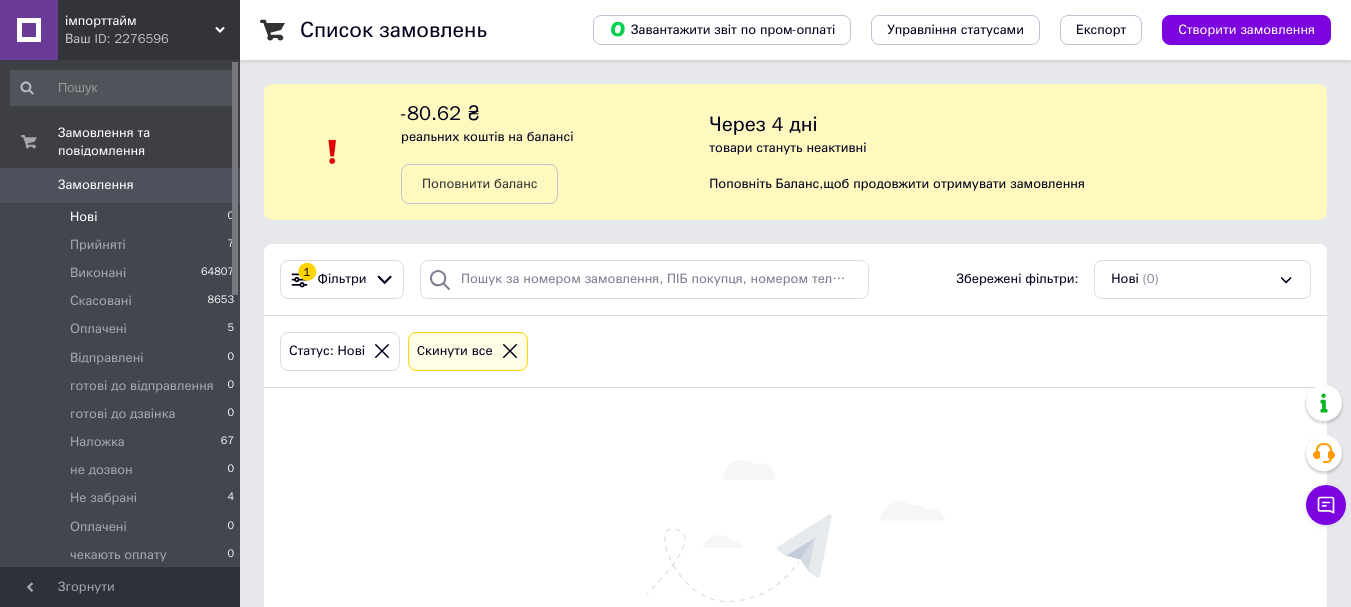 scroll, scrollTop: 167, scrollLeft: 0, axis: vertical 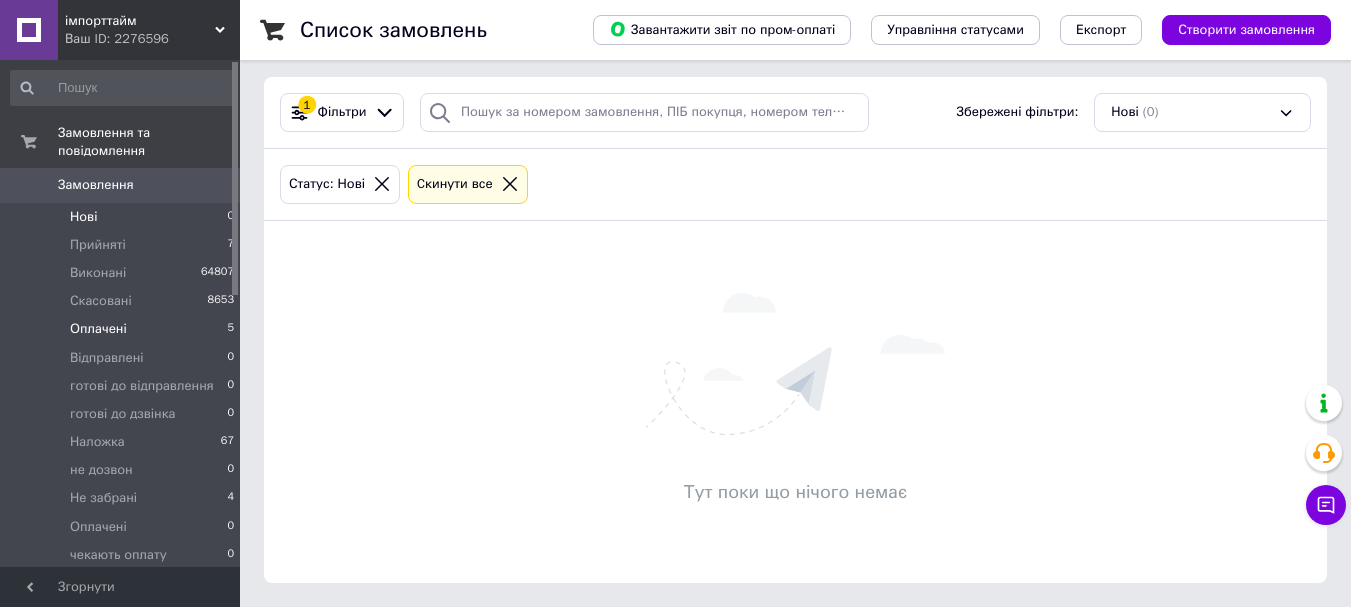 click on "Оплачені 5" at bounding box center (123, 329) 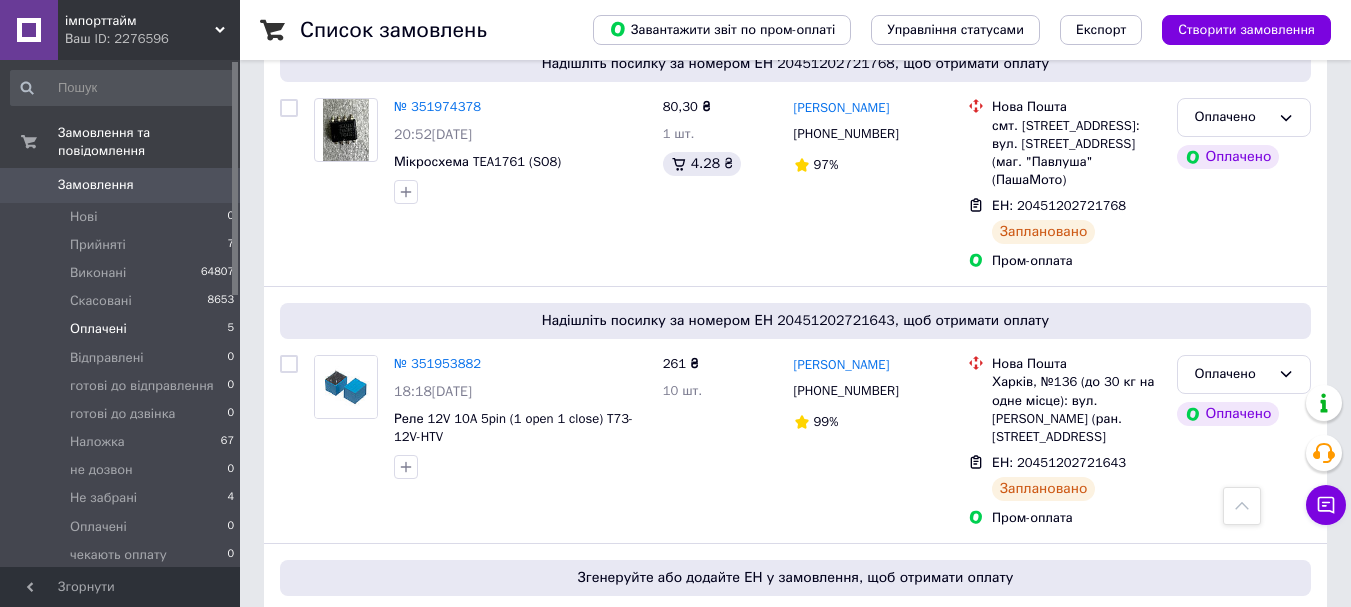 scroll, scrollTop: 700, scrollLeft: 0, axis: vertical 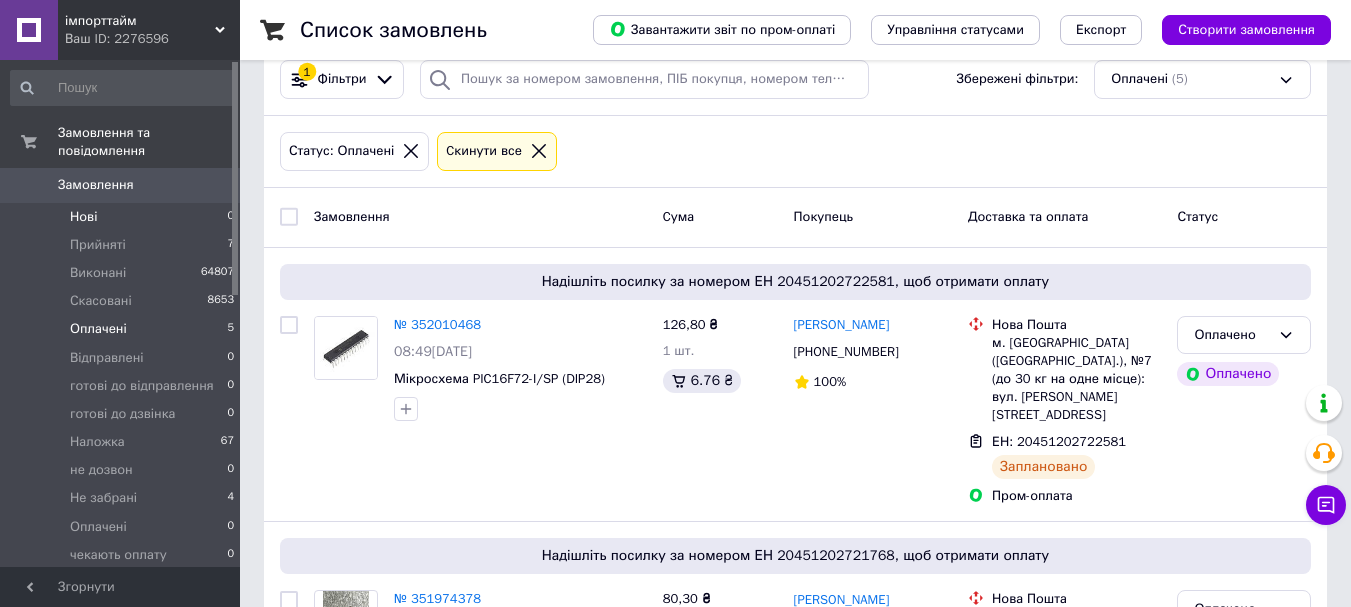 click on "Нові 0" at bounding box center [123, 217] 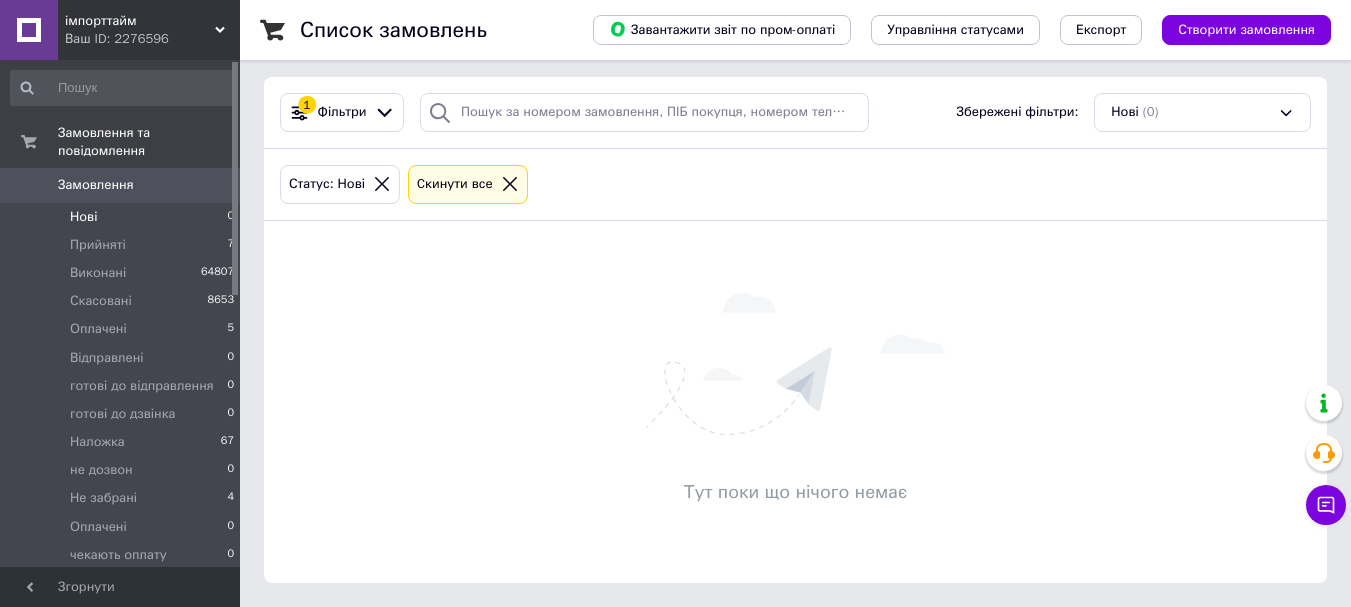 scroll, scrollTop: 0, scrollLeft: 0, axis: both 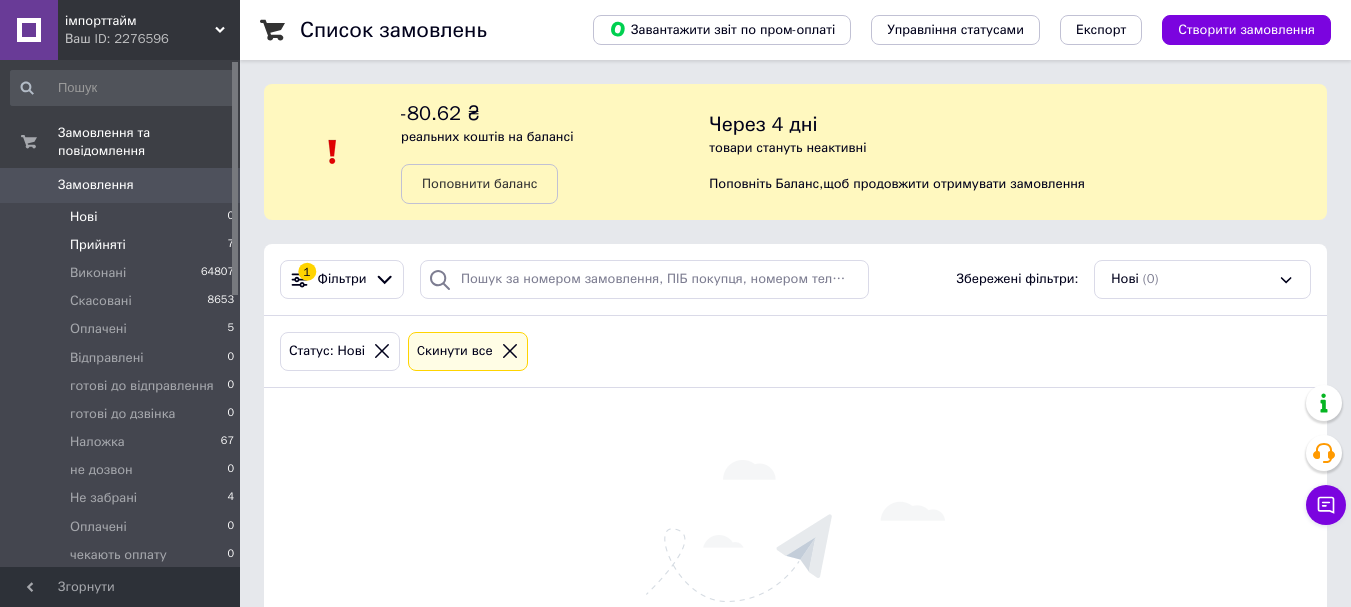 click on "Прийняті 7" at bounding box center [123, 245] 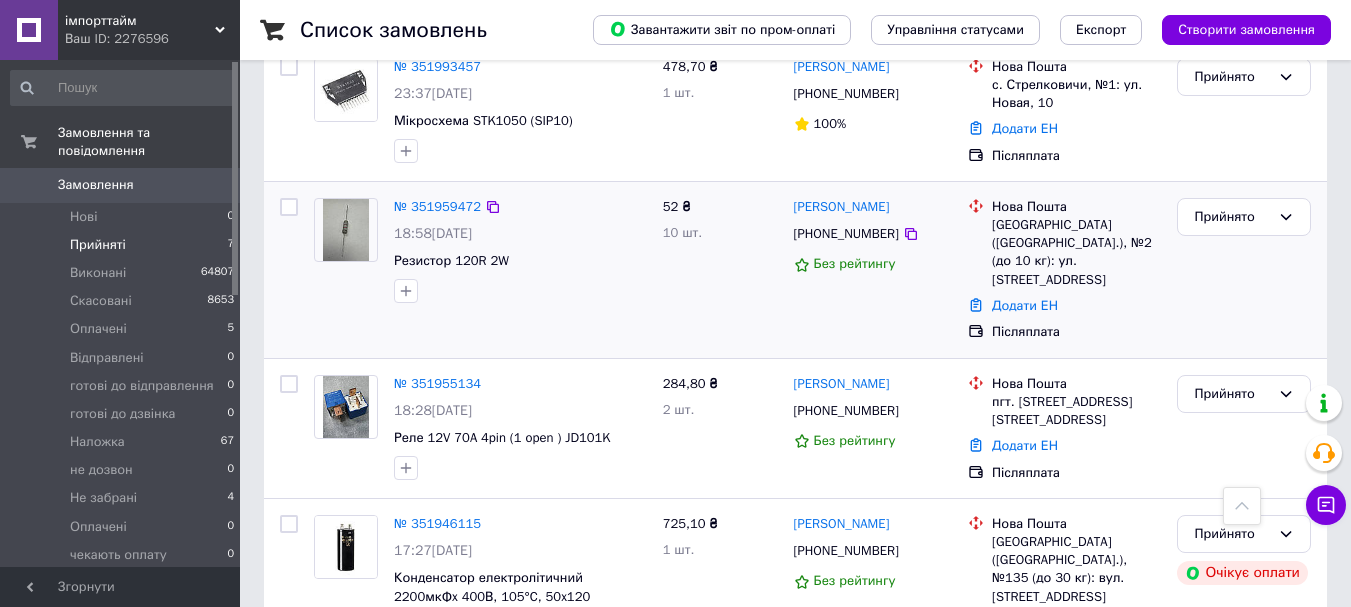 scroll, scrollTop: 400, scrollLeft: 0, axis: vertical 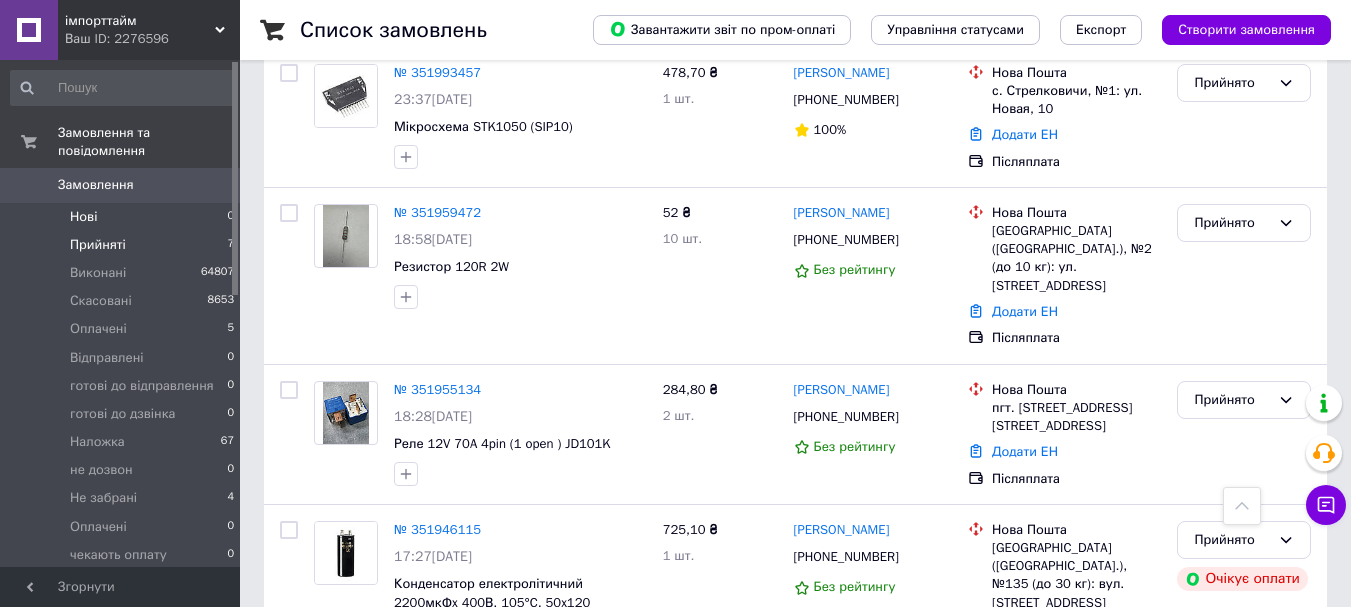 click on "Нові" at bounding box center (83, 217) 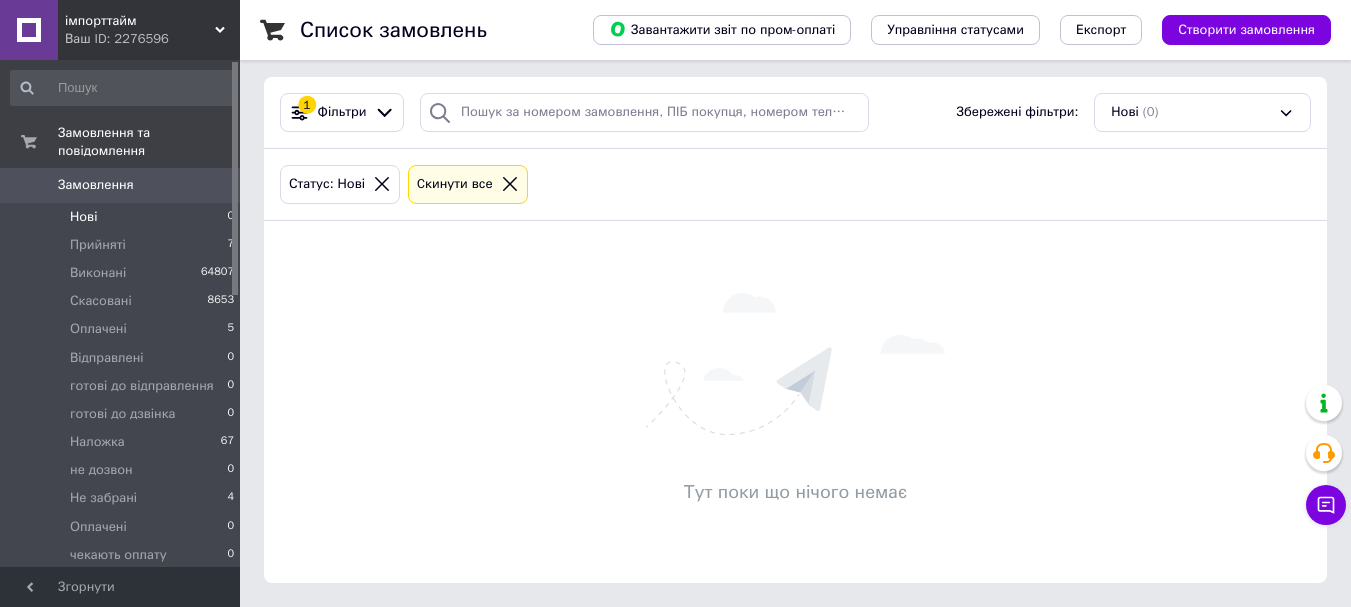 scroll, scrollTop: 0, scrollLeft: 0, axis: both 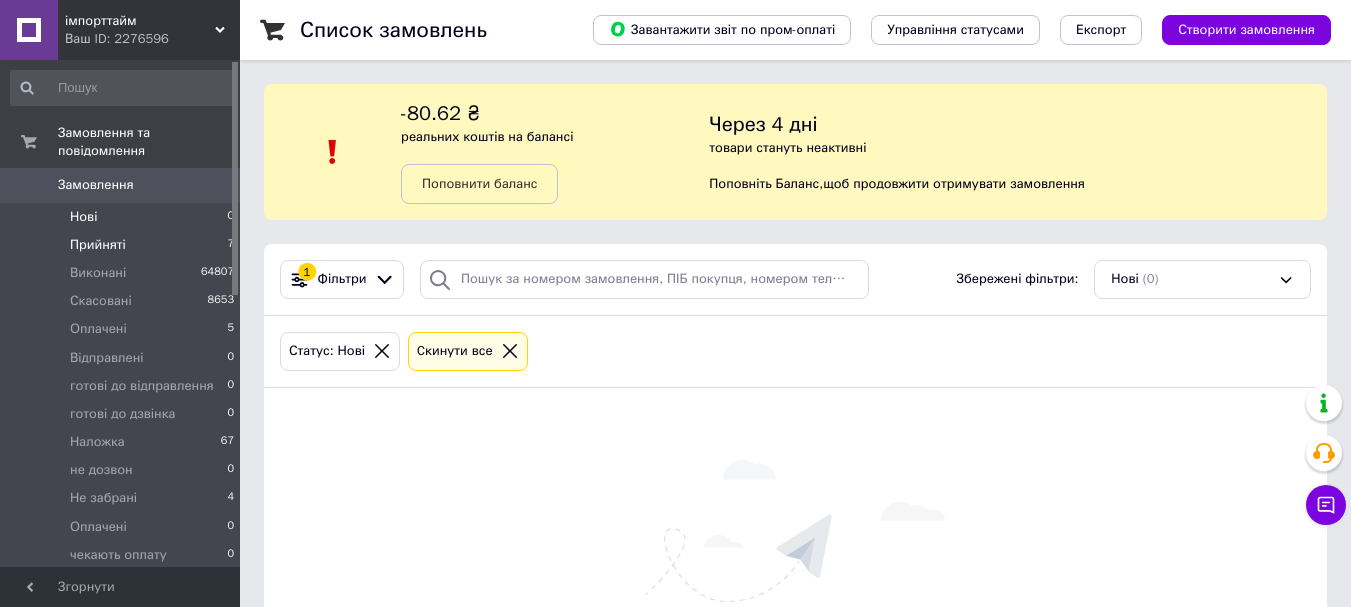 click on "Прийняті 7" at bounding box center [123, 245] 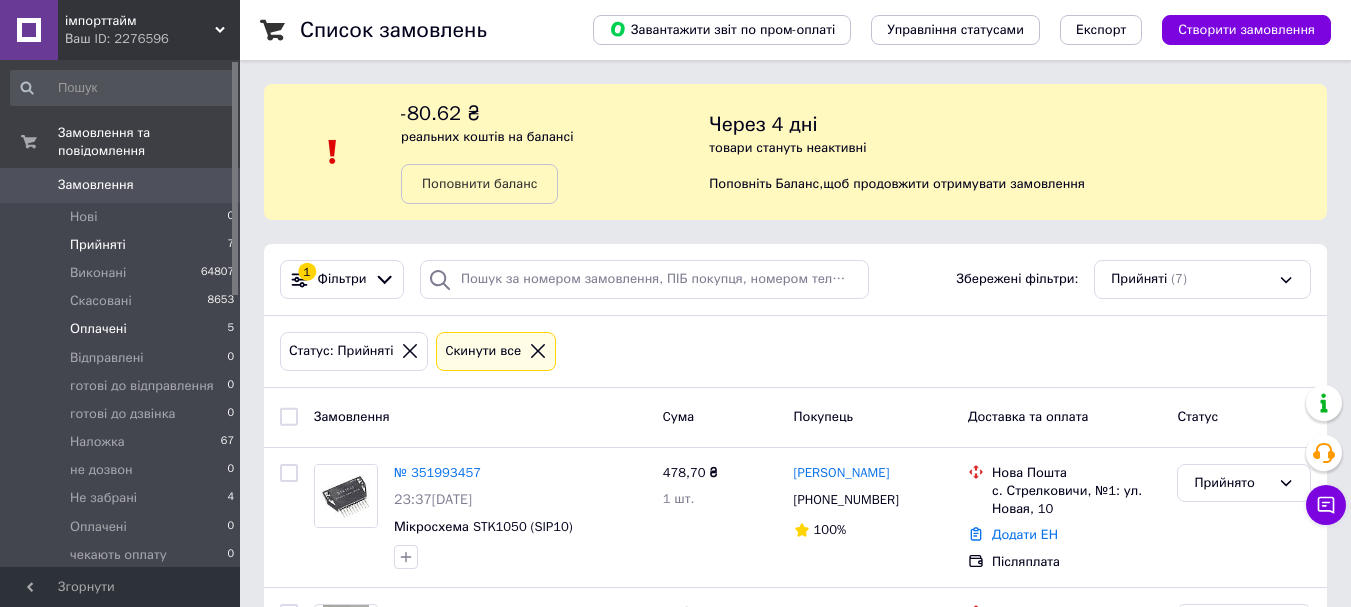 click on "Оплачені 5" at bounding box center (123, 329) 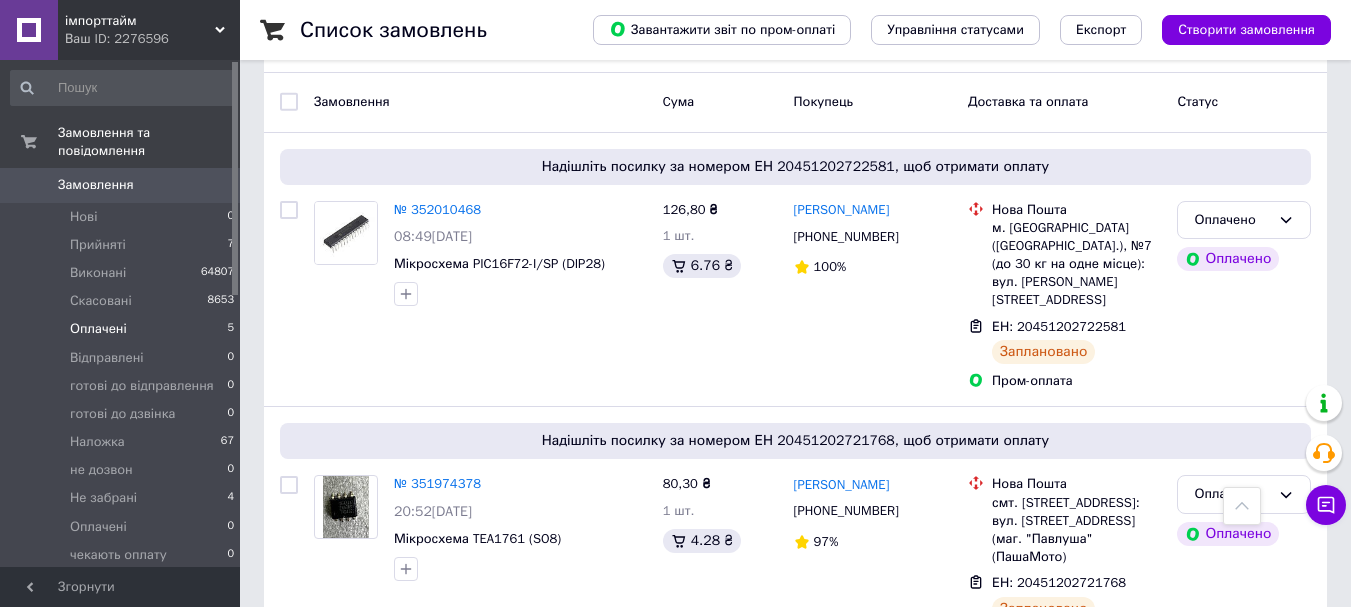 scroll, scrollTop: 400, scrollLeft: 0, axis: vertical 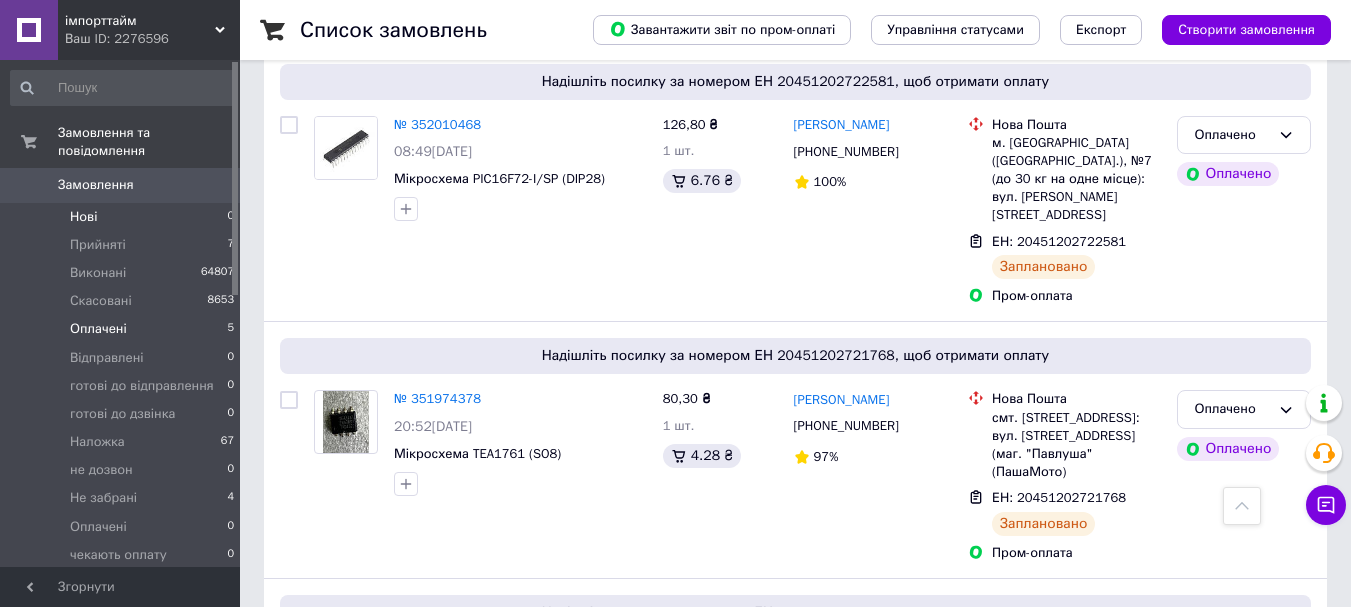 click on "Нові 0" at bounding box center [123, 217] 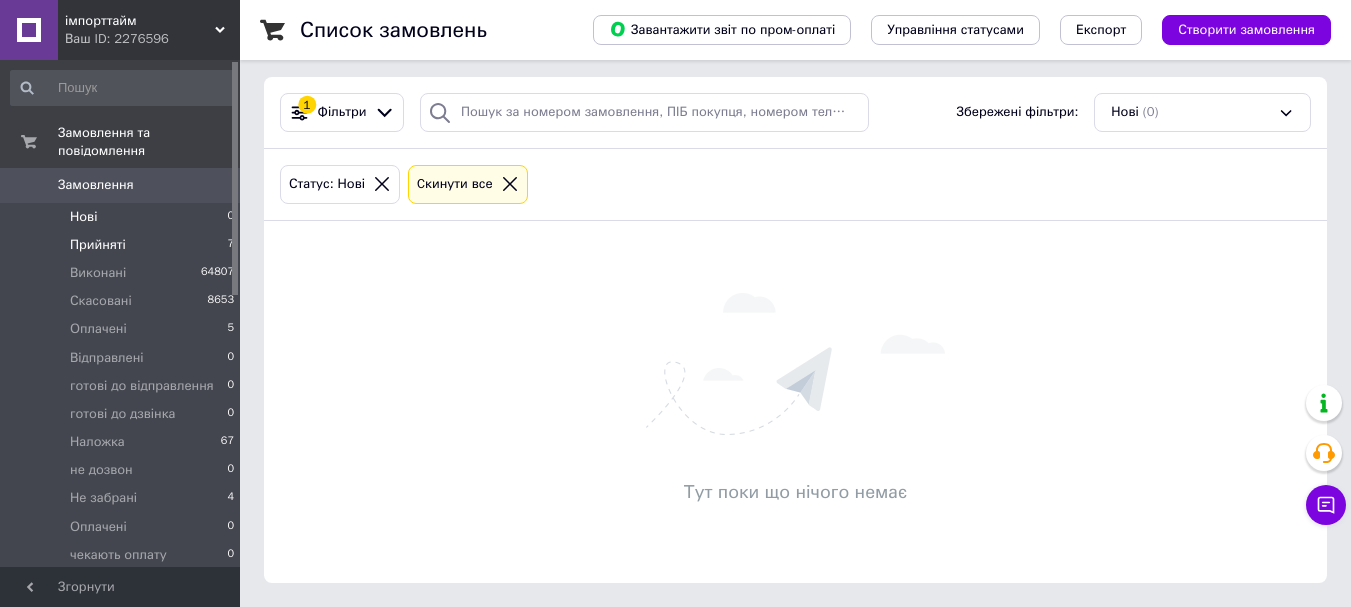 scroll, scrollTop: 0, scrollLeft: 0, axis: both 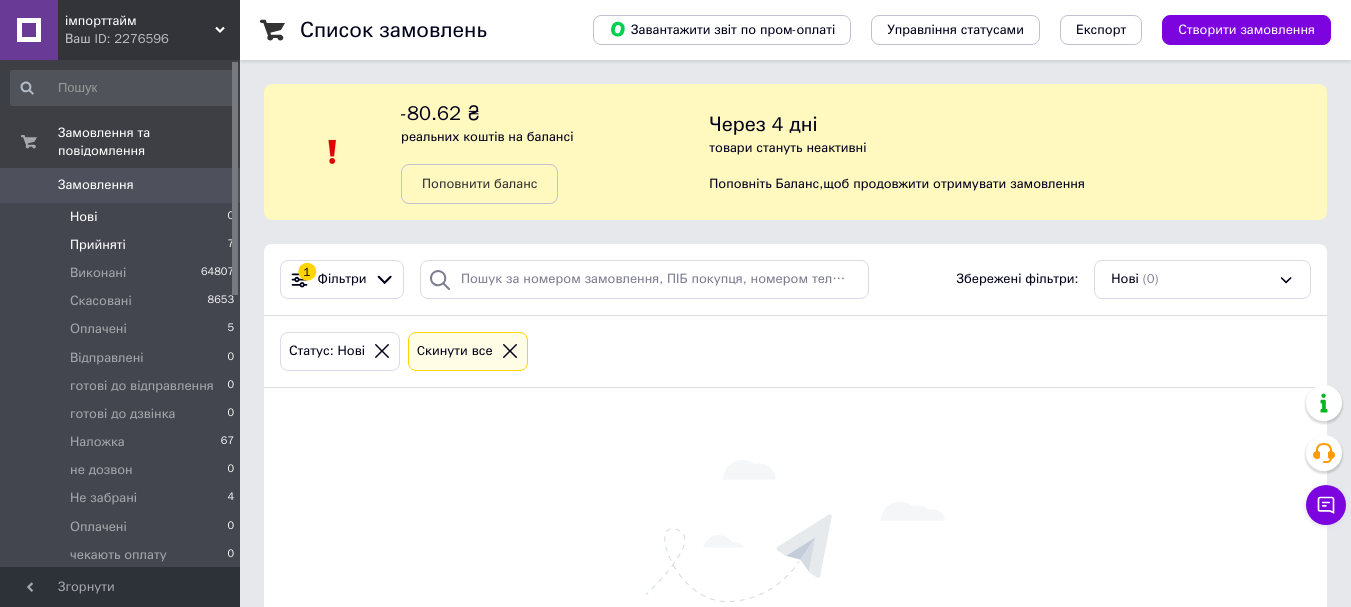 click on "Прийняті 7" at bounding box center (123, 245) 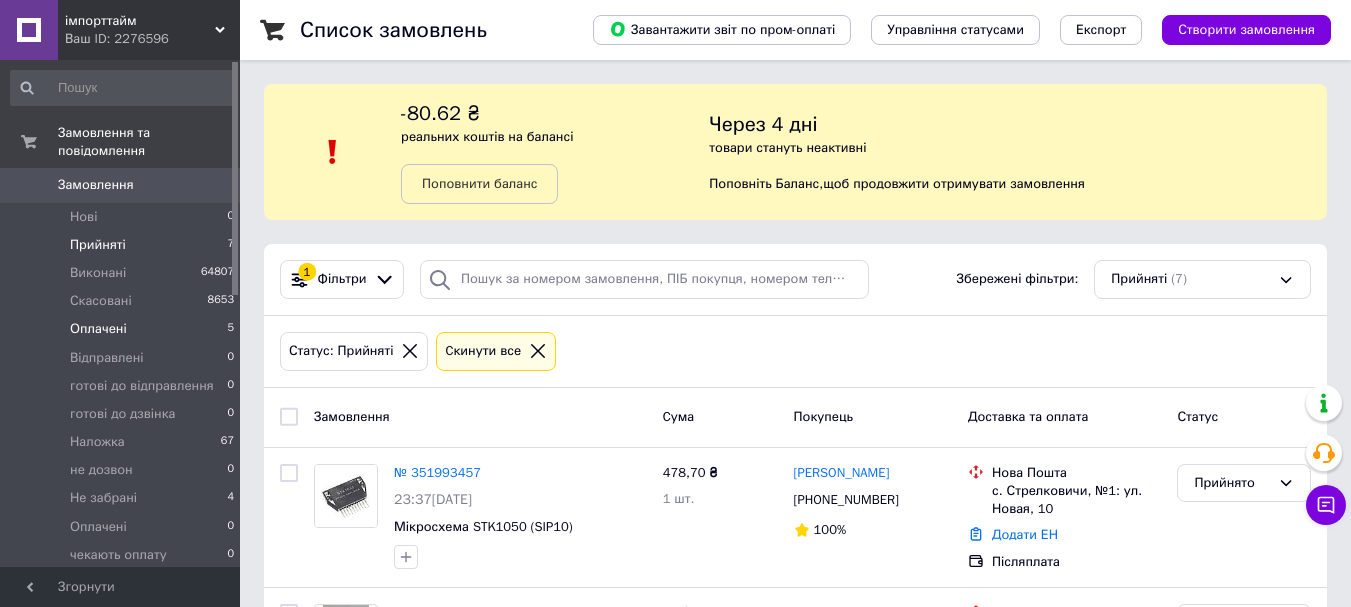 click on "Оплачені 5" at bounding box center (123, 329) 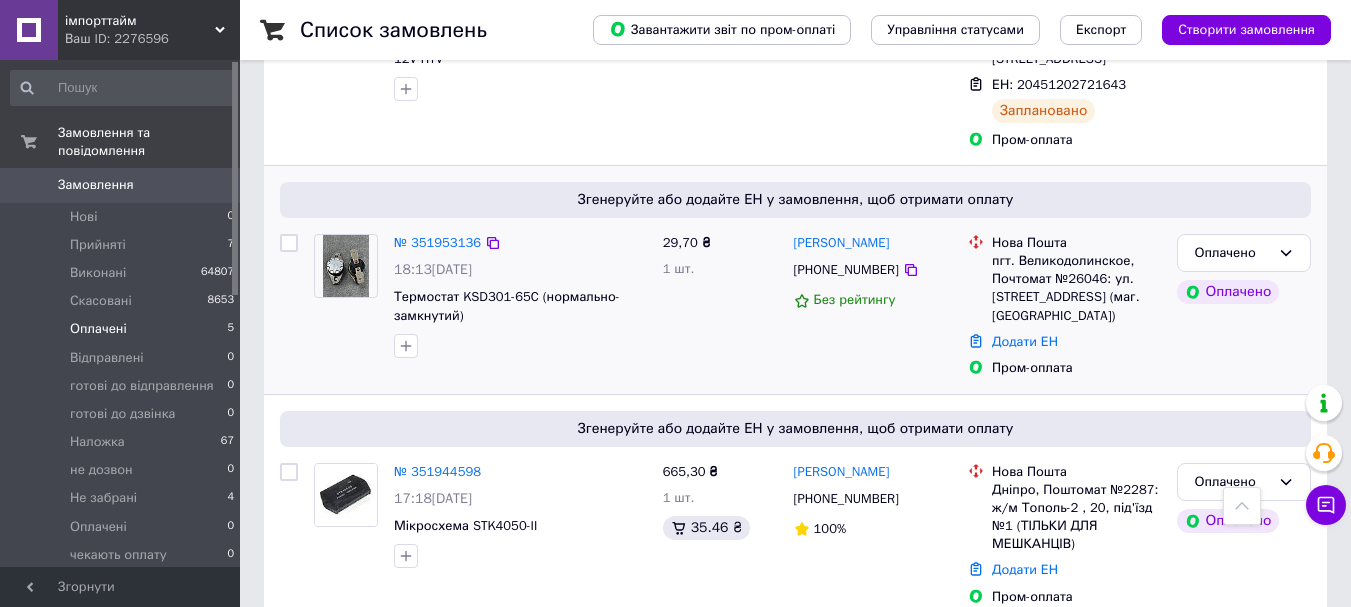 scroll, scrollTop: 1073, scrollLeft: 0, axis: vertical 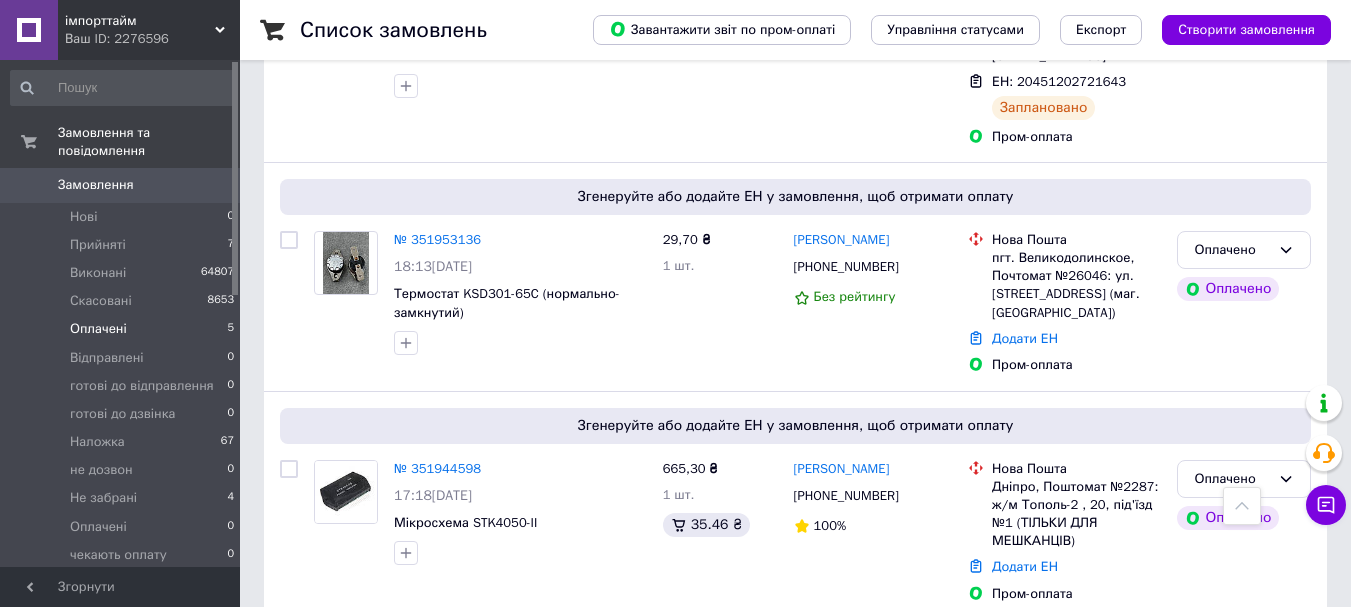 click on "№ 351953136" at bounding box center (437, 239) 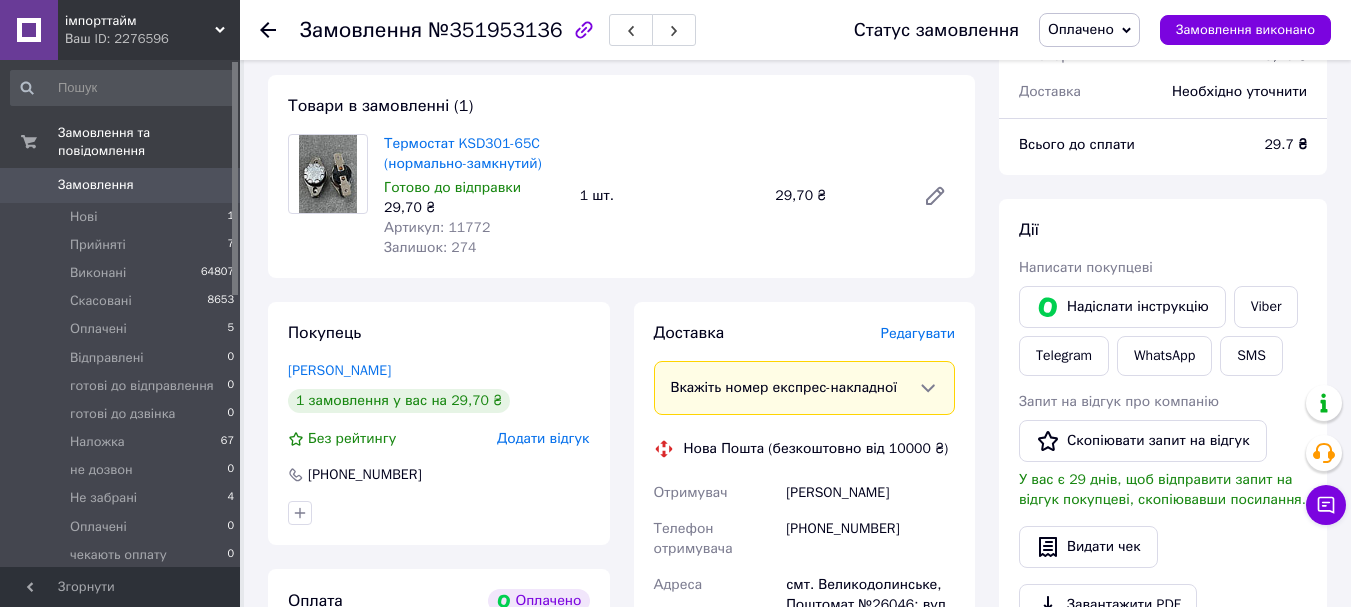 scroll, scrollTop: 200, scrollLeft: 0, axis: vertical 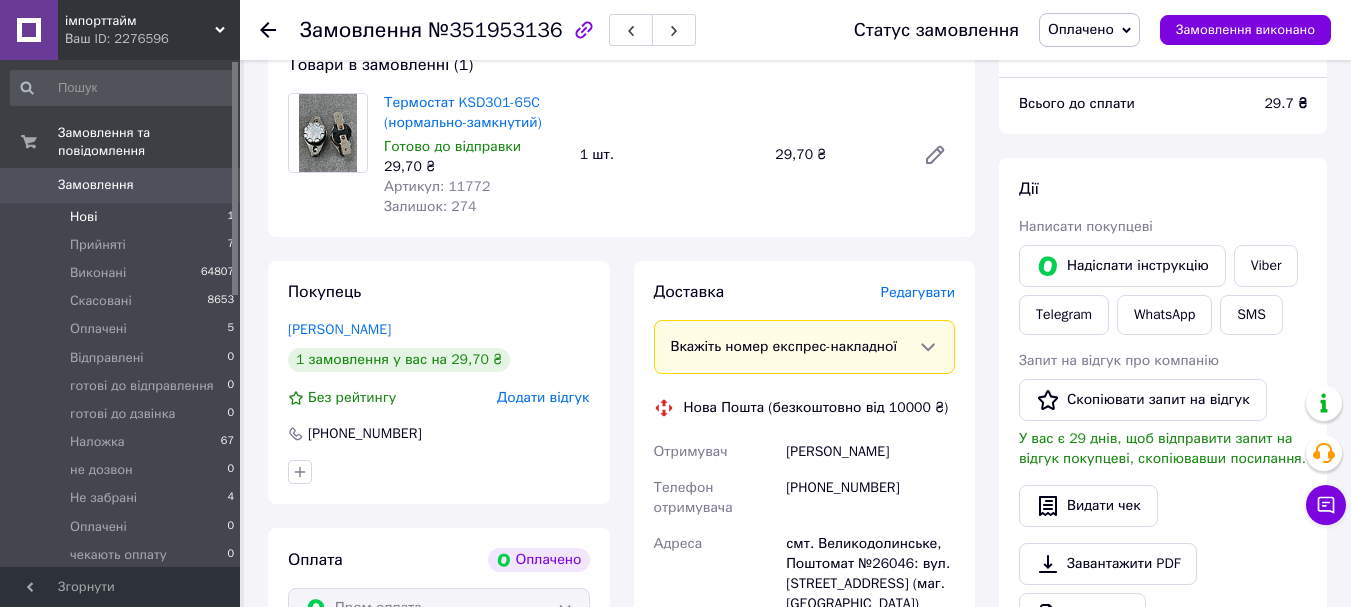 click on "Нові 1" at bounding box center [123, 217] 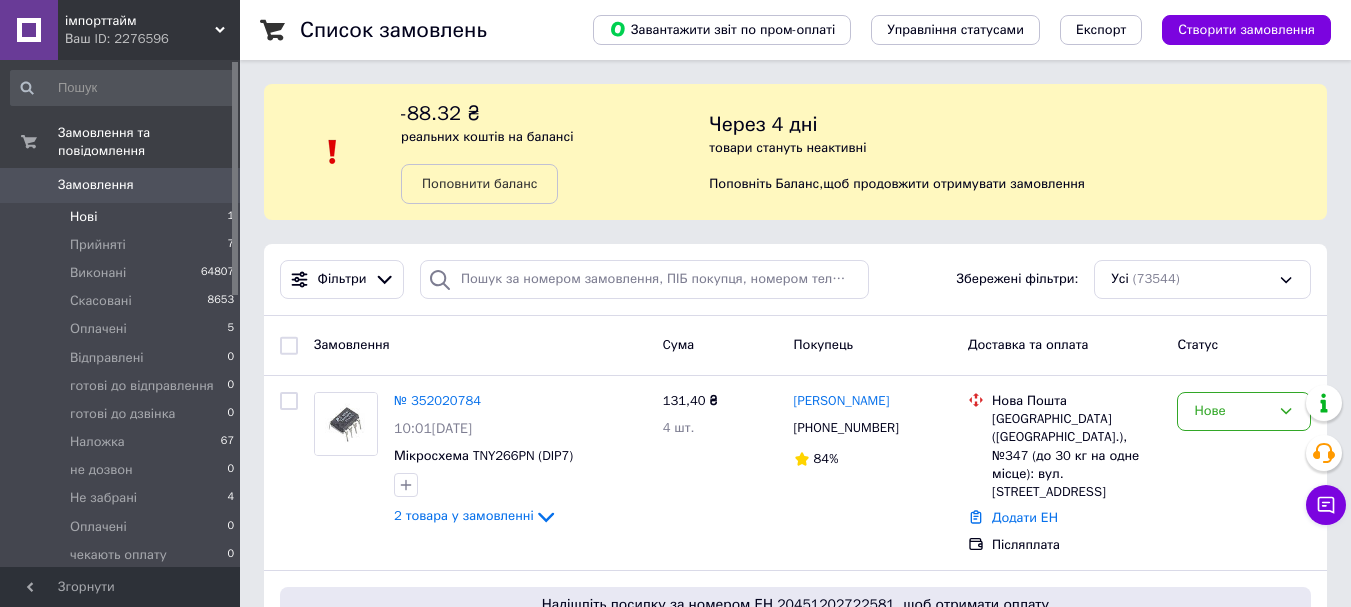 click on "Нові 1" at bounding box center [123, 217] 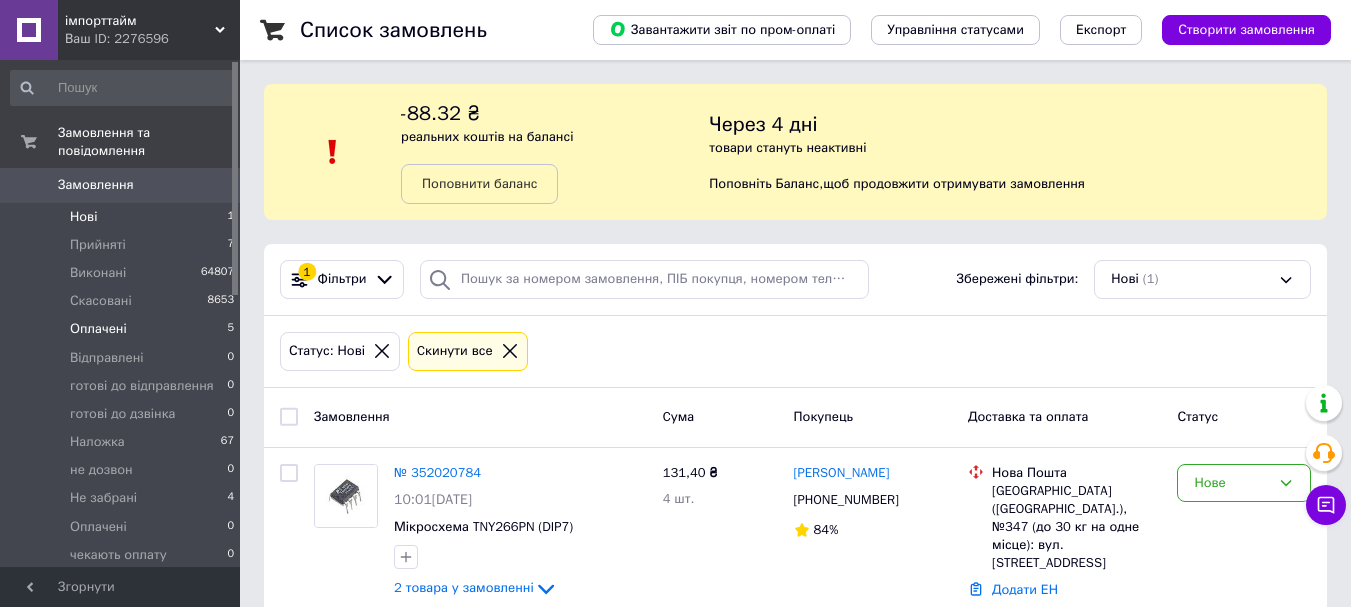 click on "Оплачені 5" at bounding box center [123, 329] 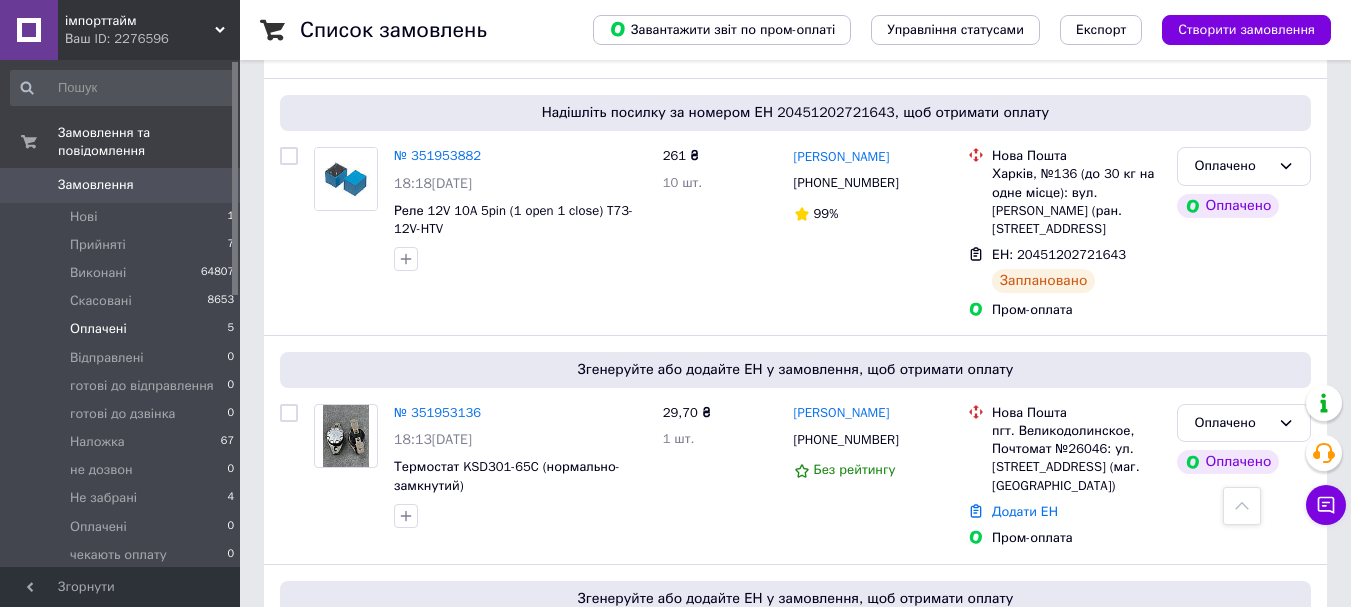 scroll, scrollTop: 1073, scrollLeft: 0, axis: vertical 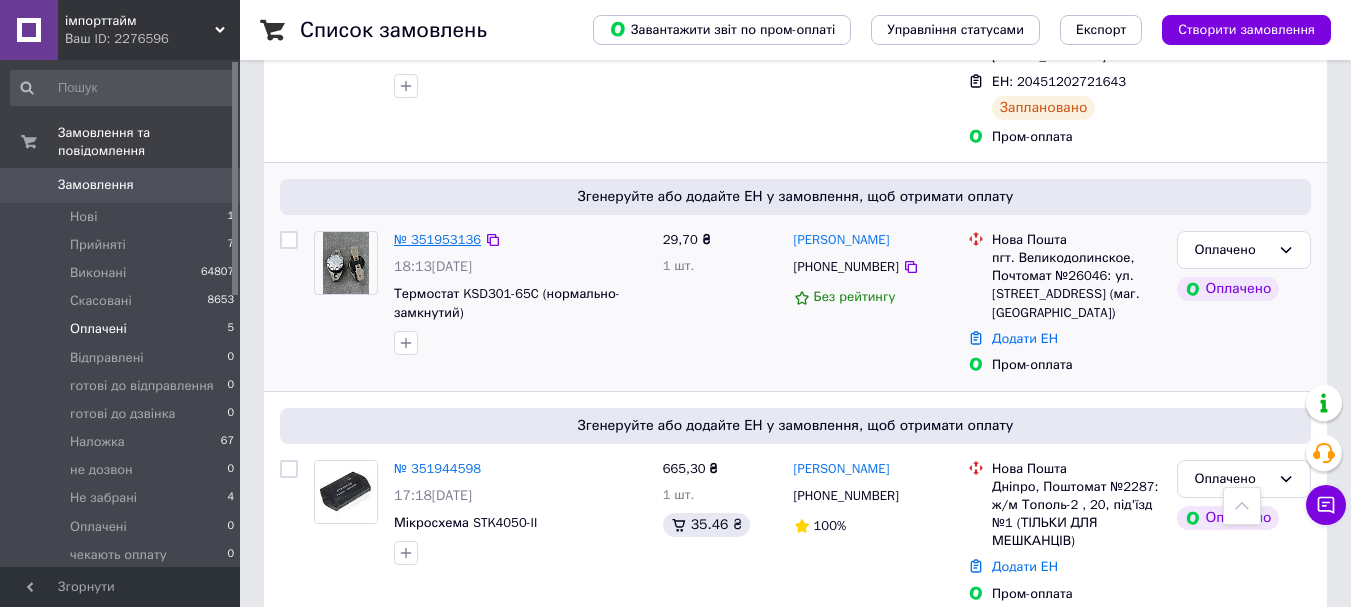 click on "№ 351953136" at bounding box center [437, 239] 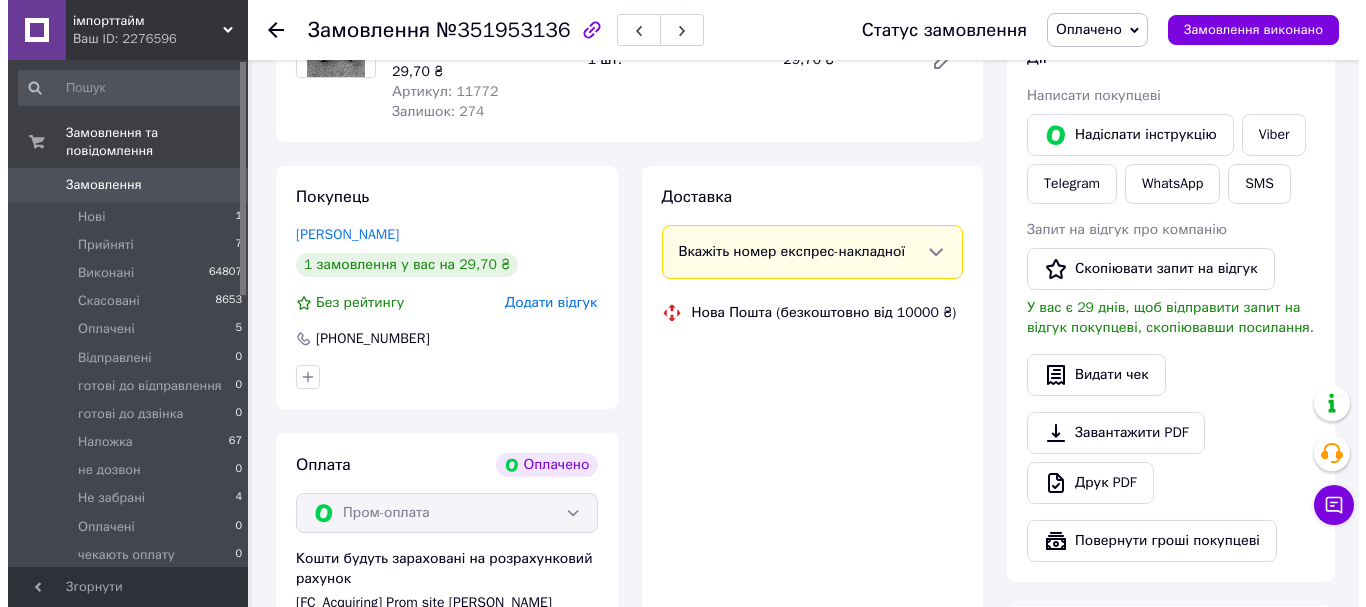 scroll, scrollTop: 293, scrollLeft: 0, axis: vertical 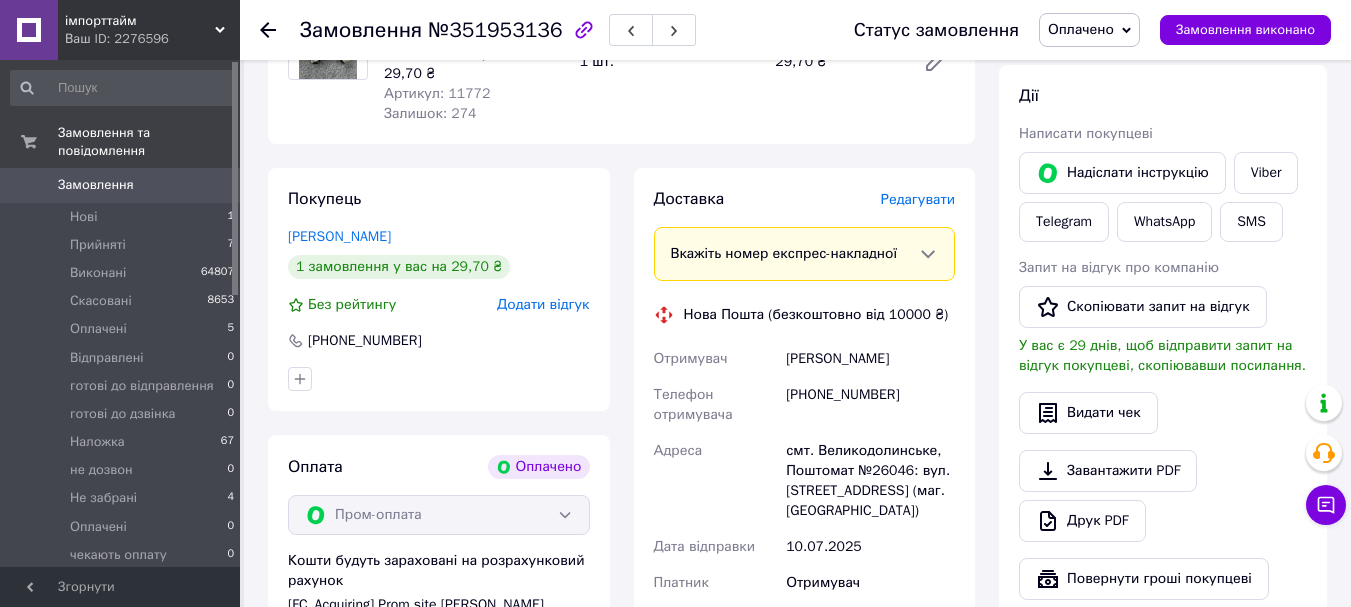 click on "Редагувати" at bounding box center [918, 199] 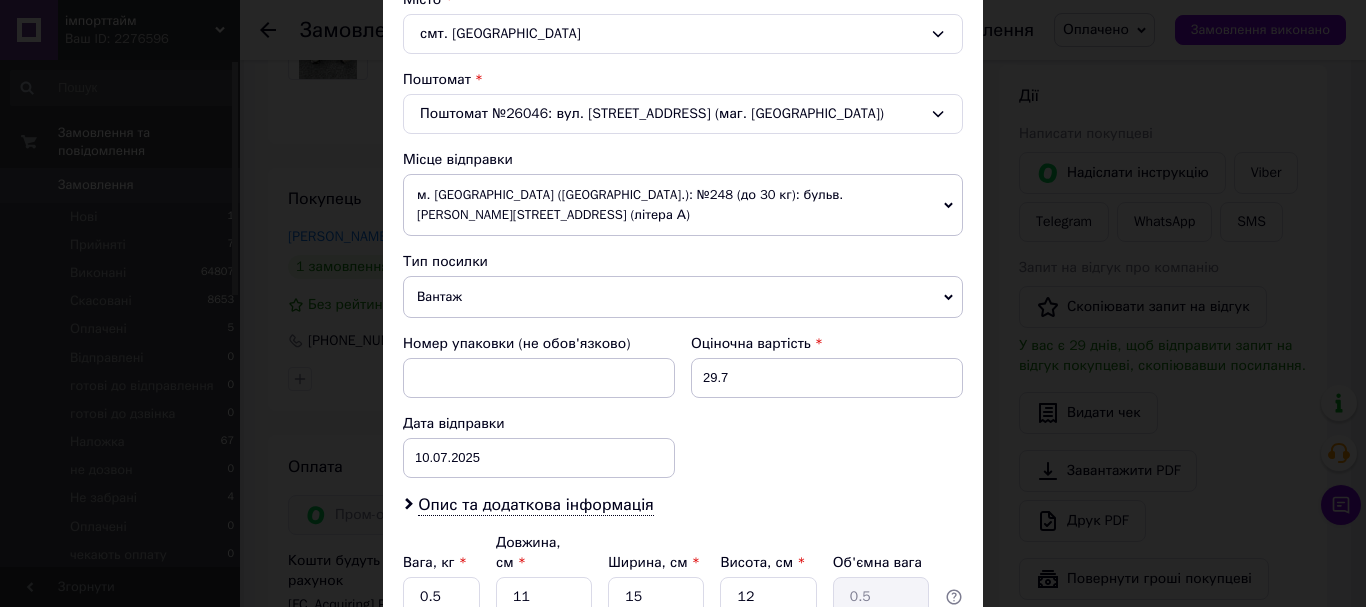 scroll, scrollTop: 600, scrollLeft: 0, axis: vertical 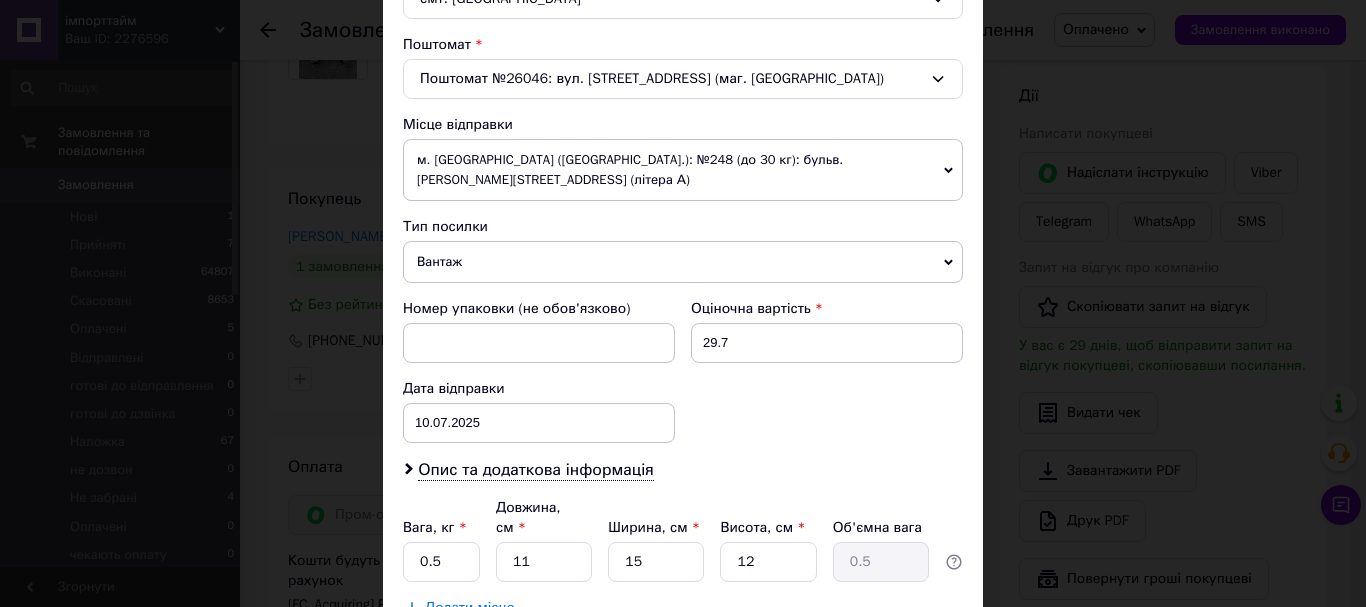 click on "Вантаж" at bounding box center [683, 262] 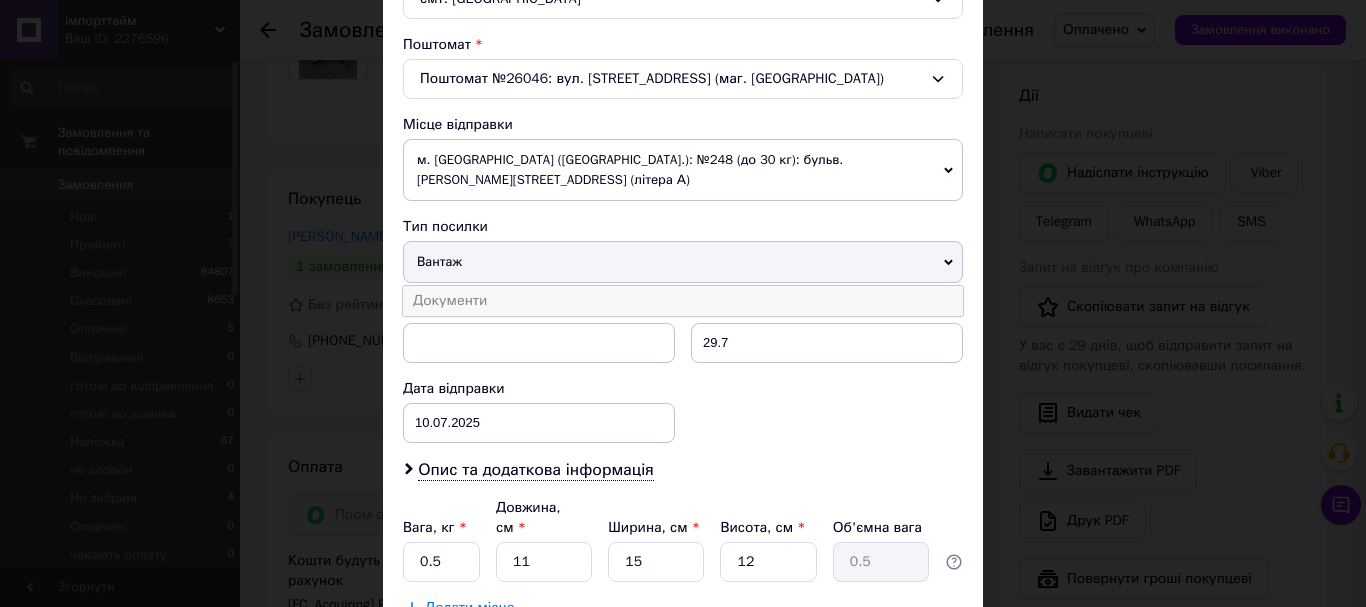 click on "Документи" at bounding box center [683, 301] 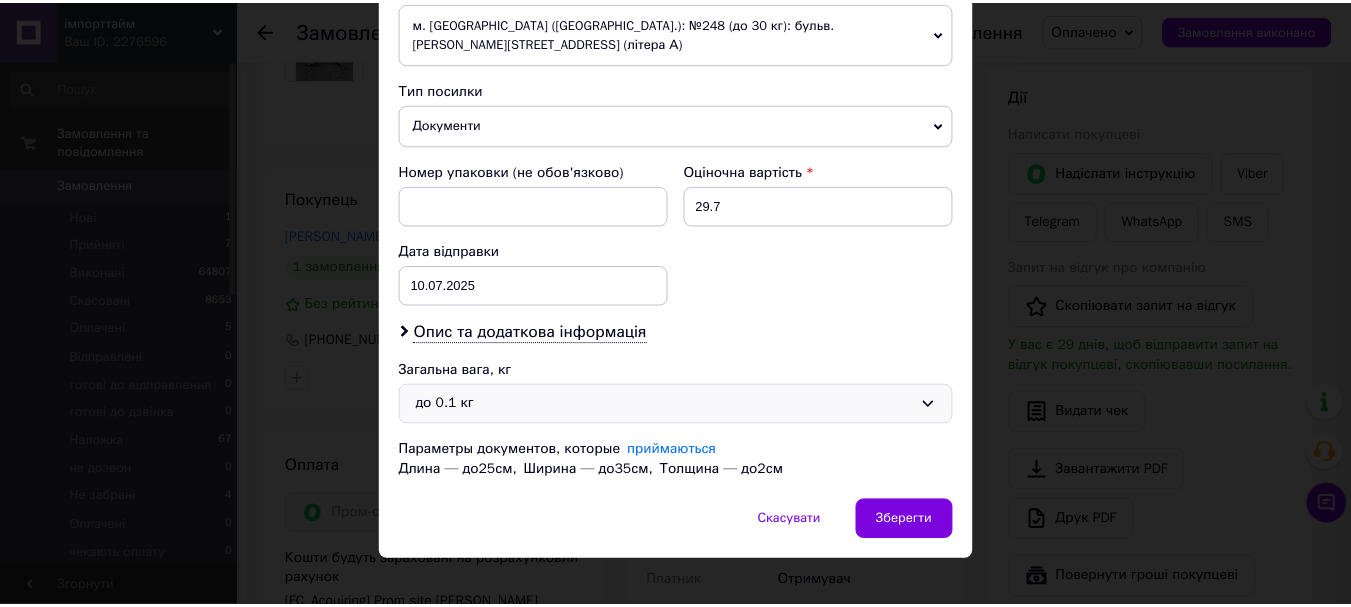 scroll, scrollTop: 741, scrollLeft: 0, axis: vertical 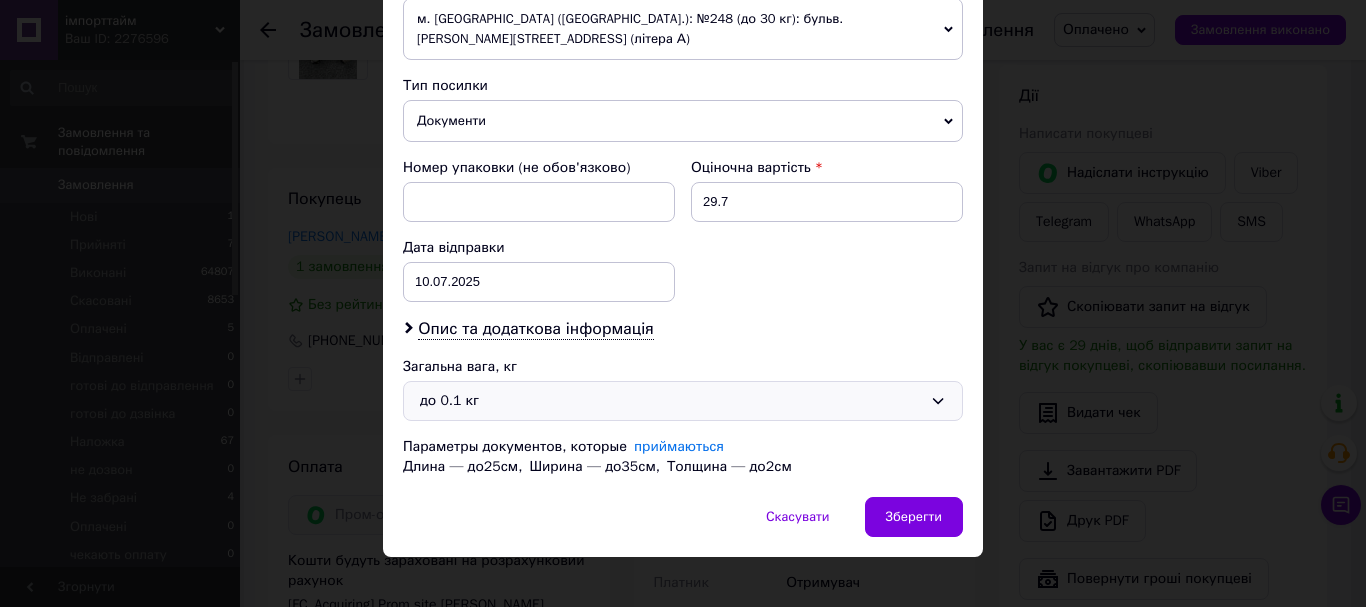 click on "до 0.1 кг" at bounding box center [671, 401] 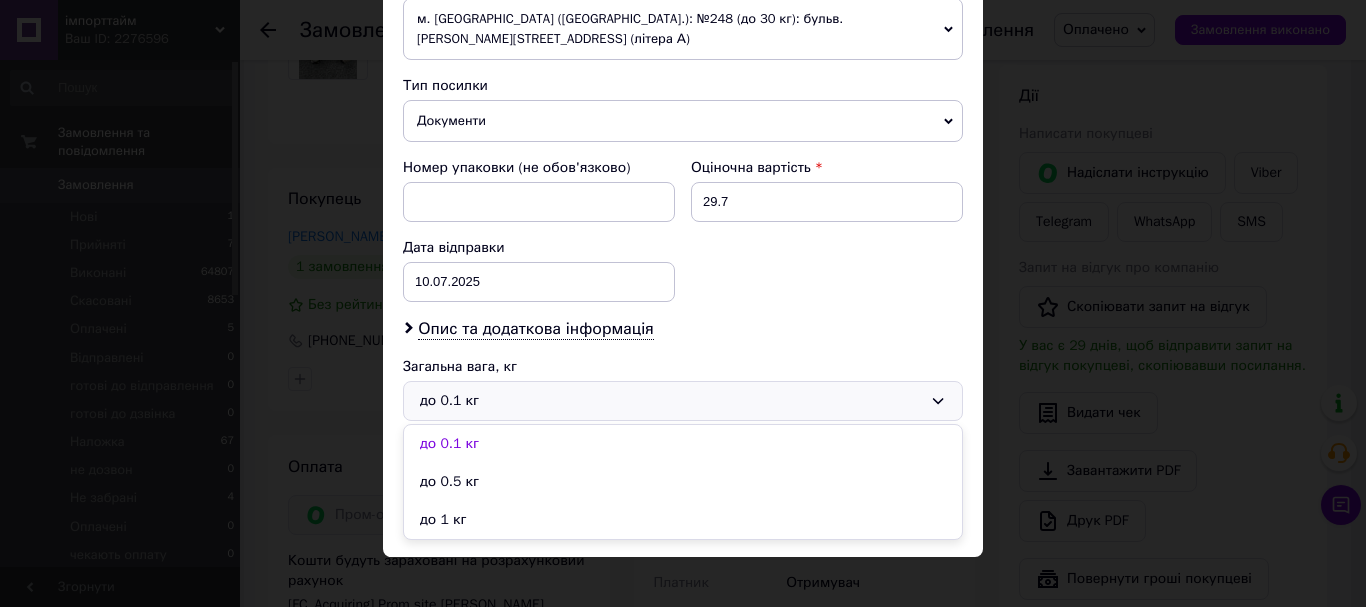 drag, startPoint x: 446, startPoint y: 489, endPoint x: 624, endPoint y: 484, distance: 178.0702 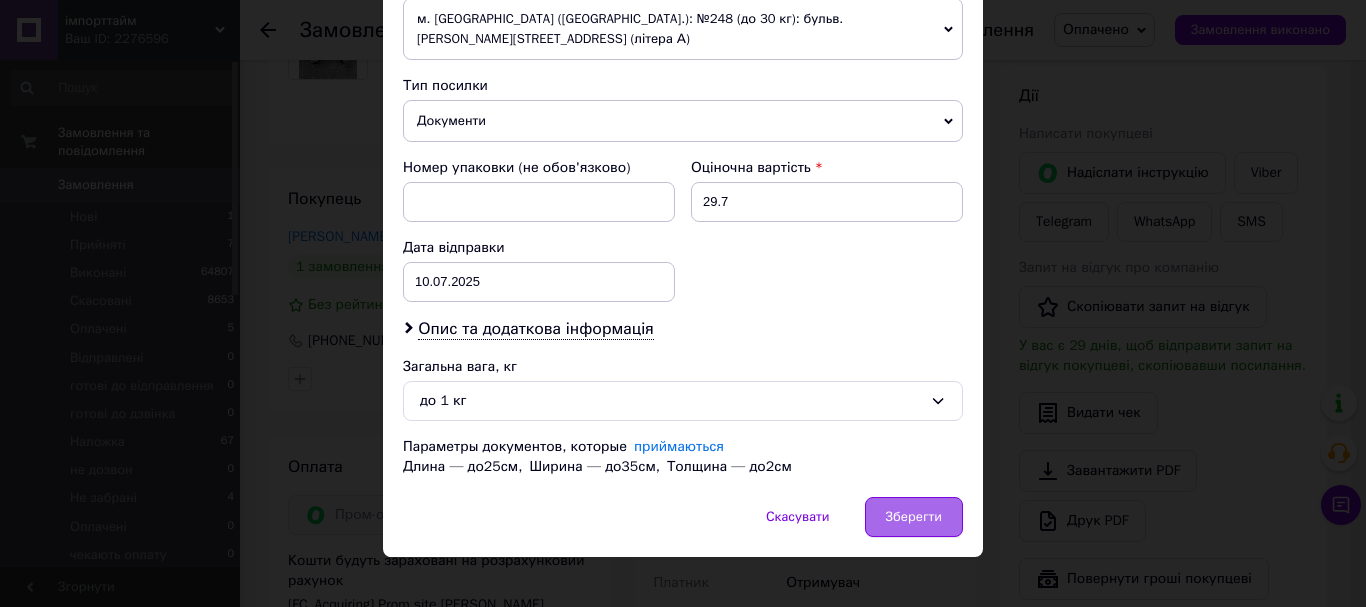 click on "Зберегти" at bounding box center [914, 517] 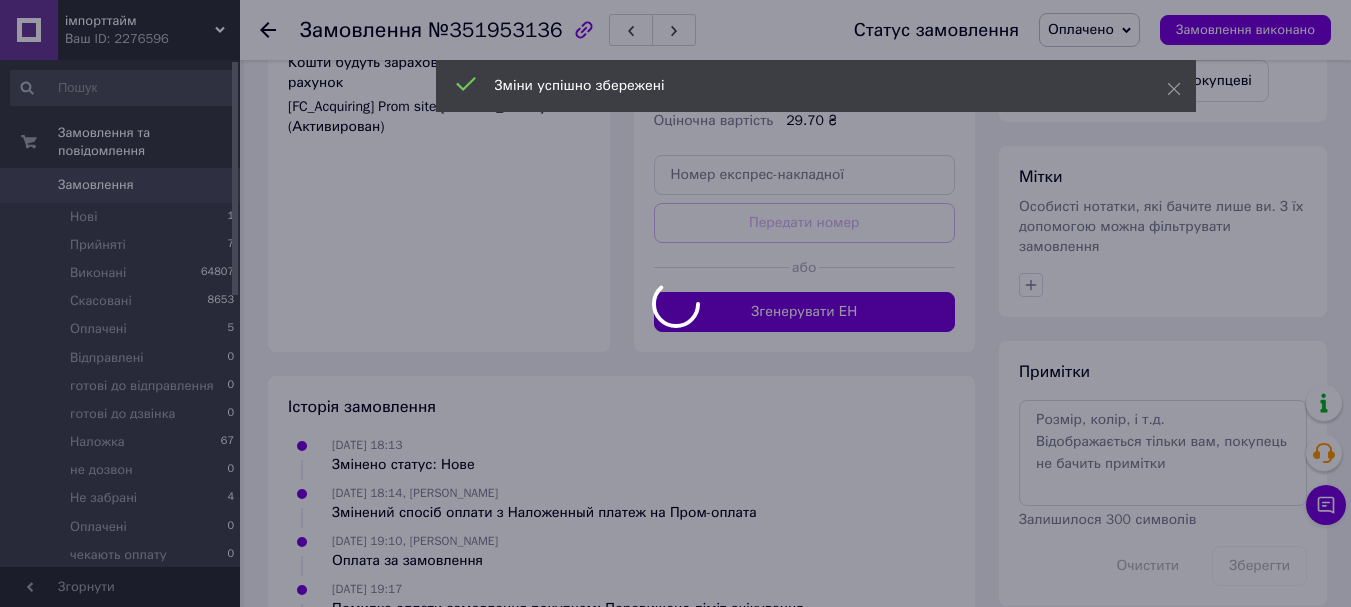 scroll, scrollTop: 793, scrollLeft: 0, axis: vertical 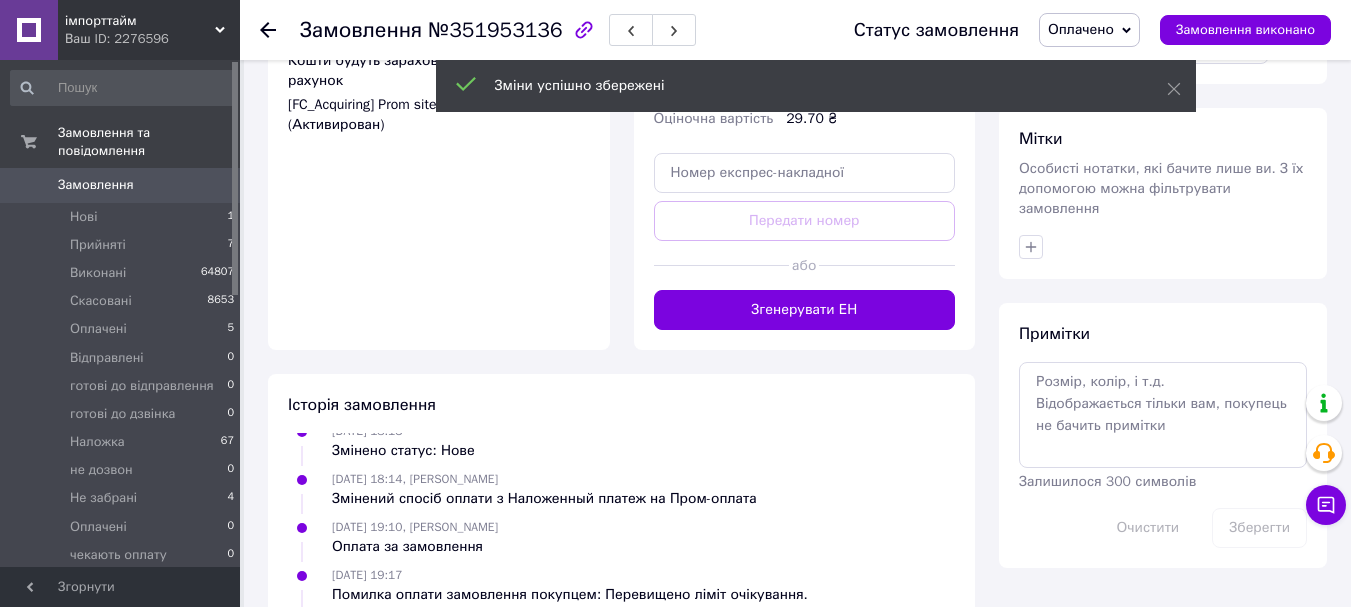 click on "Доставка [PERSON_NAME] Вкажіть номер експрес-накладної Обов'язково введіть номер експрес-накладної,
якщо створювали її не на цій сторінці. У разі,
якщо номер ЕН не буде доданий, ми не зможемо
виплатити гроші за замовлення Мобільний номер покупця (із замовлення) повинен відповідати номеру отримувача за накладною Нова Пошта (безкоштовно від 10000 ₴) Отримувач Шпак [PERSON_NAME] Телефон отримувача [PHONE_NUMBER] [GEOGRAPHIC_DATA] смт. Великодолинське, Поштомат №26046: вул. [STREET_ADDRESS] (маг. Маріїнський) Дата відправки [DATE] Платник Отримувач Оціночна вартість 29.70 ₴ Передати номер або <" at bounding box center (805, 9) 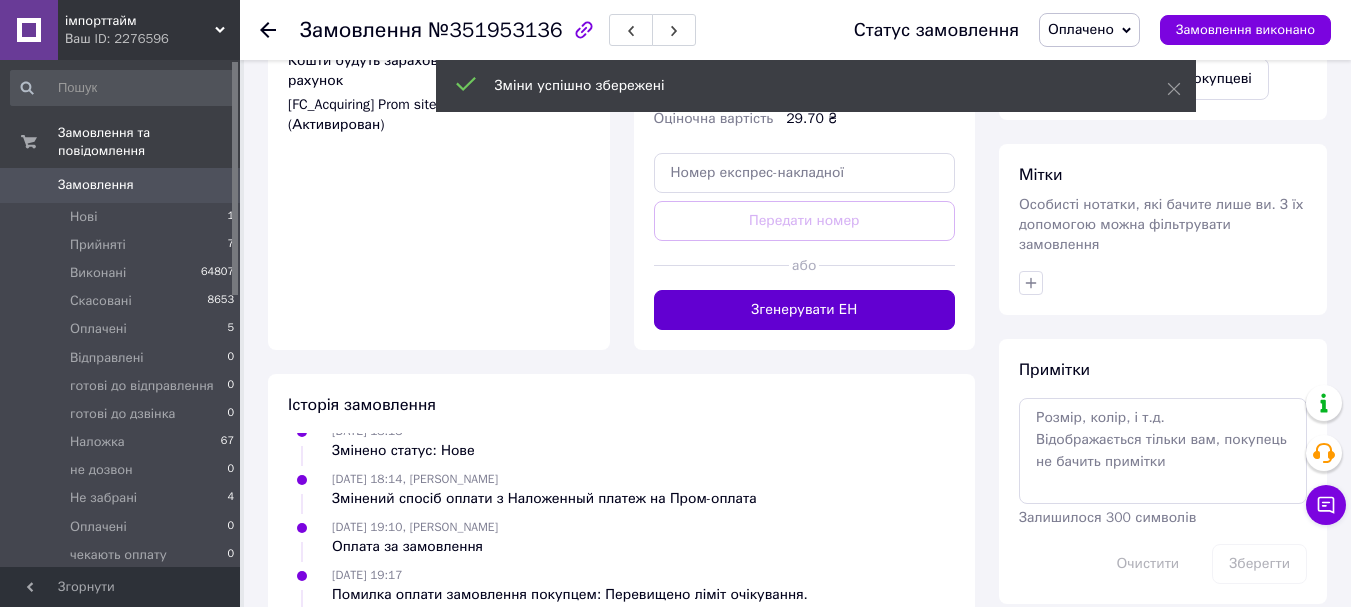 click on "Згенерувати ЕН" at bounding box center (805, 310) 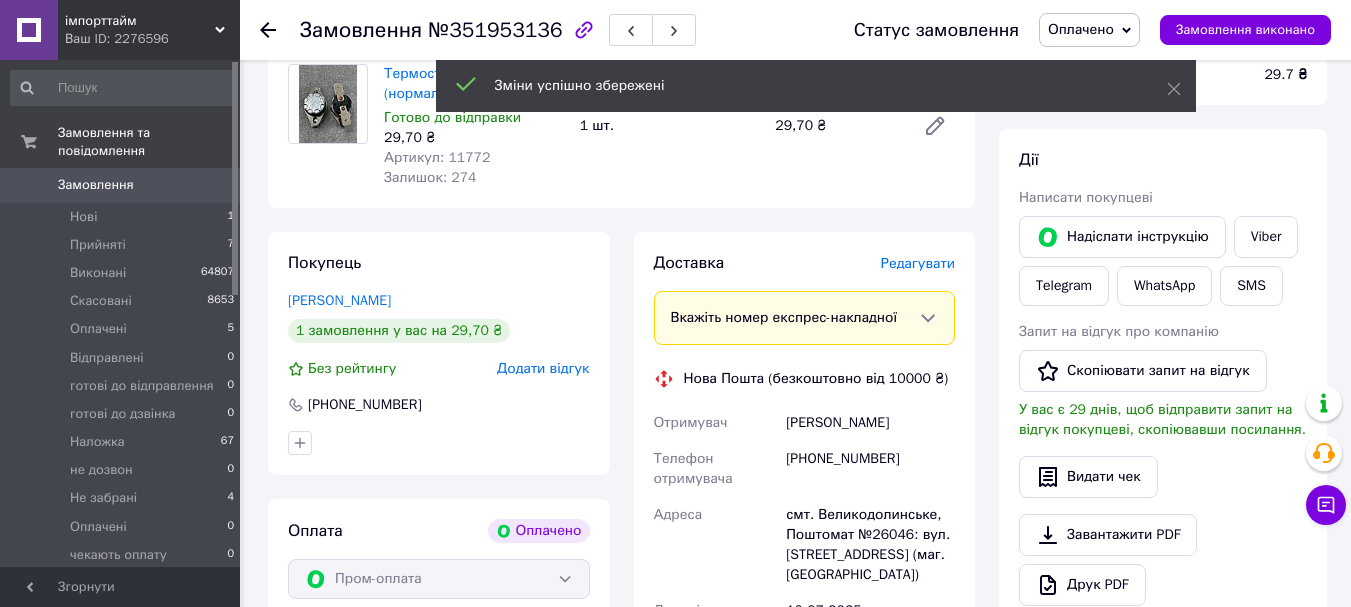 scroll, scrollTop: 193, scrollLeft: 0, axis: vertical 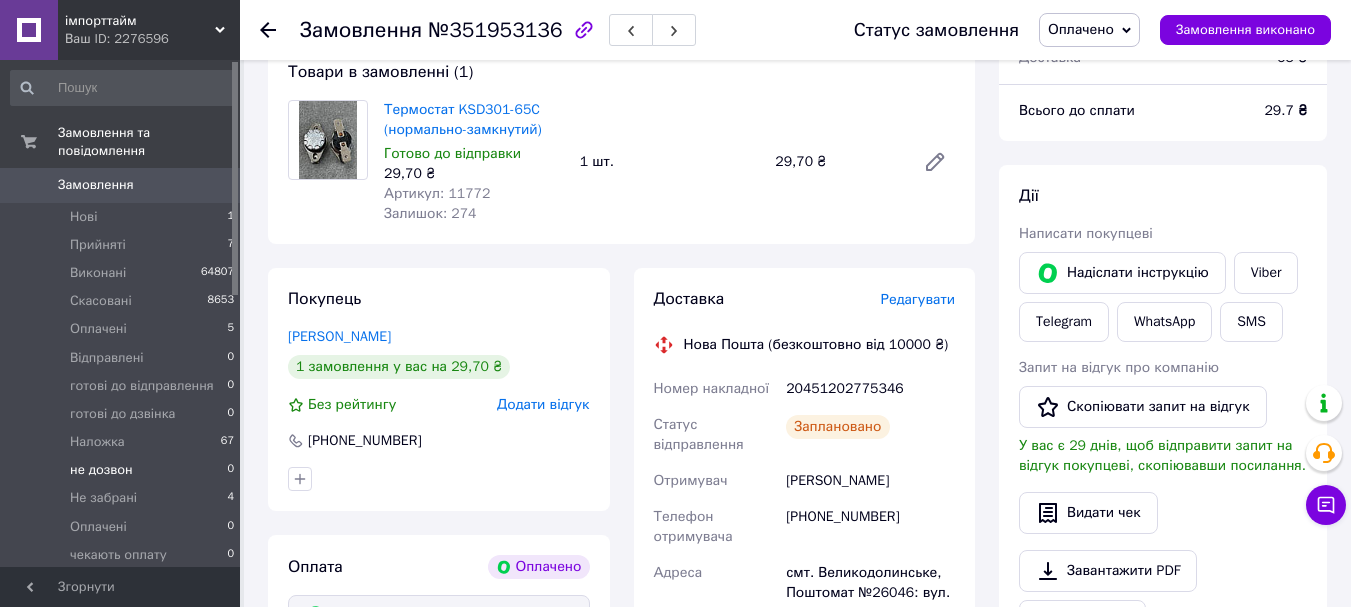 click on "не дозвон 0" at bounding box center (123, 470) 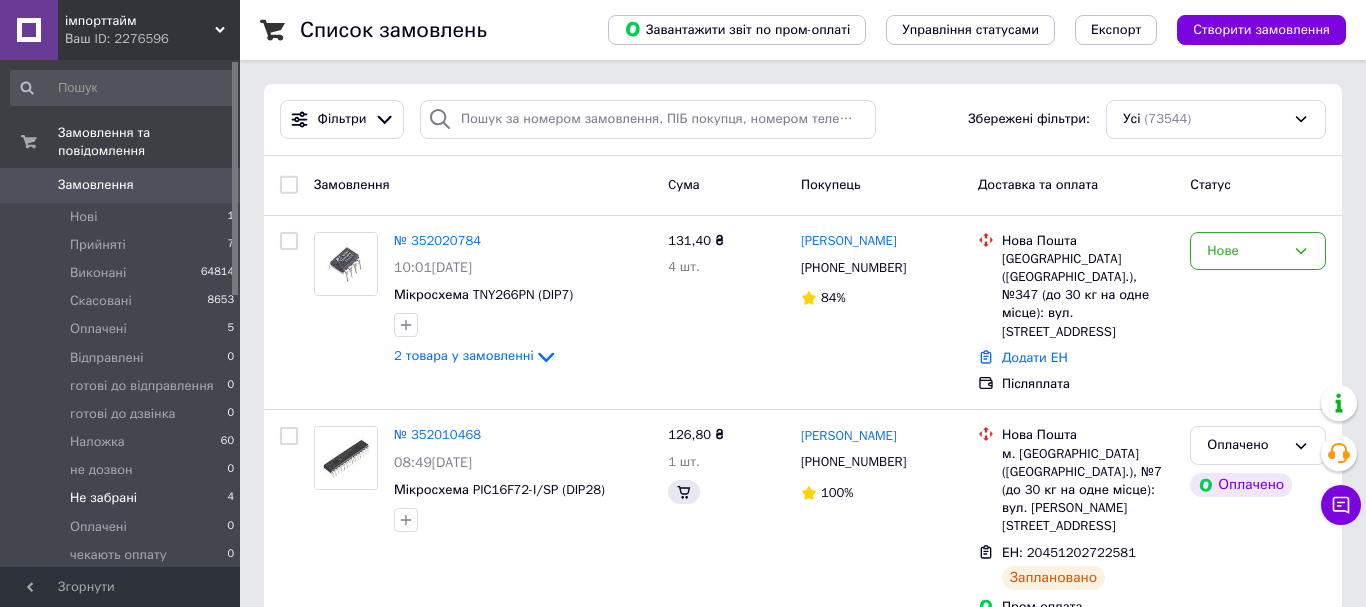 click on "Не забрані 4" at bounding box center [123, 498] 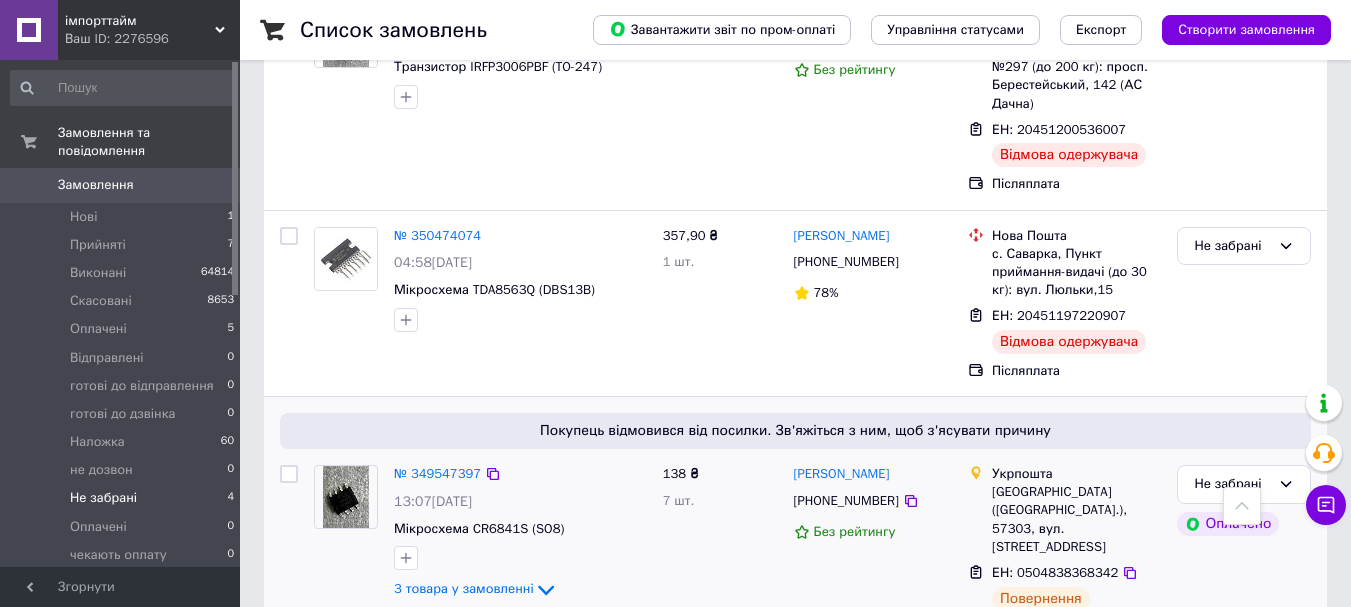 scroll, scrollTop: 716, scrollLeft: 0, axis: vertical 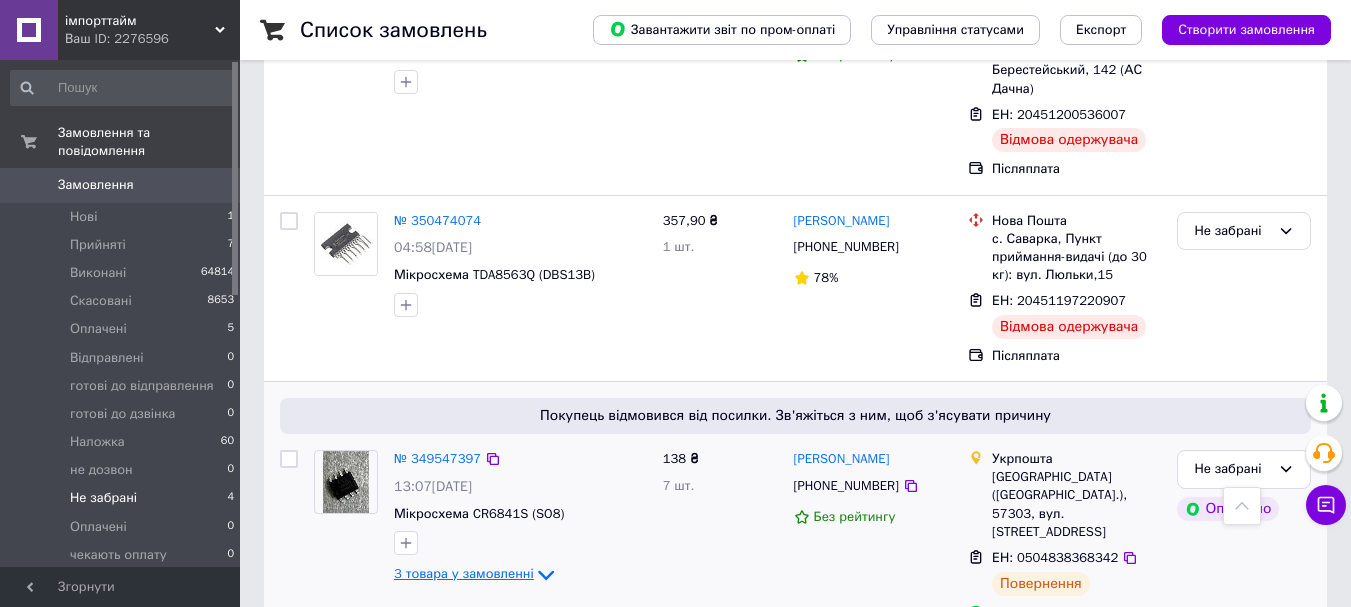 click on "3 товара у замовленні" at bounding box center [464, 574] 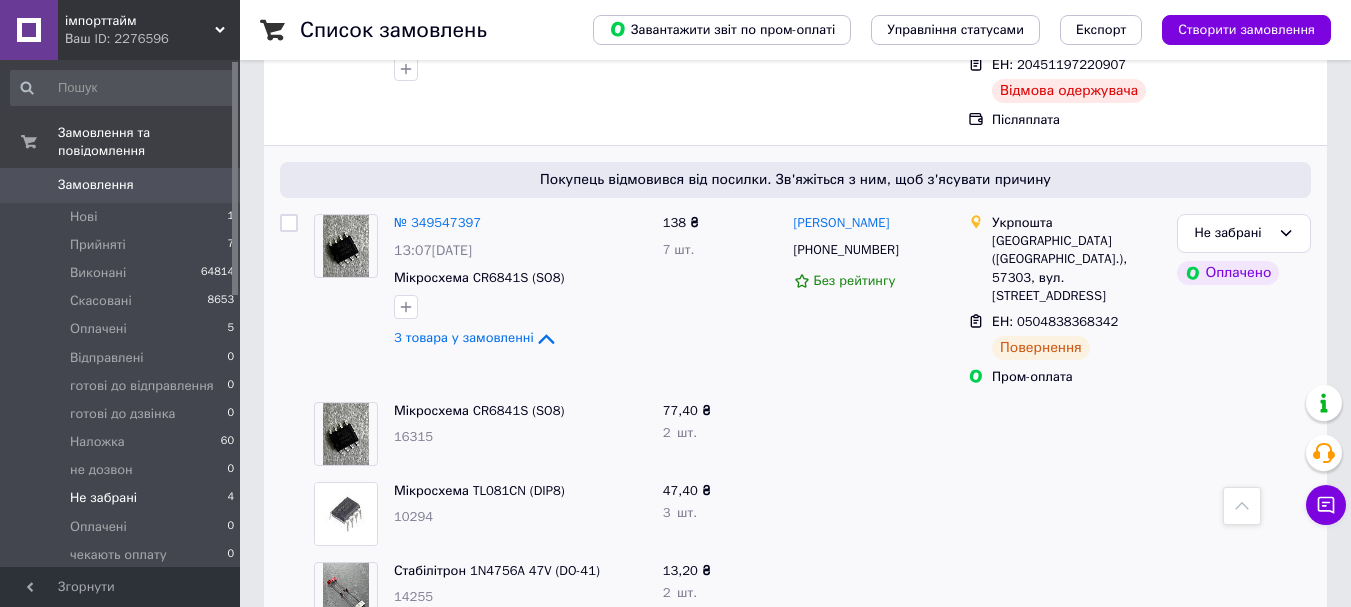 scroll, scrollTop: 957, scrollLeft: 0, axis: vertical 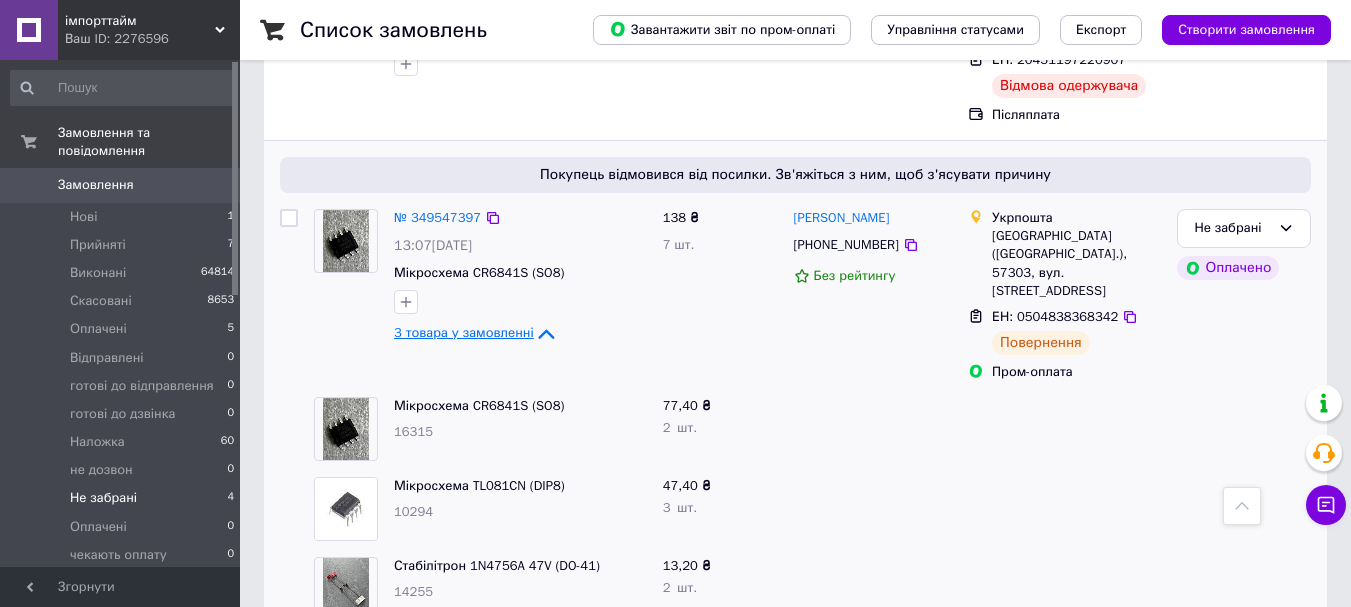 click on "3 товара у замовленні" at bounding box center [464, 333] 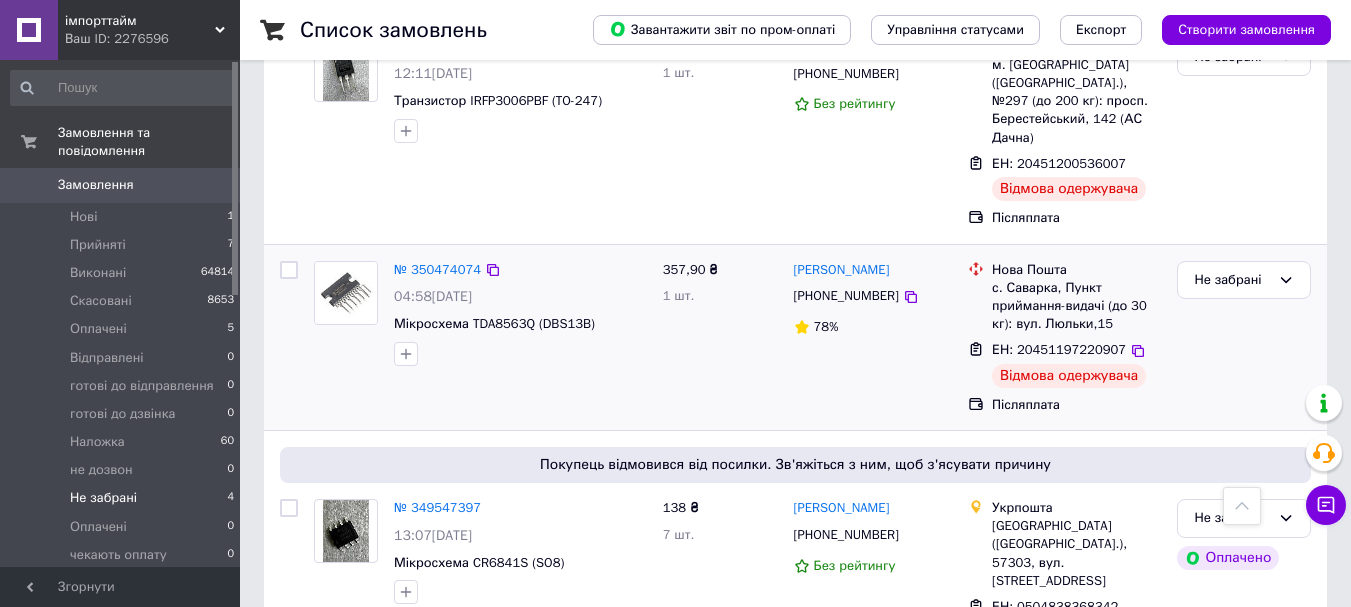 scroll, scrollTop: 716, scrollLeft: 0, axis: vertical 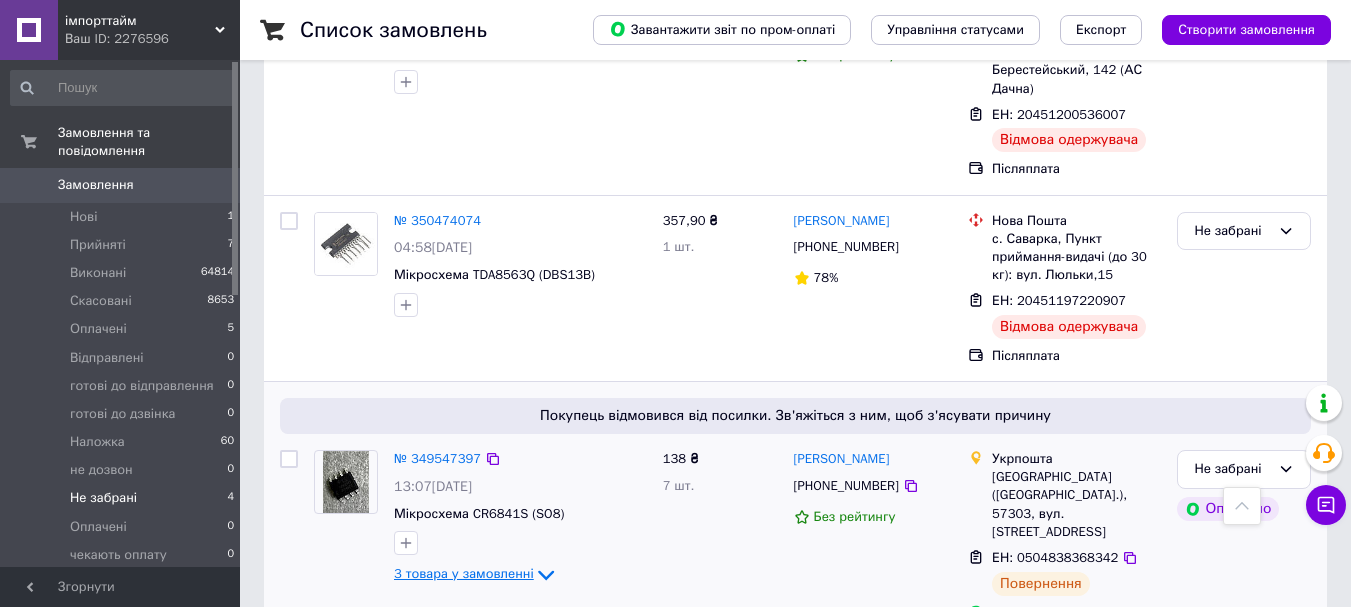 click 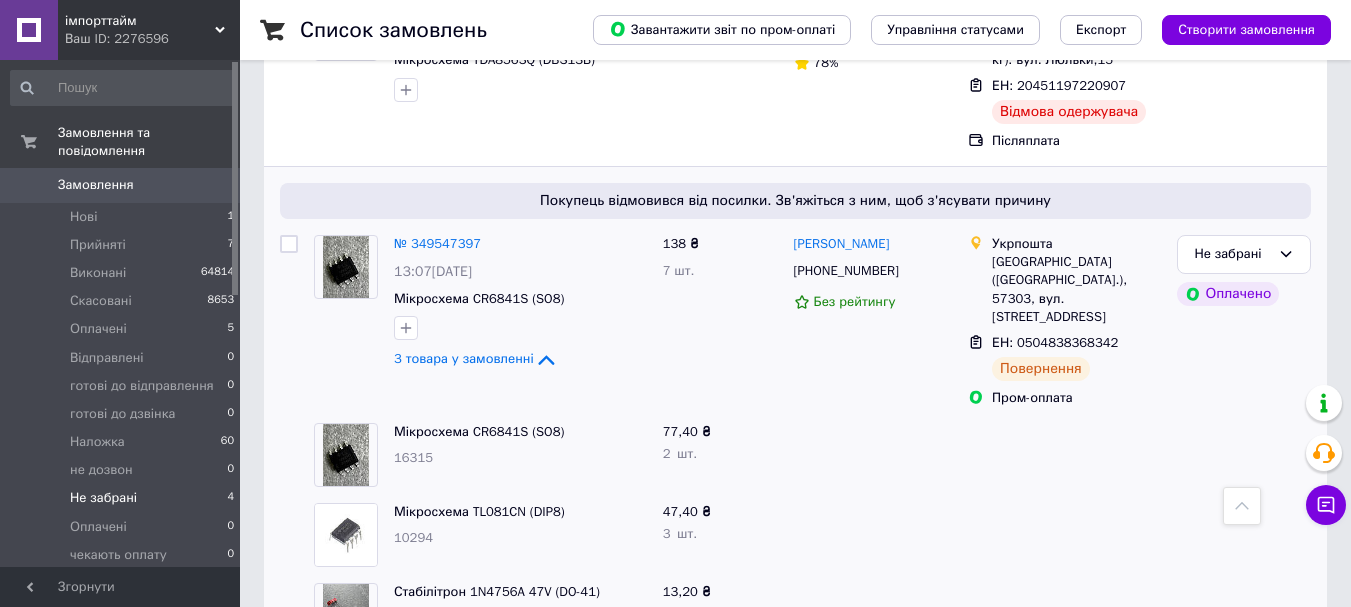 scroll, scrollTop: 957, scrollLeft: 0, axis: vertical 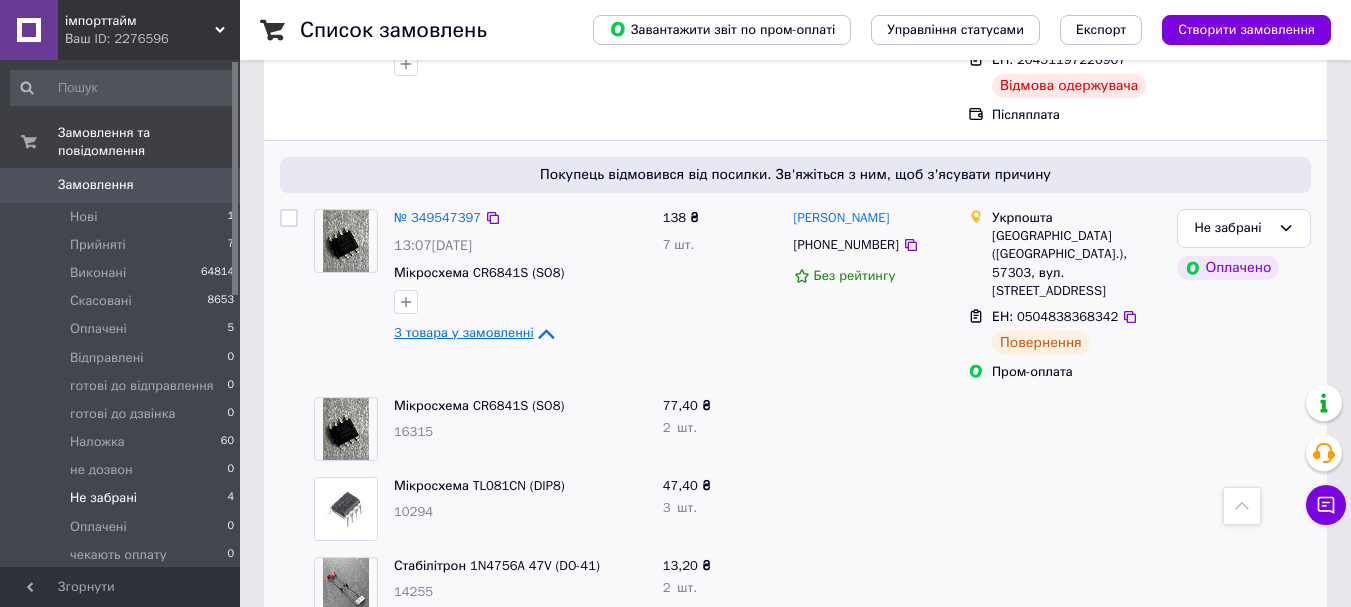 click on "3 товара у замовленні" at bounding box center (464, 333) 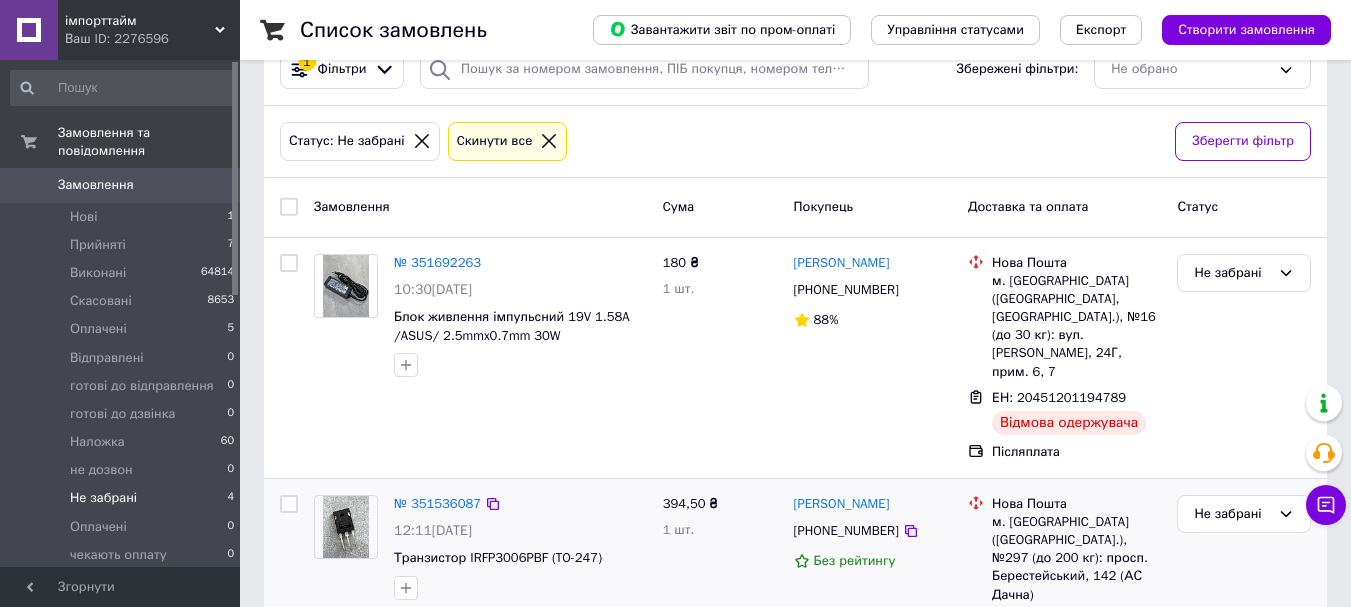 scroll, scrollTop: 16, scrollLeft: 0, axis: vertical 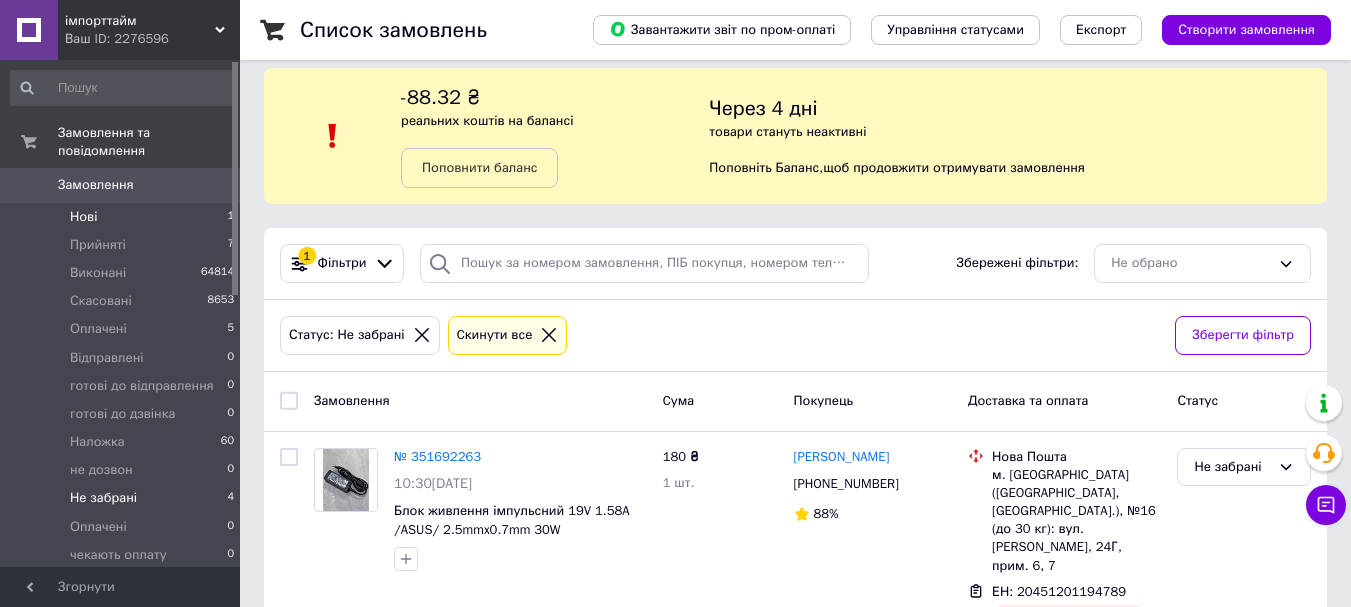 click on "Нові 1" at bounding box center [123, 217] 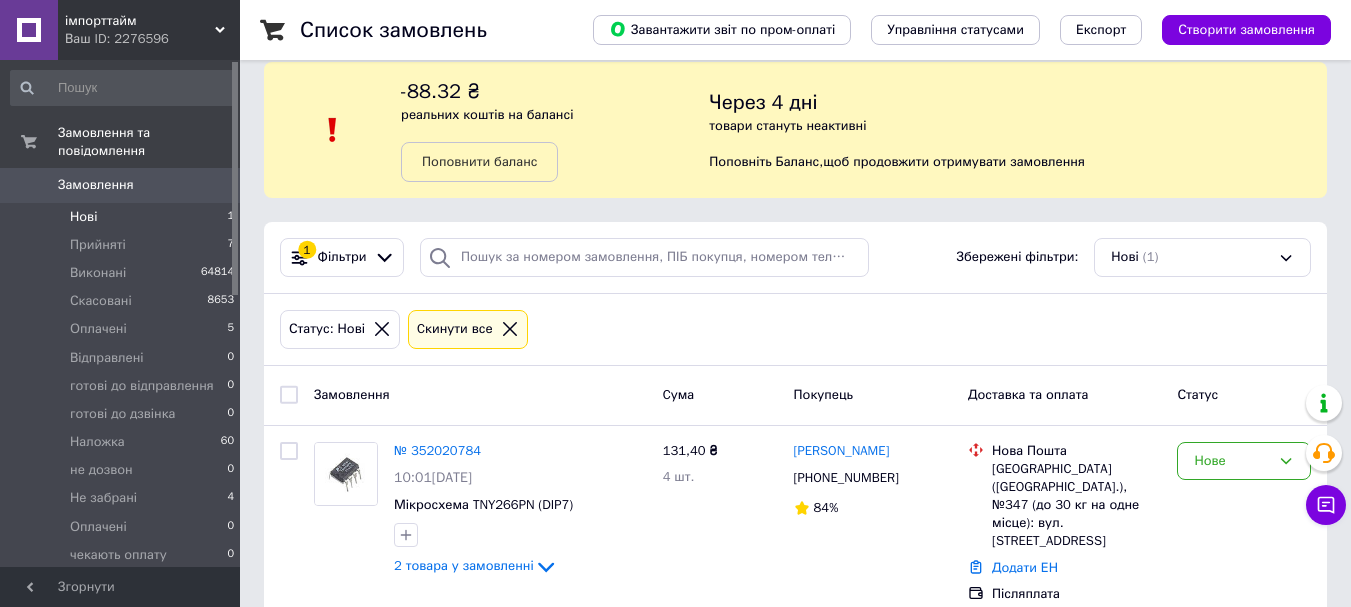scroll, scrollTop: 34, scrollLeft: 0, axis: vertical 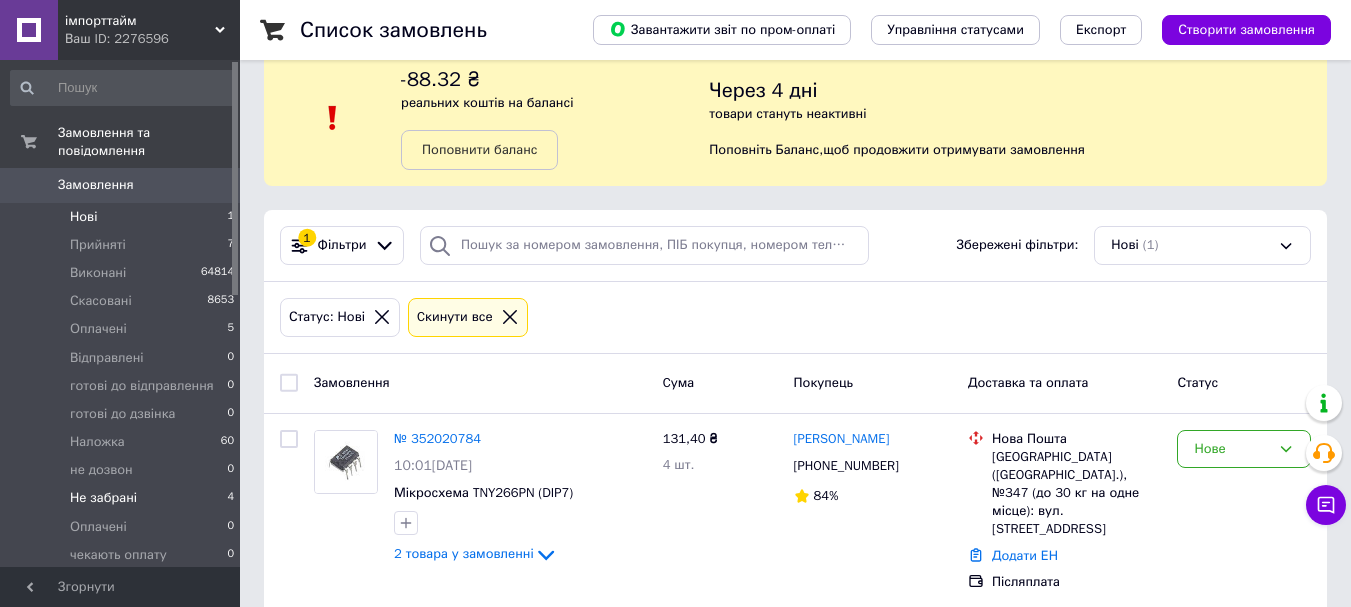 click on "Не забрані 4" at bounding box center [123, 498] 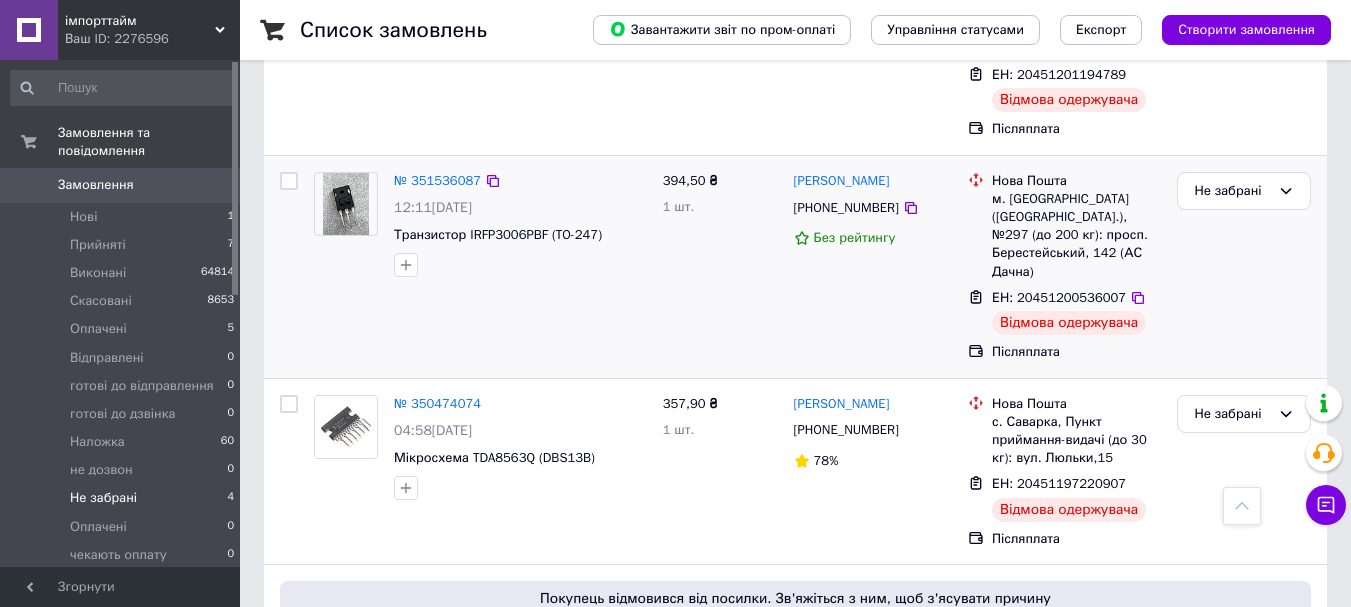 scroll, scrollTop: 600, scrollLeft: 0, axis: vertical 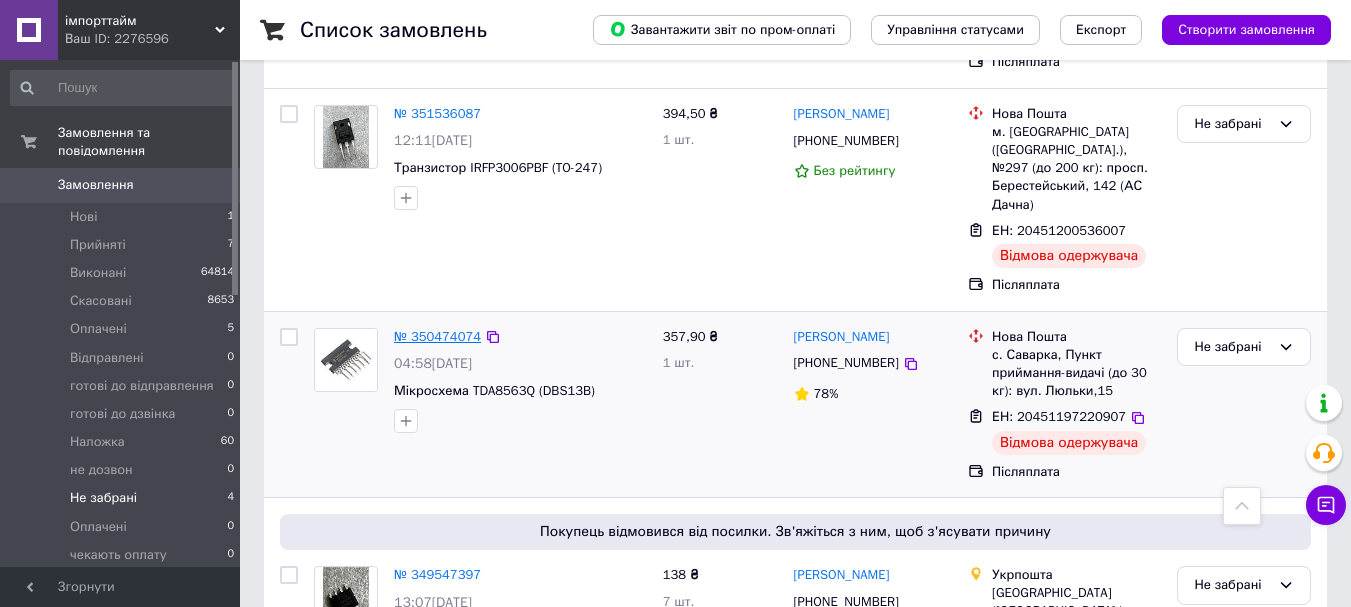 click on "№ 350474074" at bounding box center [437, 336] 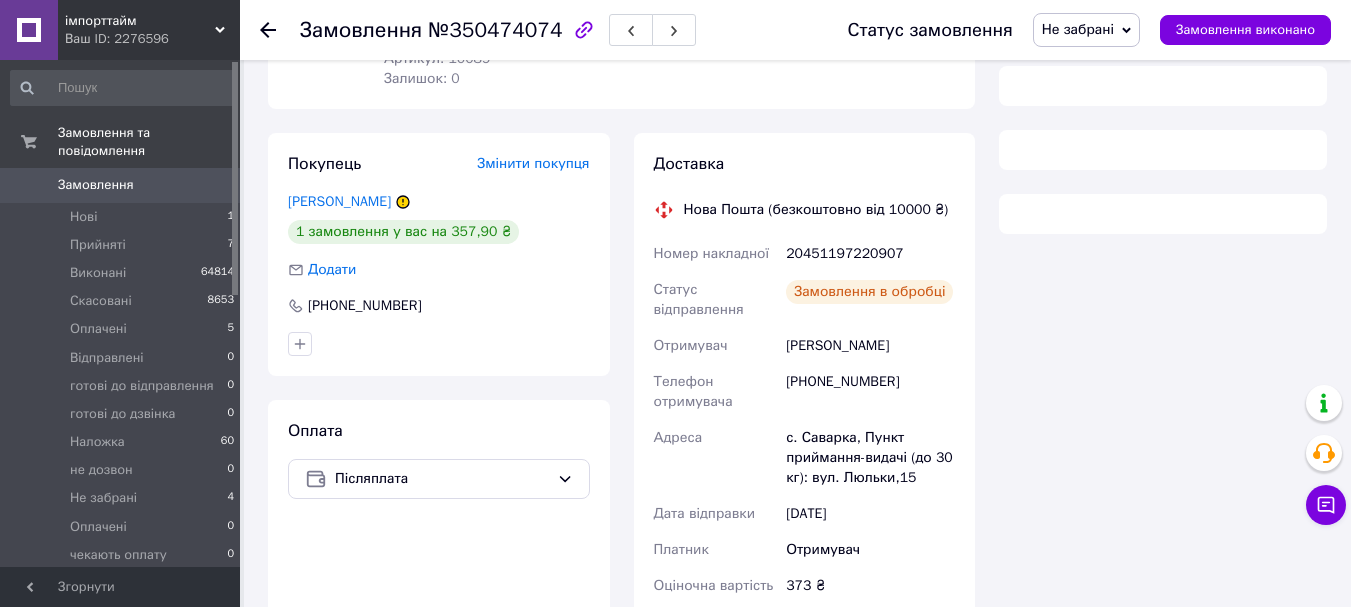 scroll, scrollTop: 600, scrollLeft: 0, axis: vertical 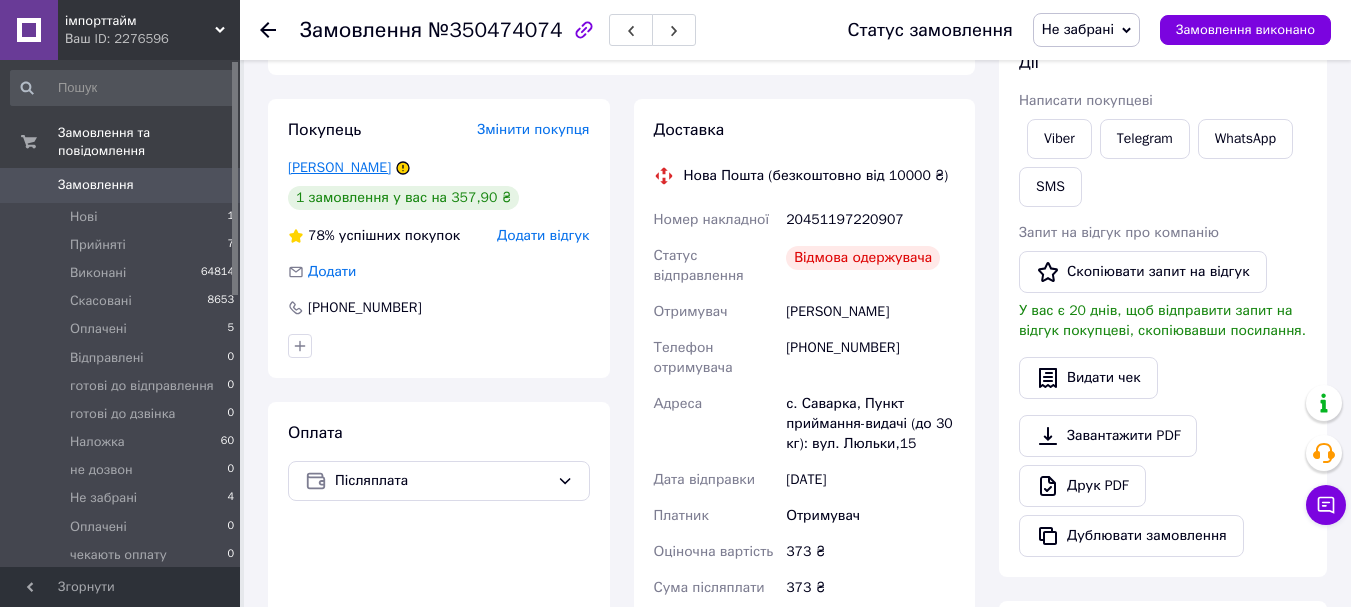 click on "[PERSON_NAME]" at bounding box center [339, 167] 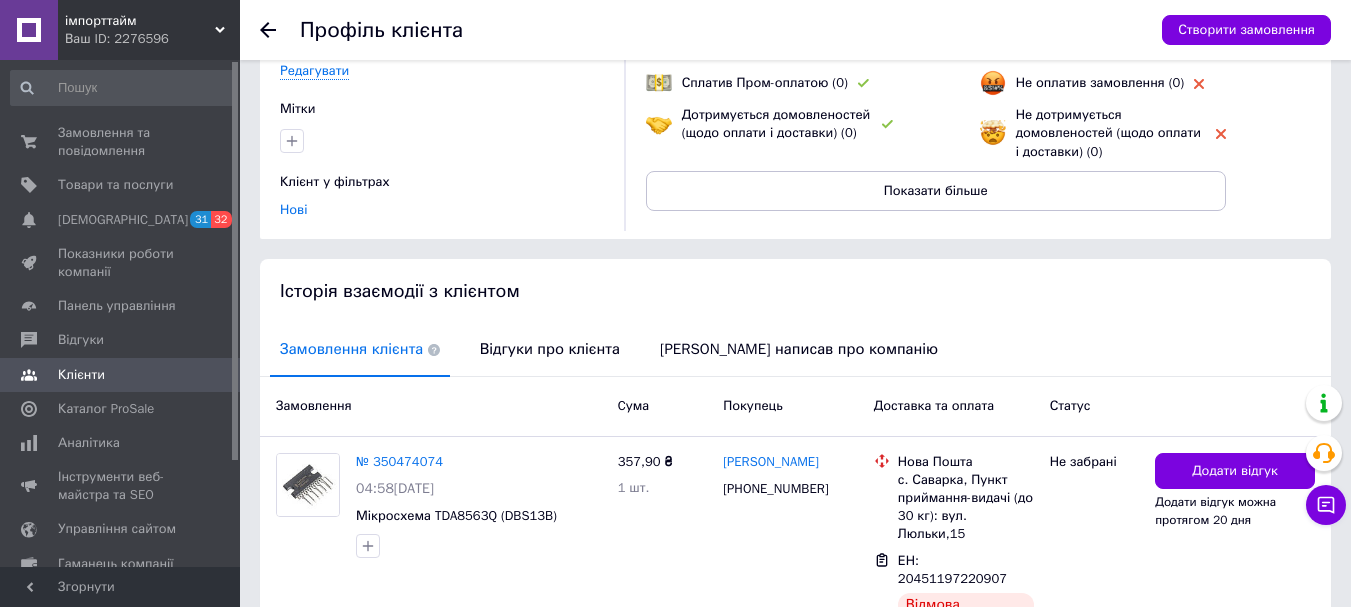 scroll, scrollTop: 334, scrollLeft: 0, axis: vertical 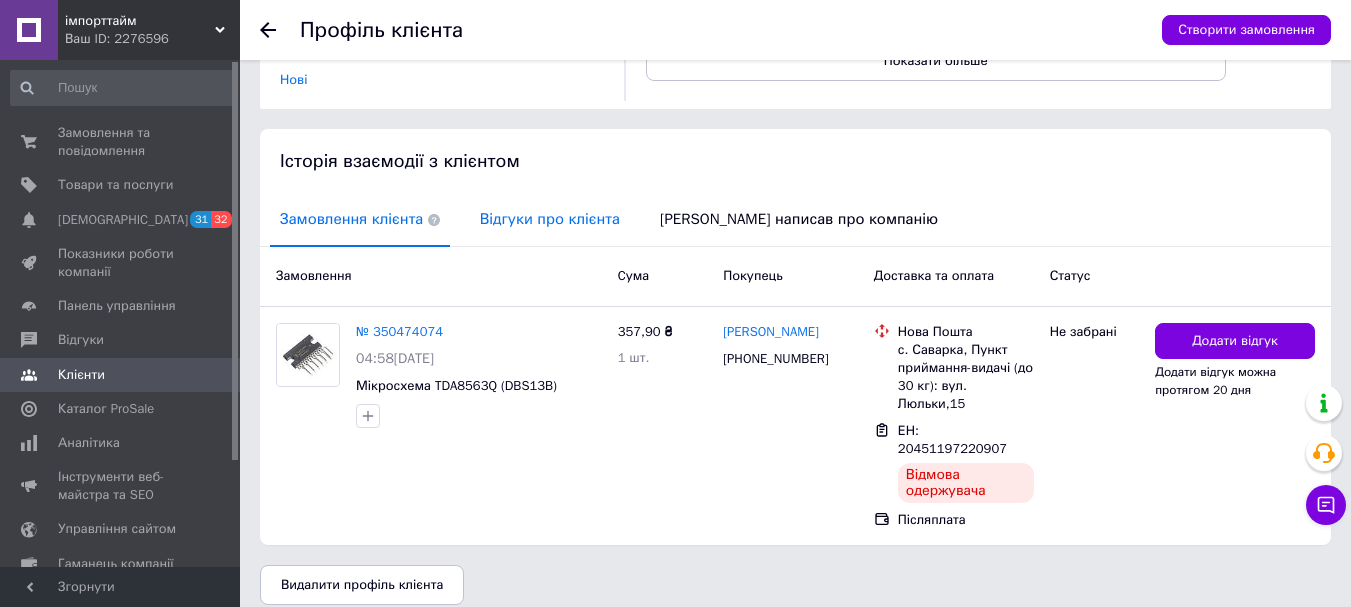 click on "Відгуки про клієнта" at bounding box center (550, 219) 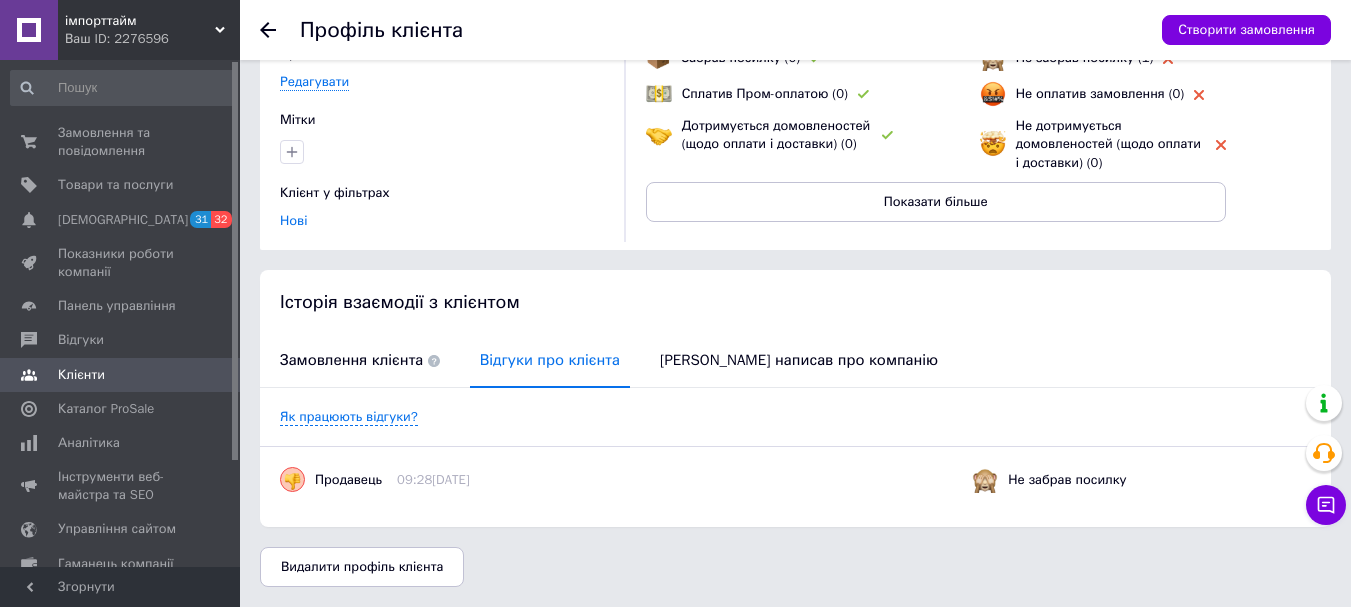 click on "Історія взаємодії з клієнтом" at bounding box center [795, 302] 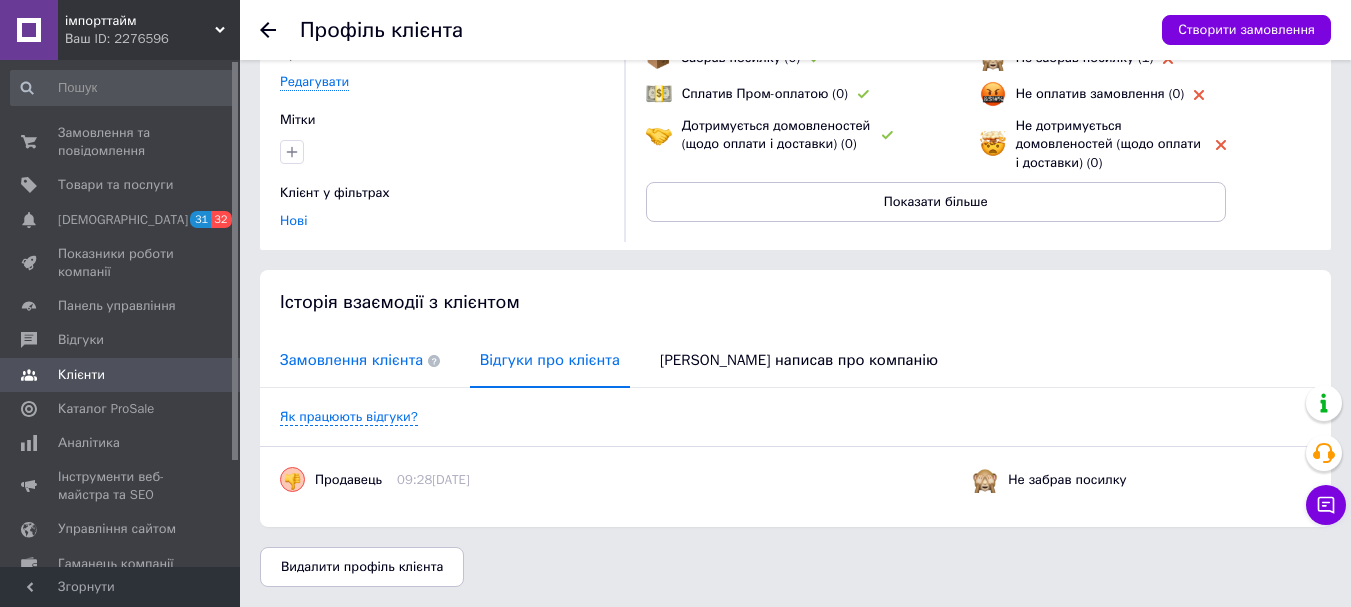 click on "Замовлення клієнта" at bounding box center [360, 360] 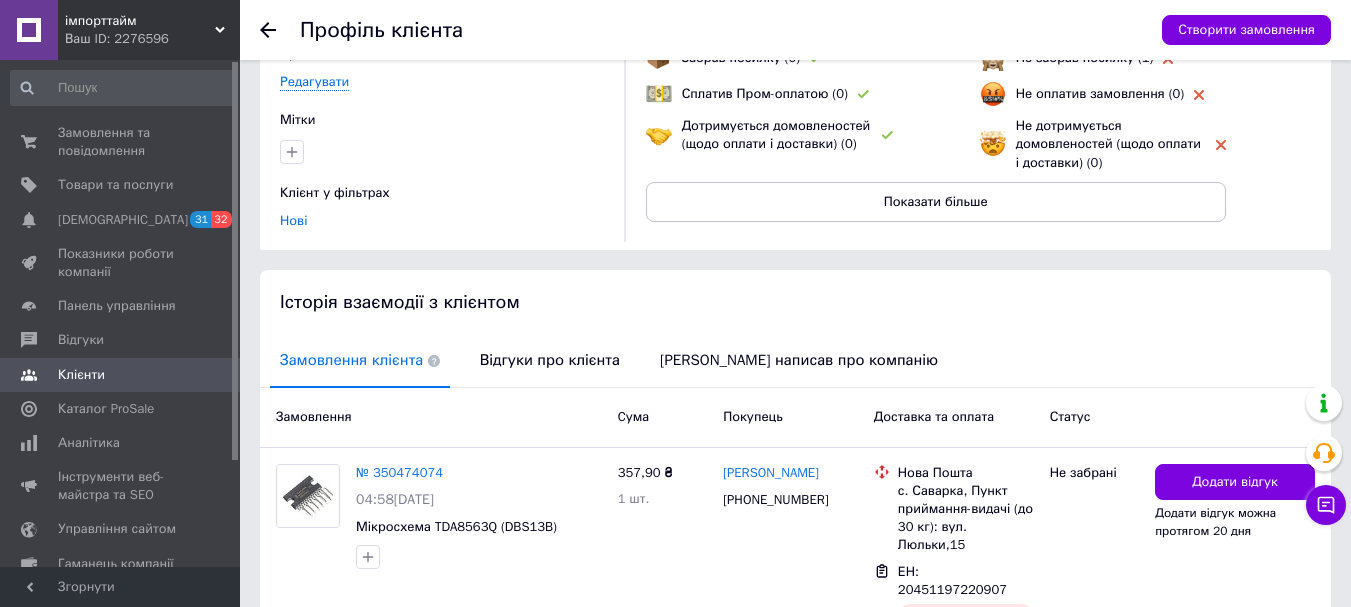 scroll, scrollTop: 334, scrollLeft: 0, axis: vertical 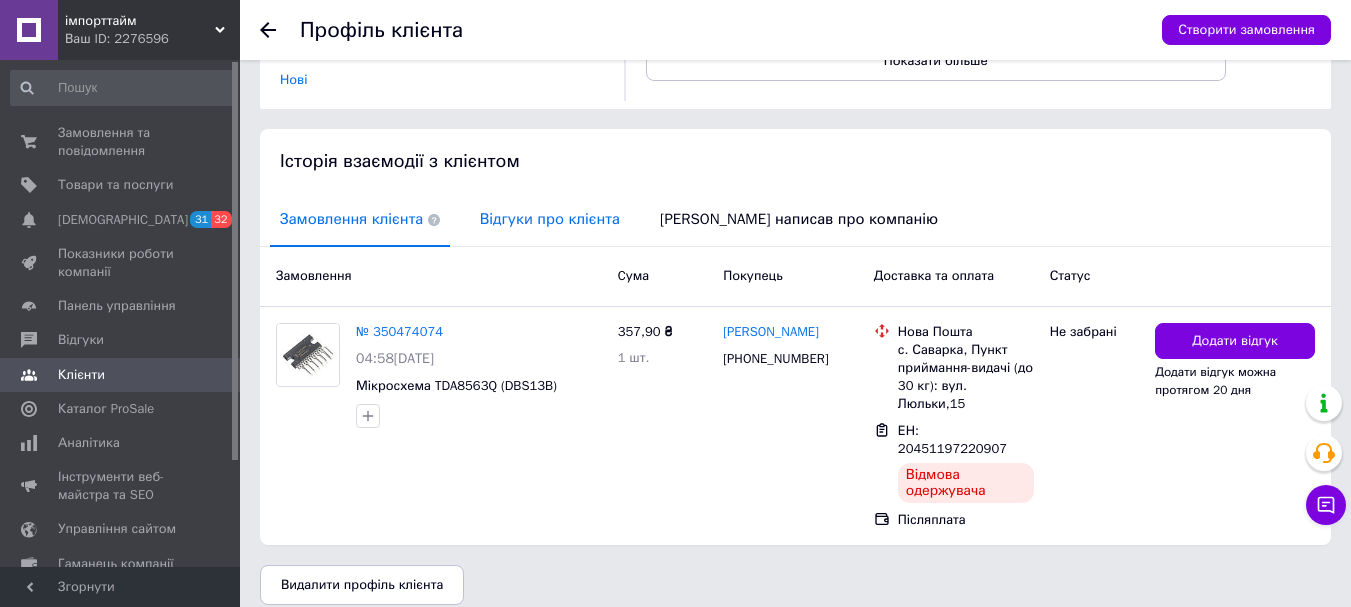 click on "Відгуки про клієнта" at bounding box center (550, 219) 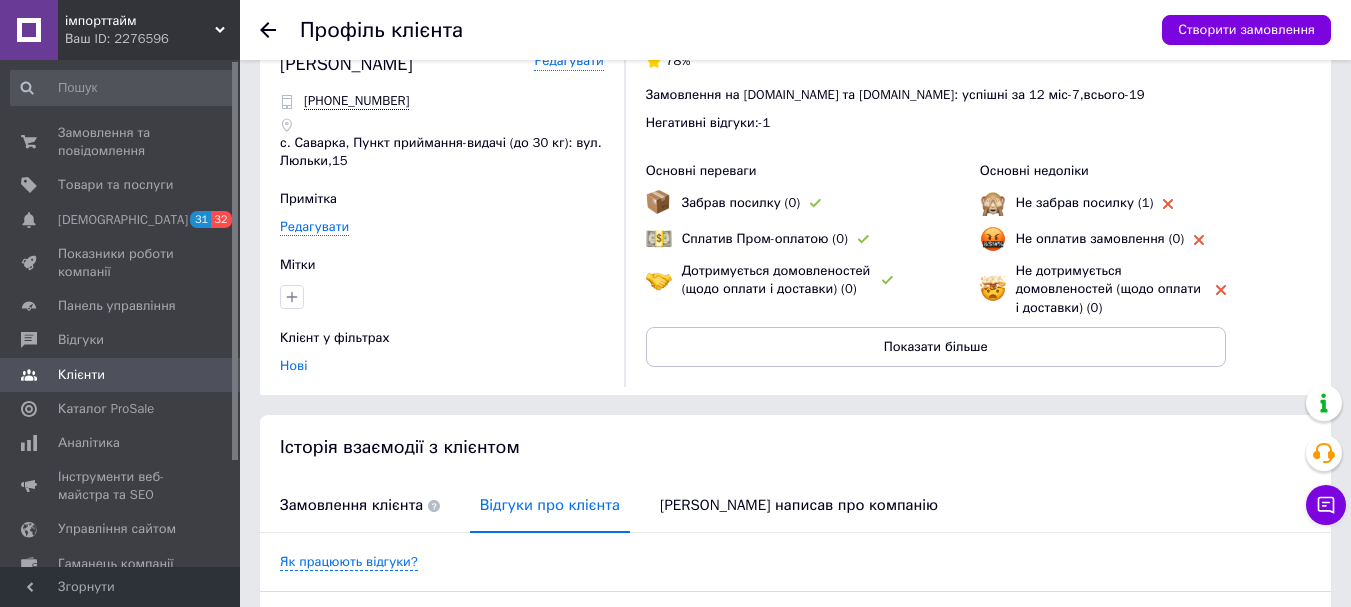 scroll, scrollTop: 0, scrollLeft: 0, axis: both 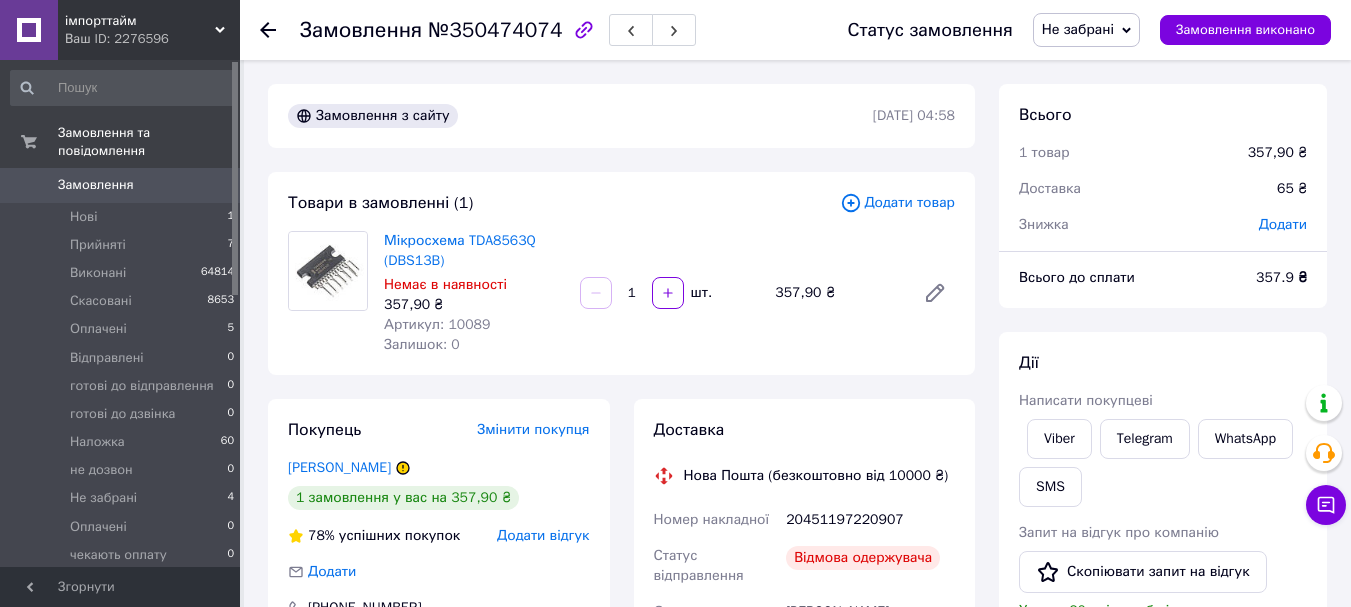 click 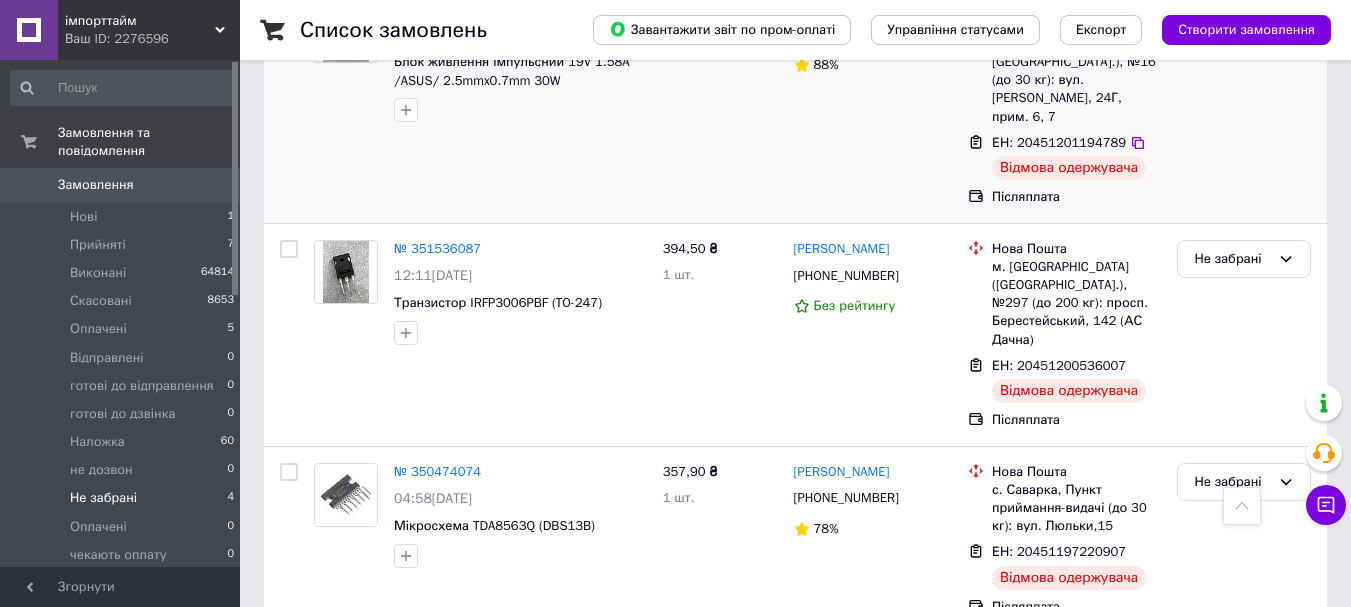 scroll, scrollTop: 500, scrollLeft: 0, axis: vertical 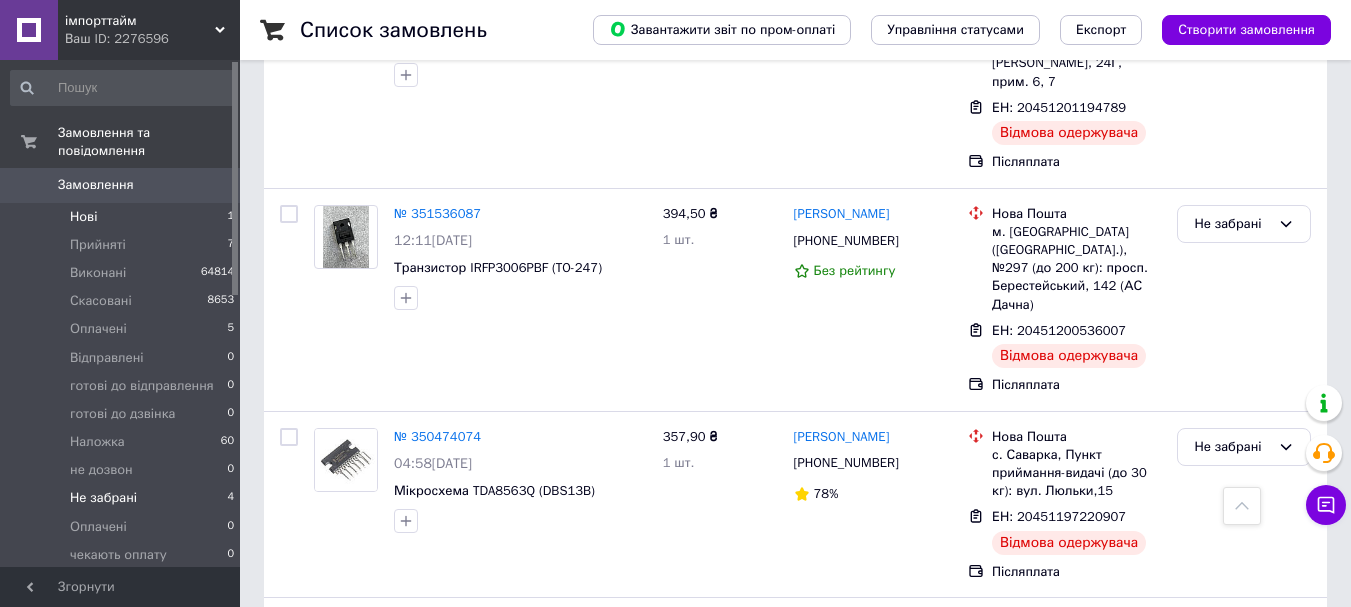click on "Нові 1" at bounding box center [123, 217] 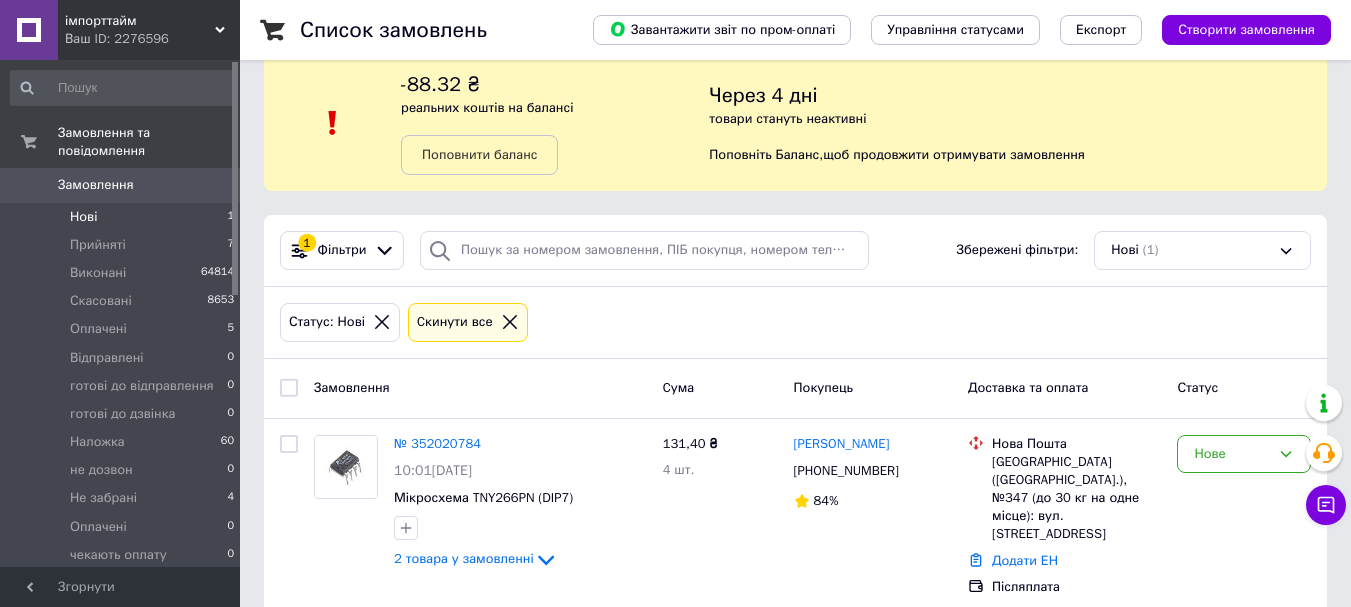 scroll, scrollTop: 34, scrollLeft: 0, axis: vertical 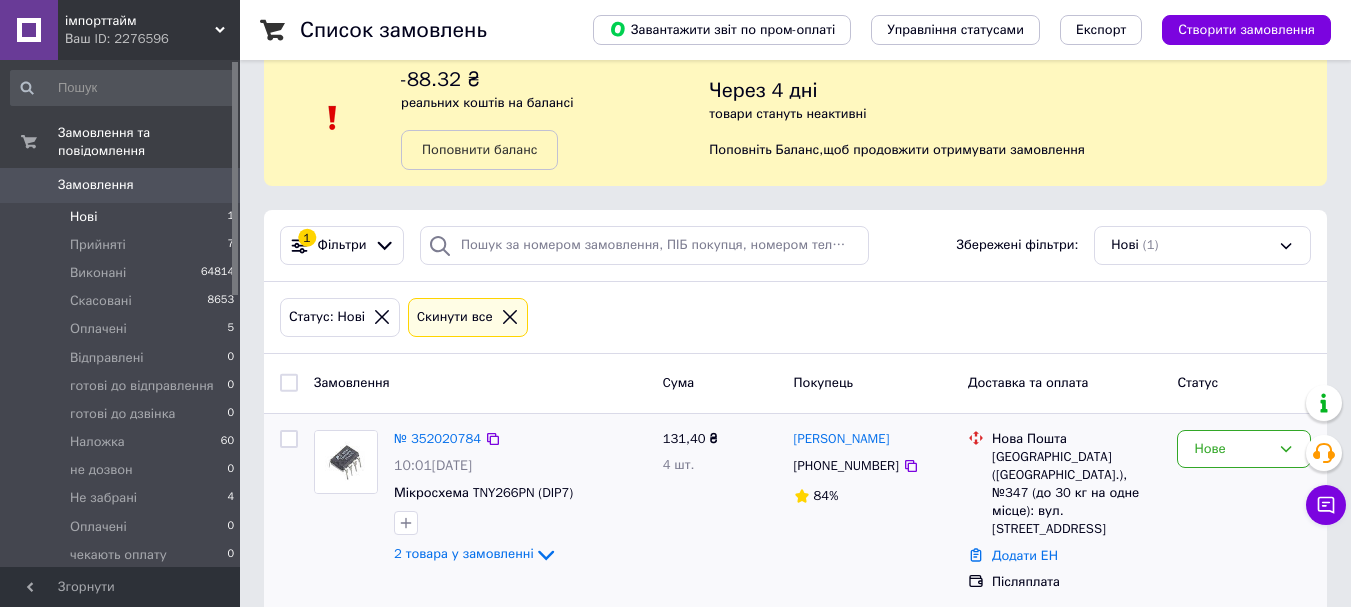 click on "2 товара у замовленні" 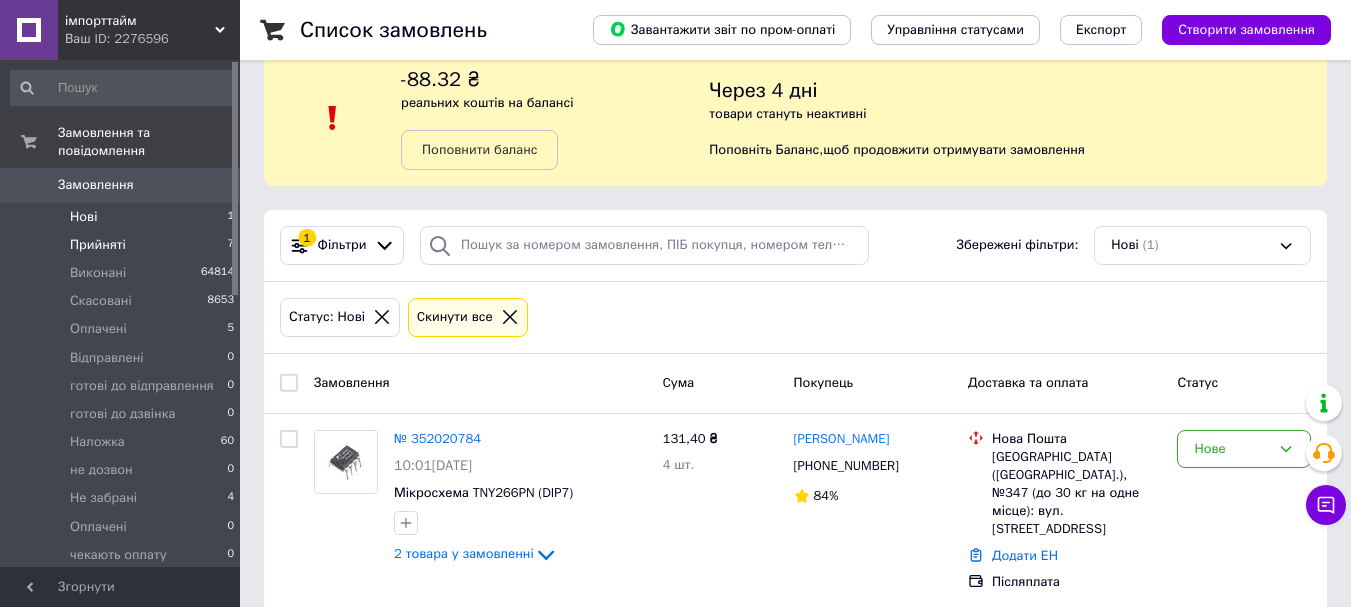 click on "Прийняті 7" at bounding box center (123, 245) 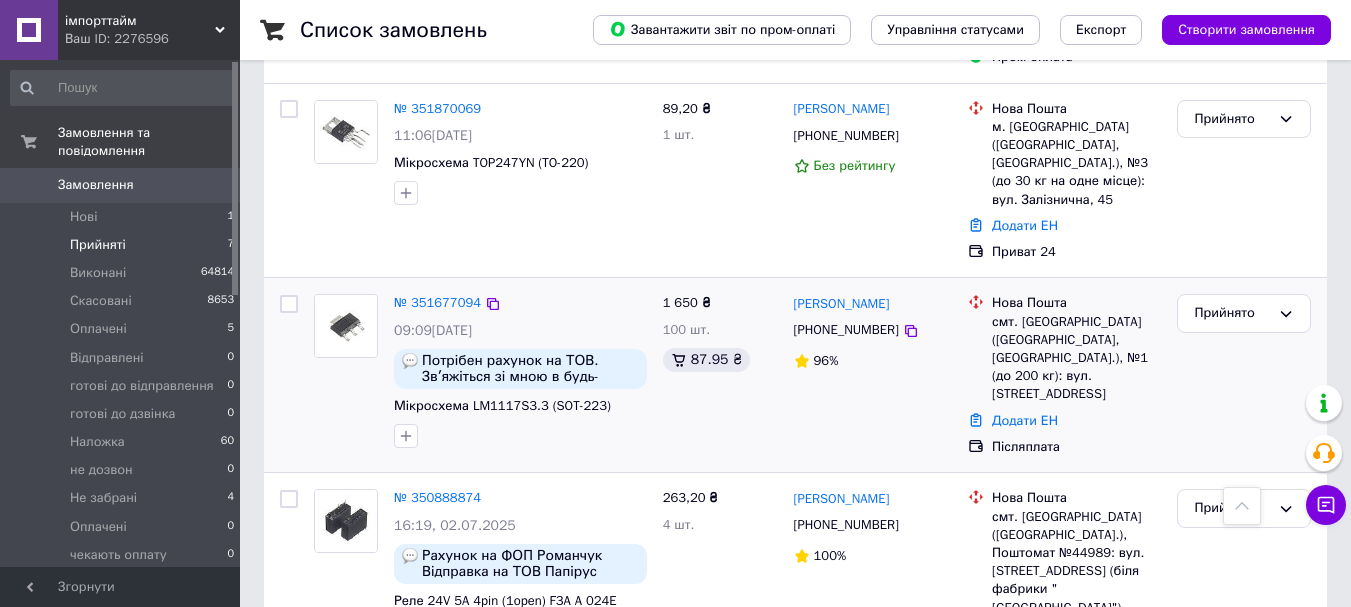 scroll, scrollTop: 1010, scrollLeft: 0, axis: vertical 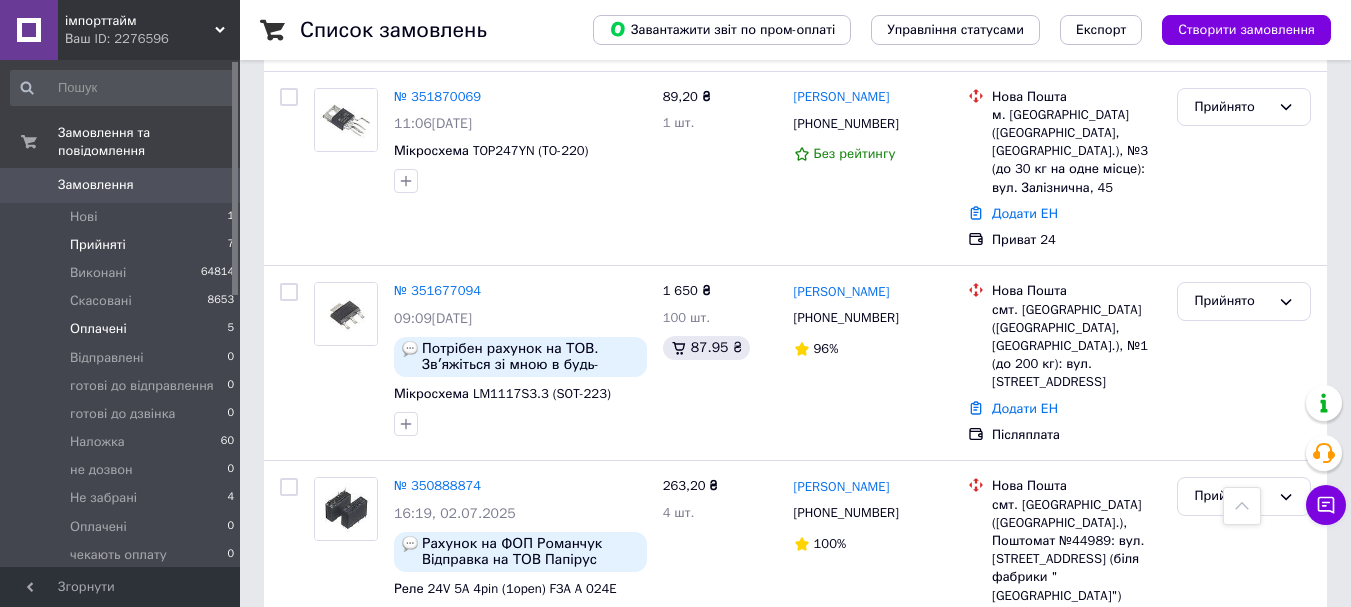 click on "Оплачені 5" at bounding box center (123, 329) 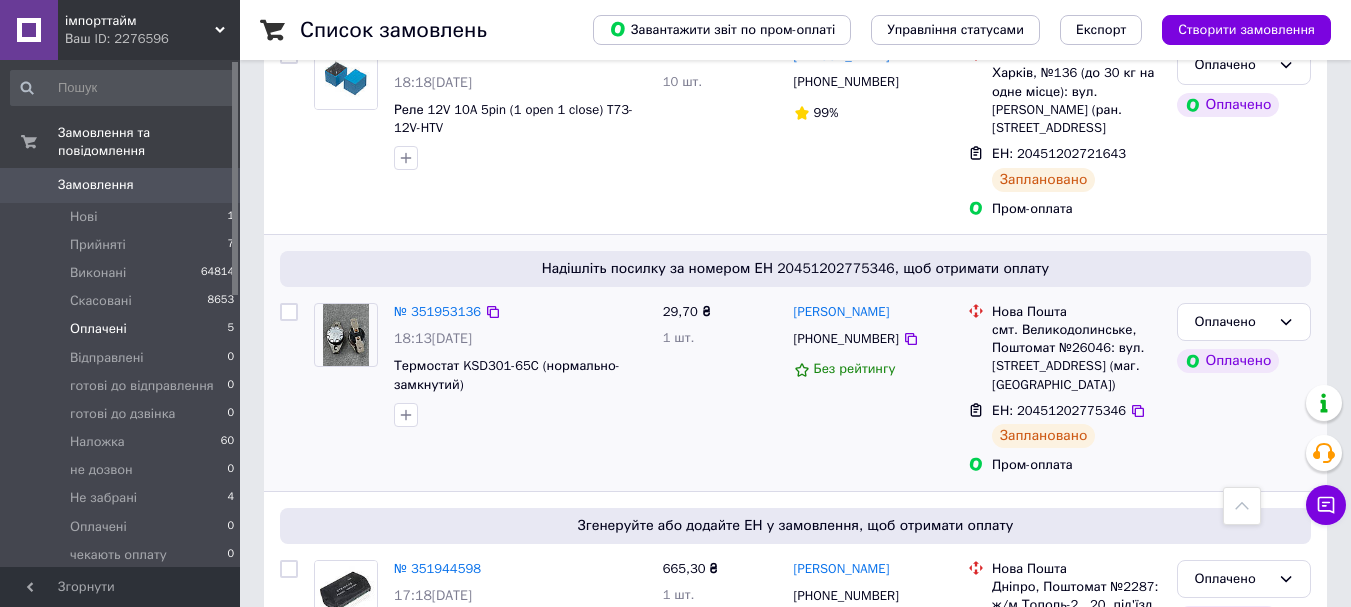 scroll, scrollTop: 1101, scrollLeft: 0, axis: vertical 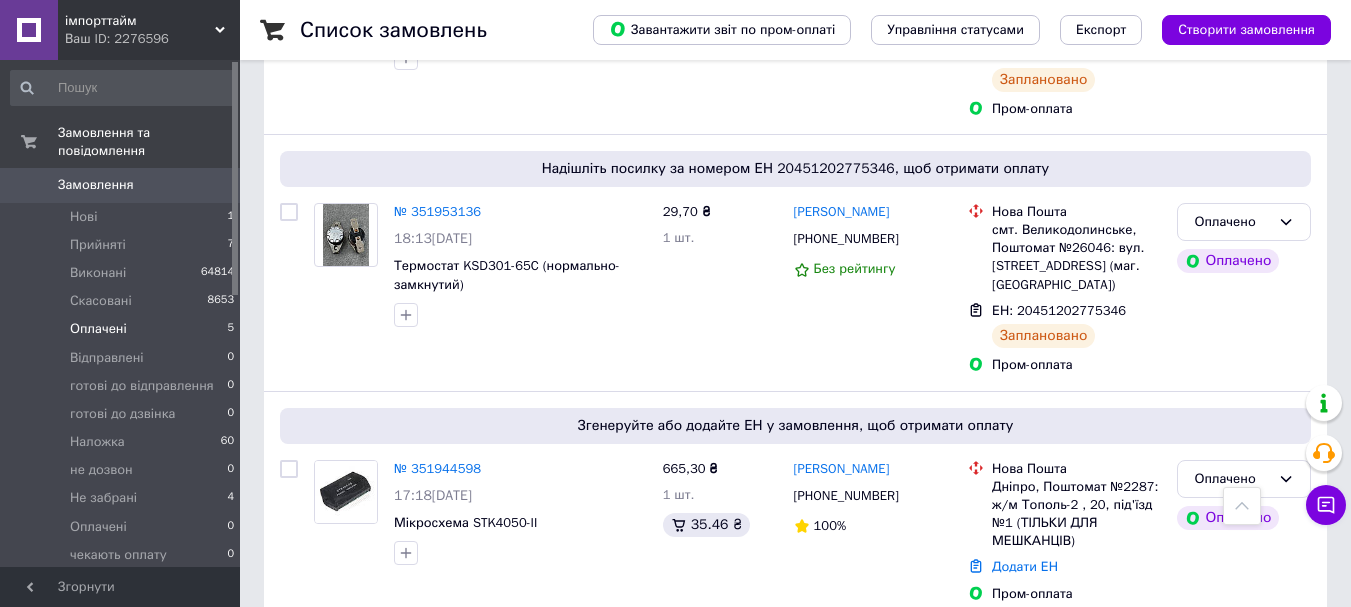 click 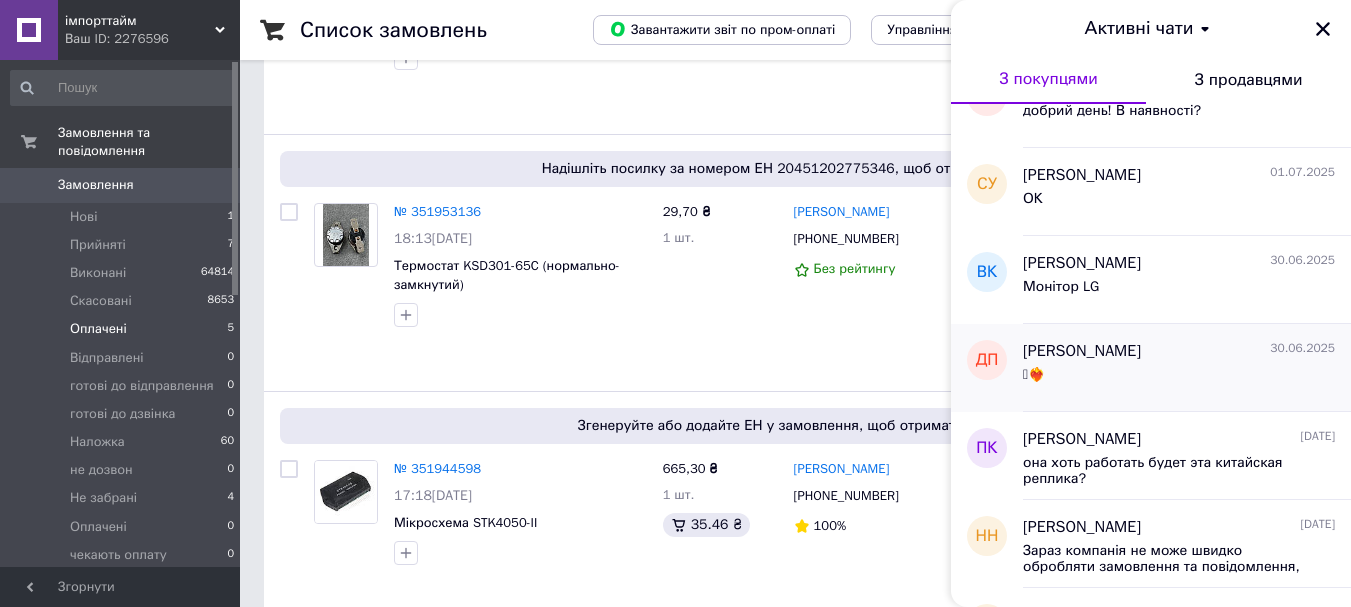 scroll, scrollTop: 1200, scrollLeft: 0, axis: vertical 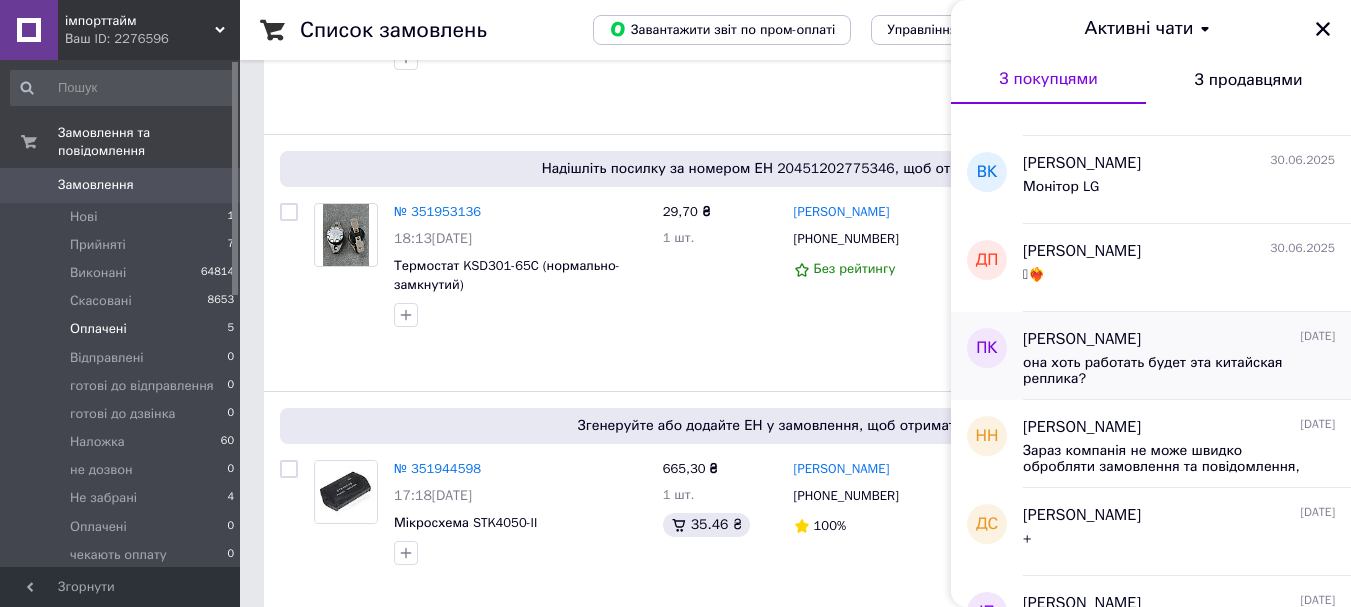 click on "она хоть работать будет эта китайская реплика?" at bounding box center (1165, 371) 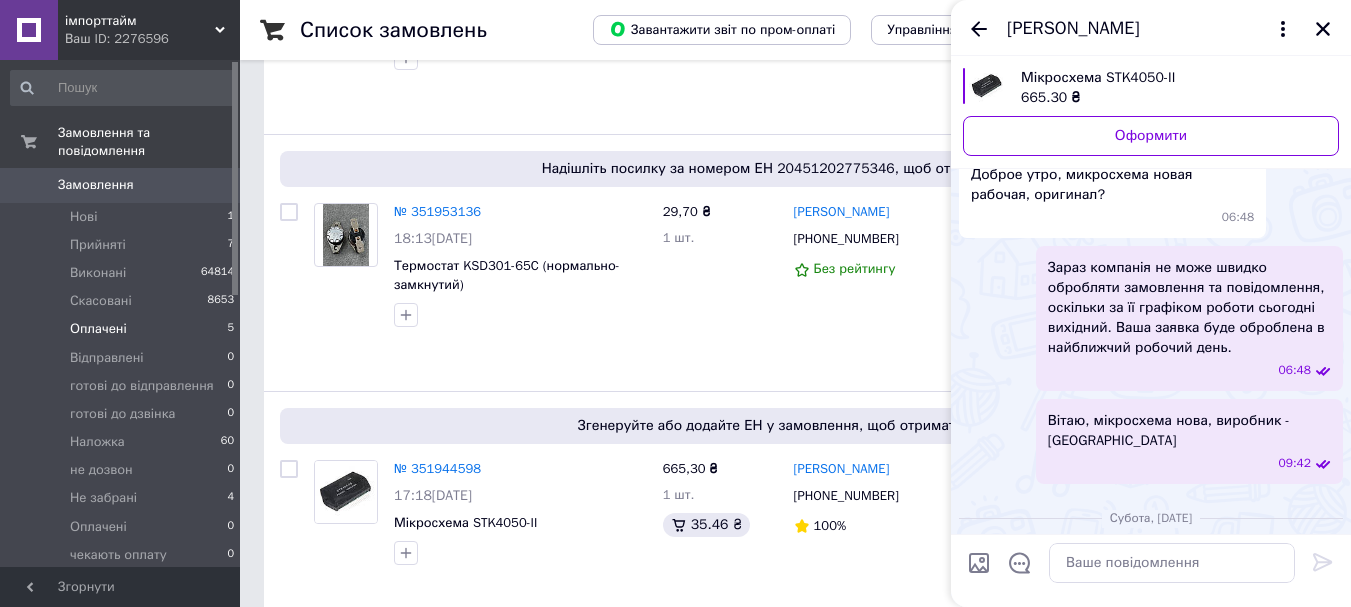 scroll, scrollTop: 160, scrollLeft: 0, axis: vertical 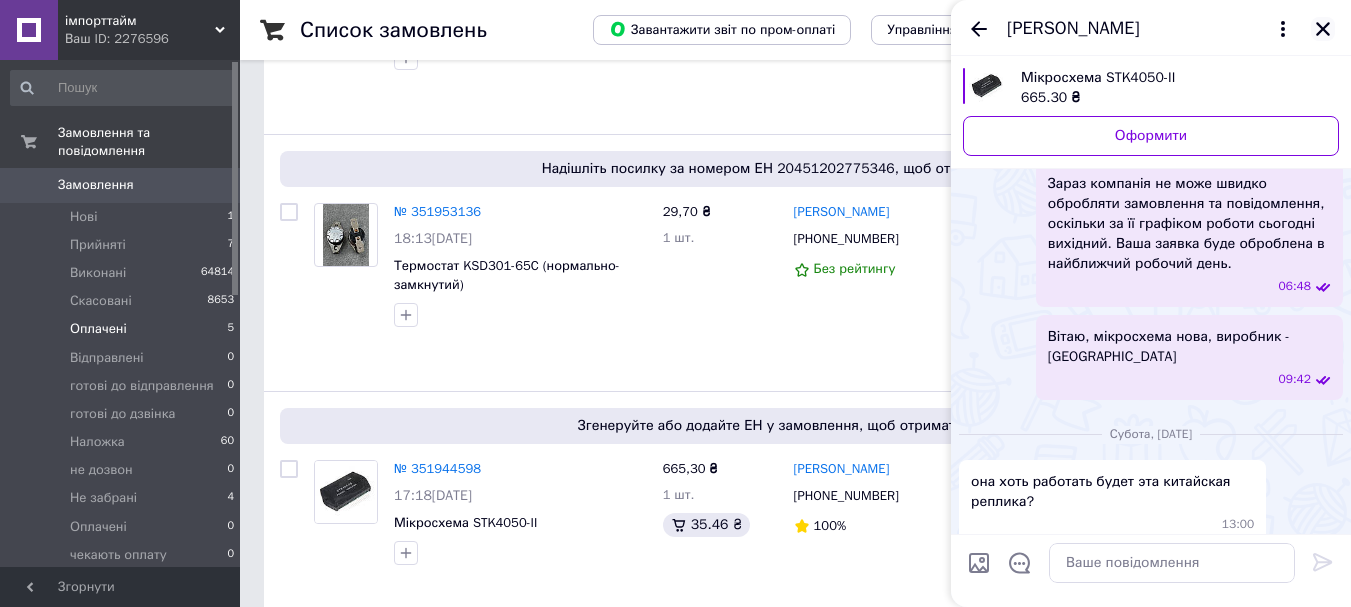 click 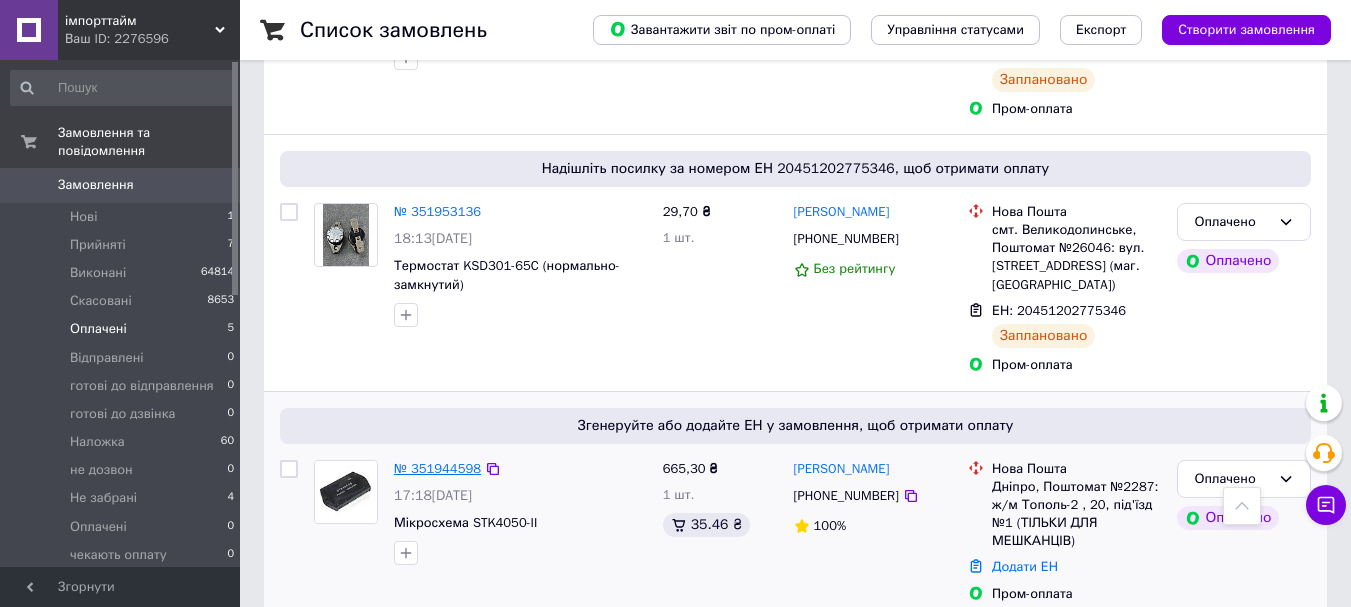click on "№ 351944598" at bounding box center (437, 468) 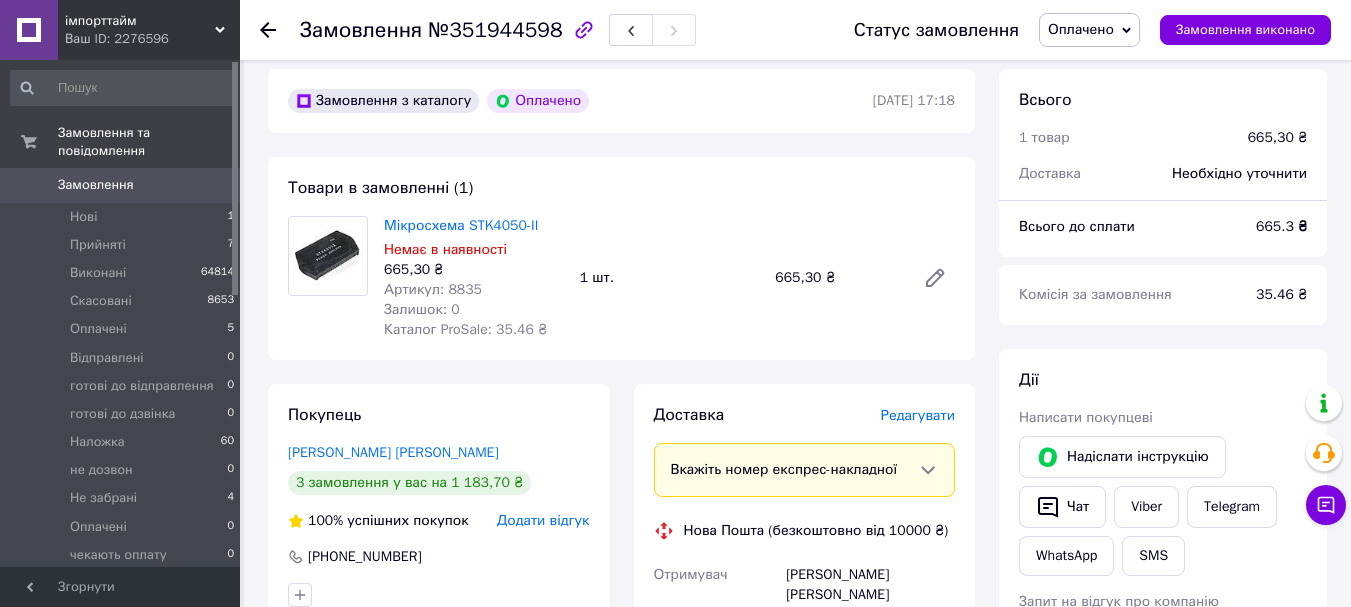 scroll, scrollTop: 112, scrollLeft: 0, axis: vertical 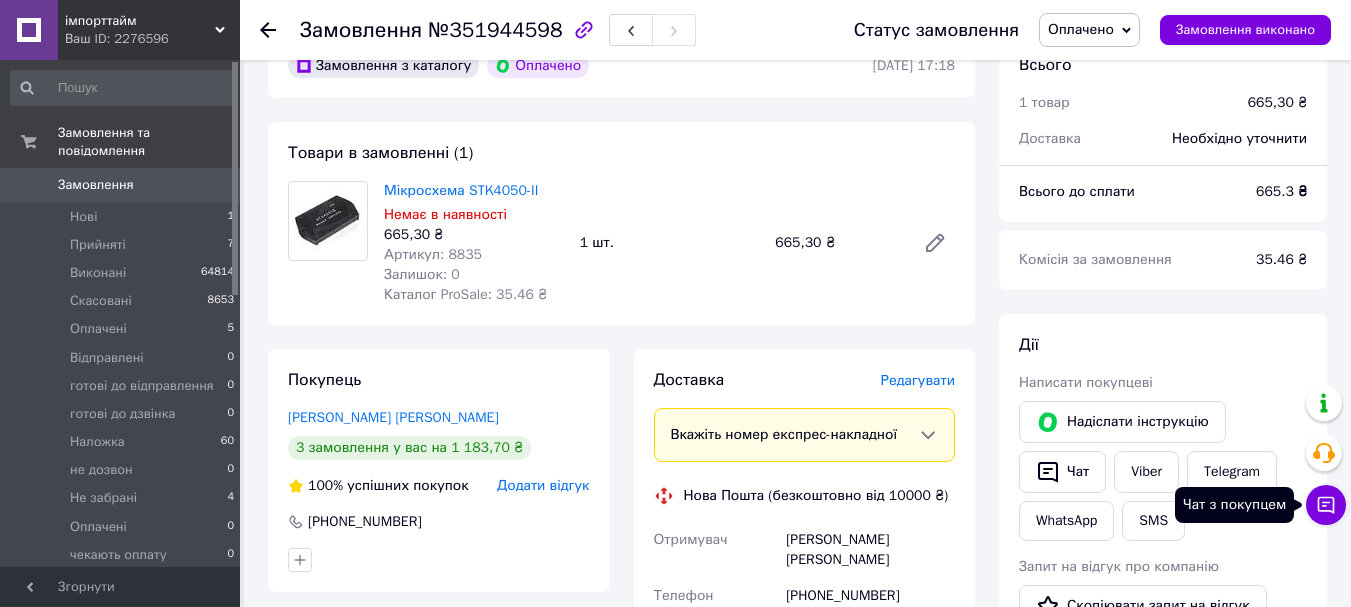 click on "Чат з покупцем" at bounding box center (1326, 505) 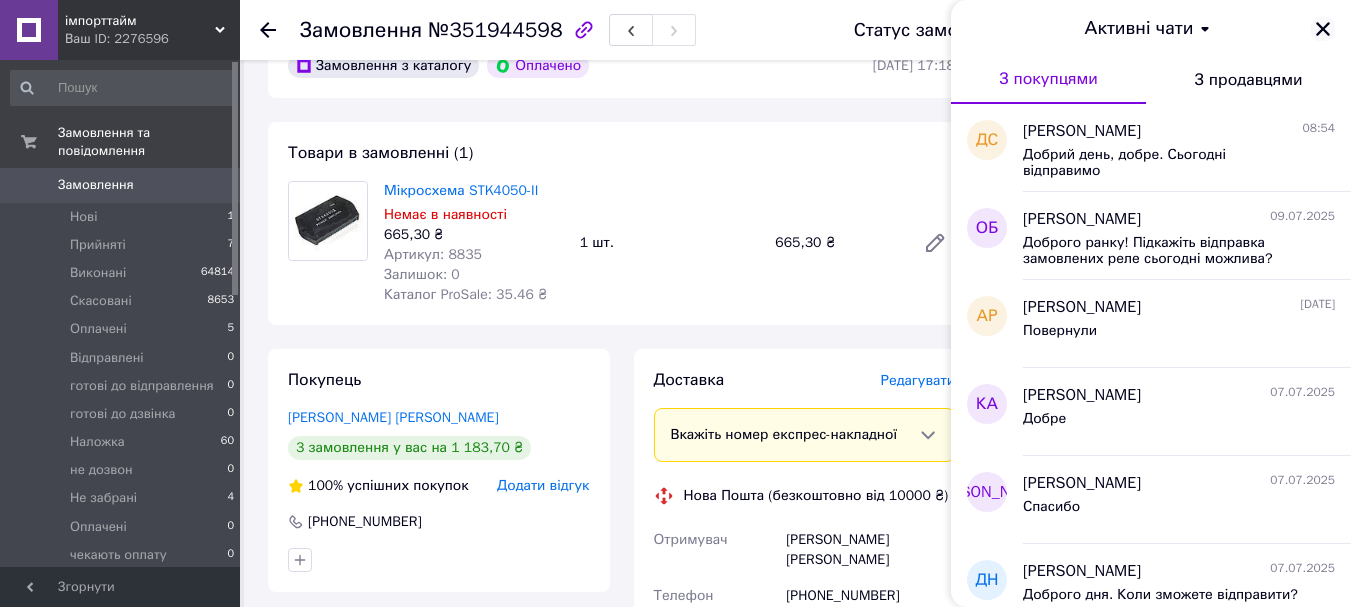 click 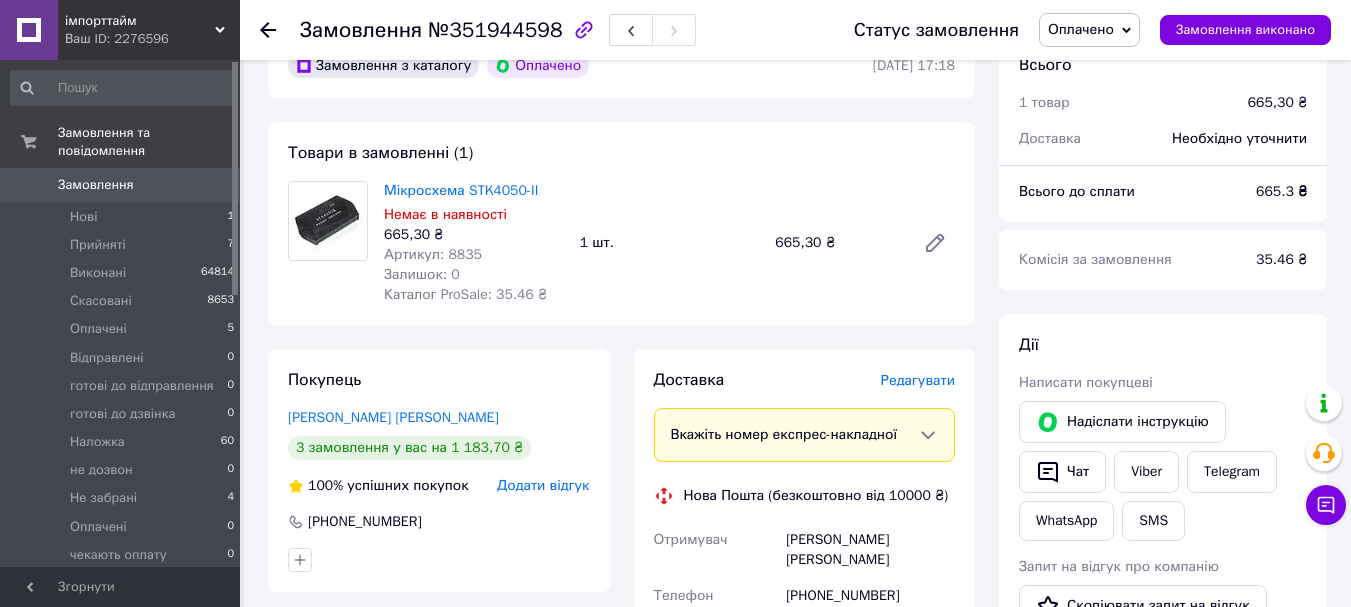 scroll, scrollTop: 12, scrollLeft: 0, axis: vertical 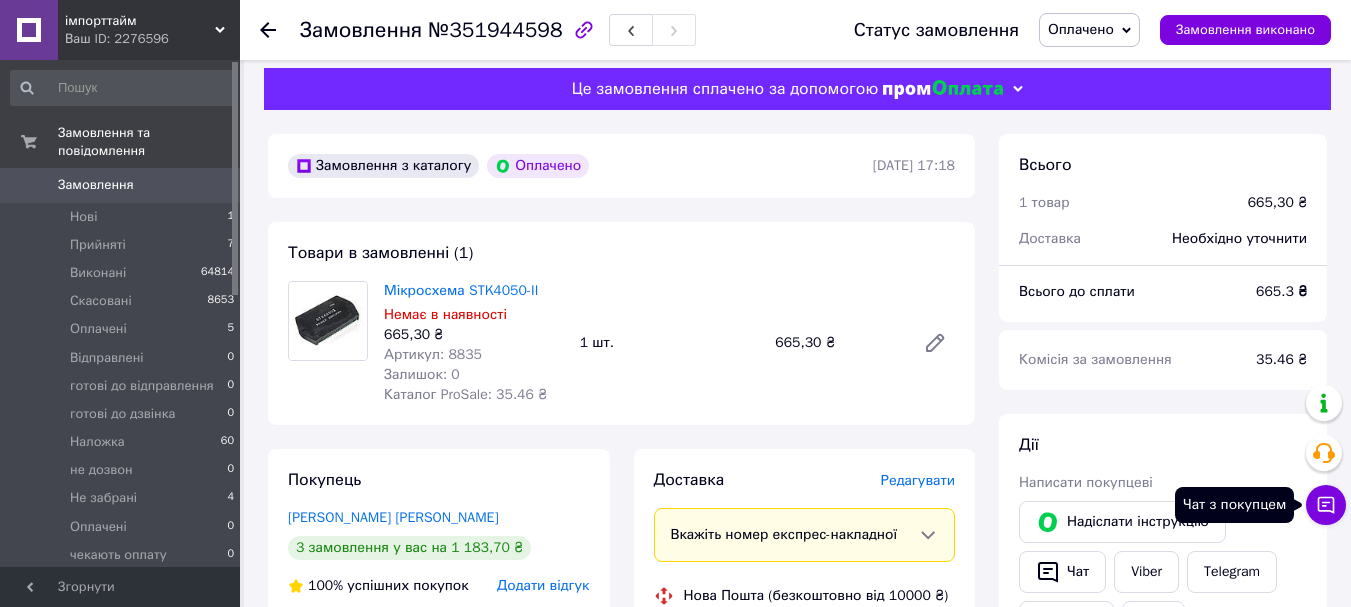 click on "Чат з покупцем" at bounding box center [1326, 505] 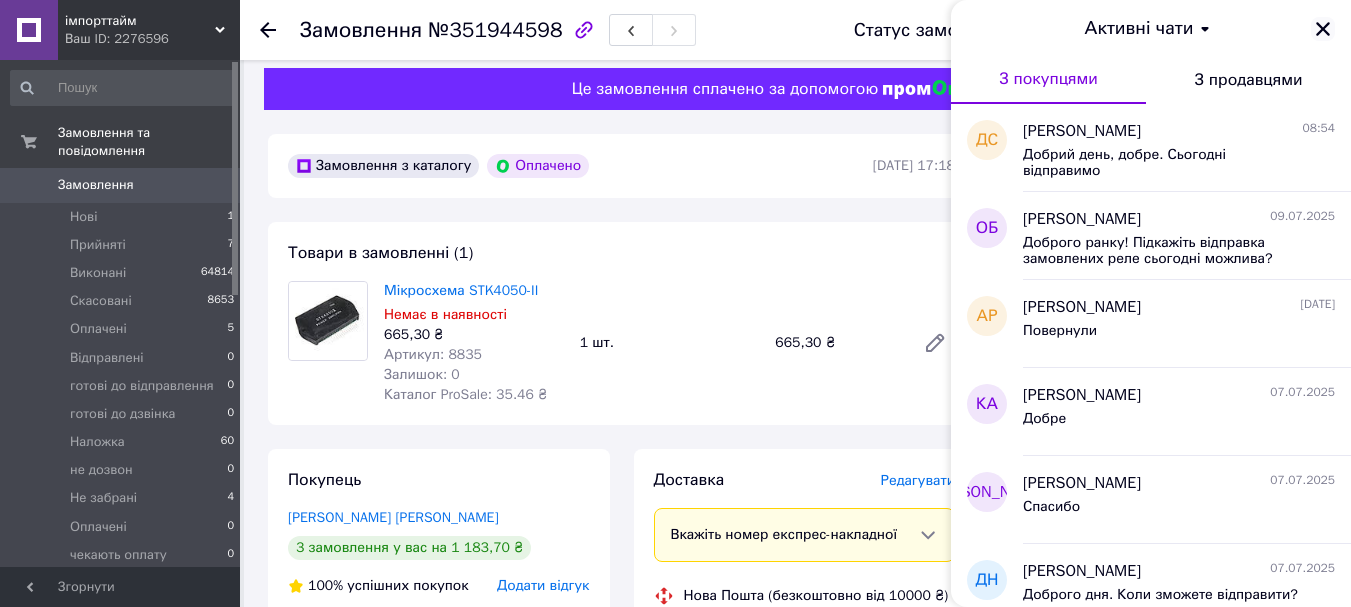click 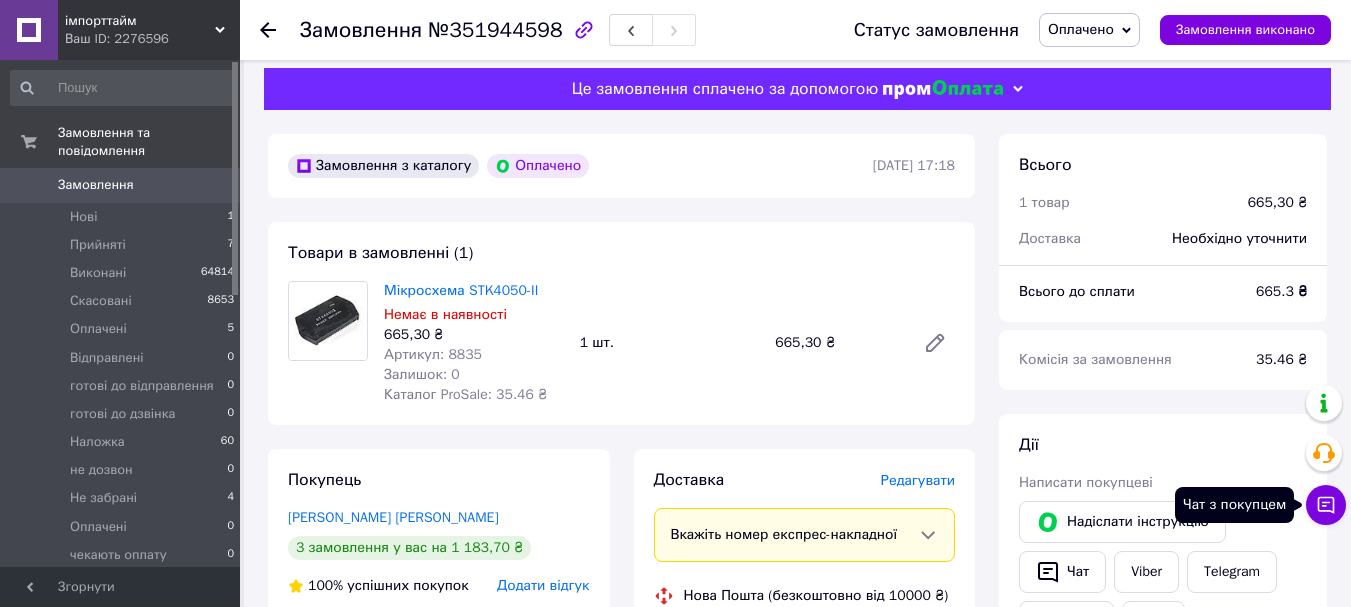 click 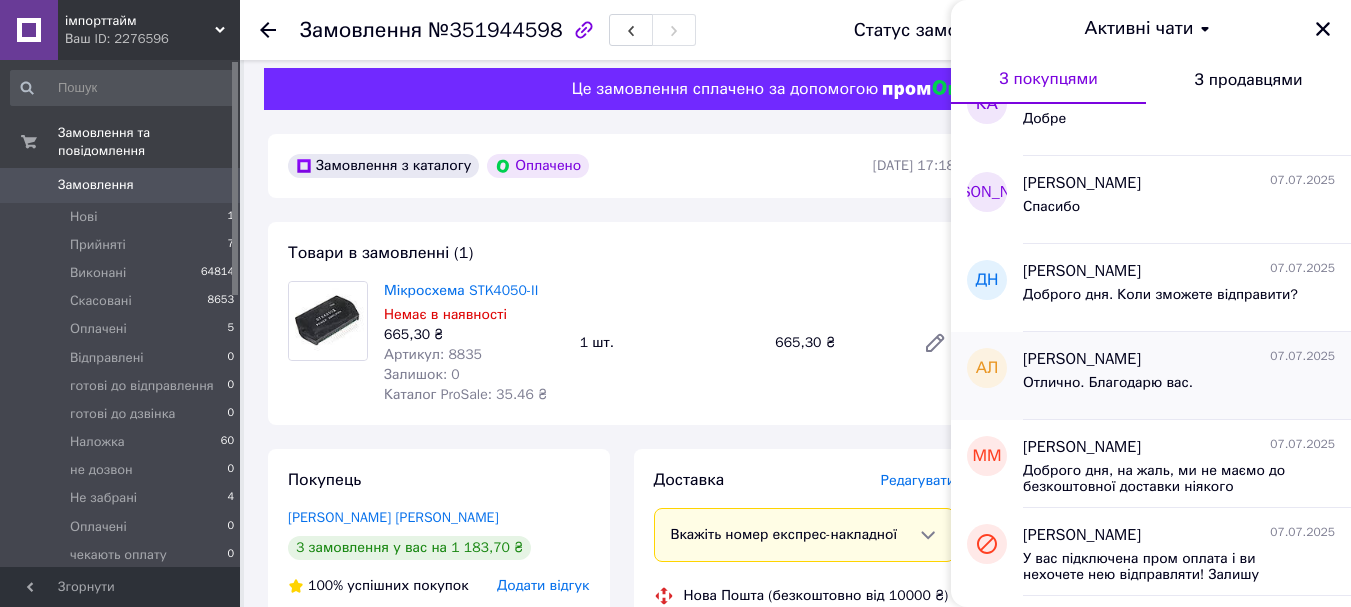 scroll, scrollTop: 400, scrollLeft: 0, axis: vertical 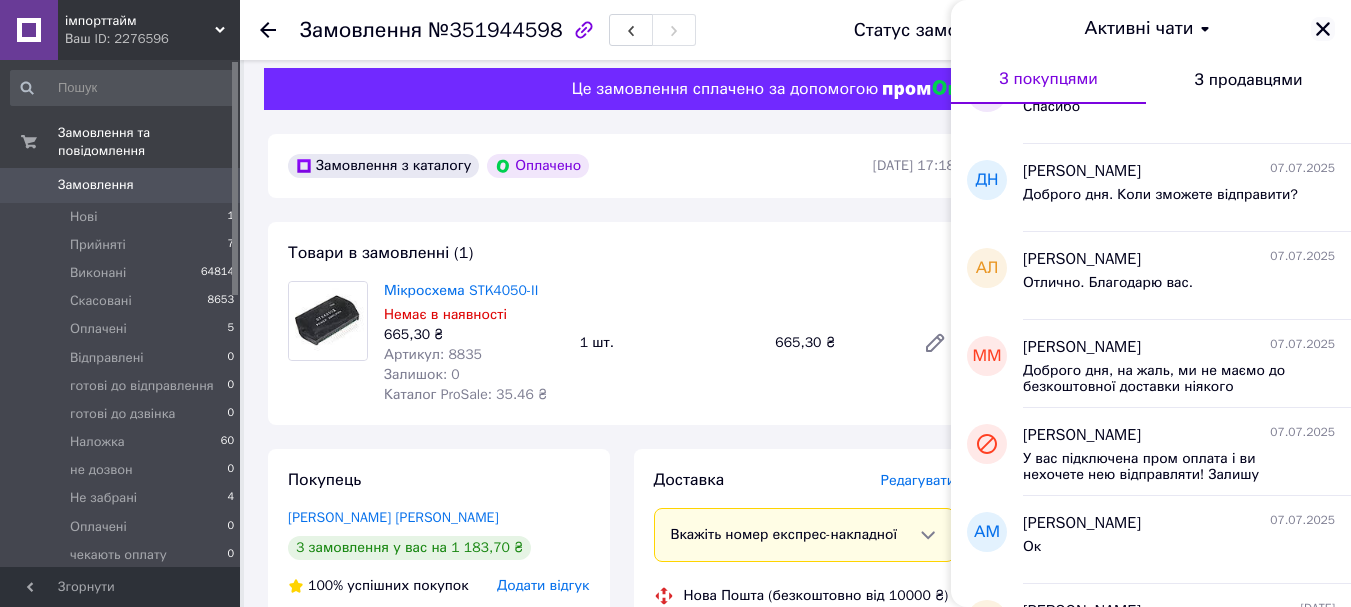 click 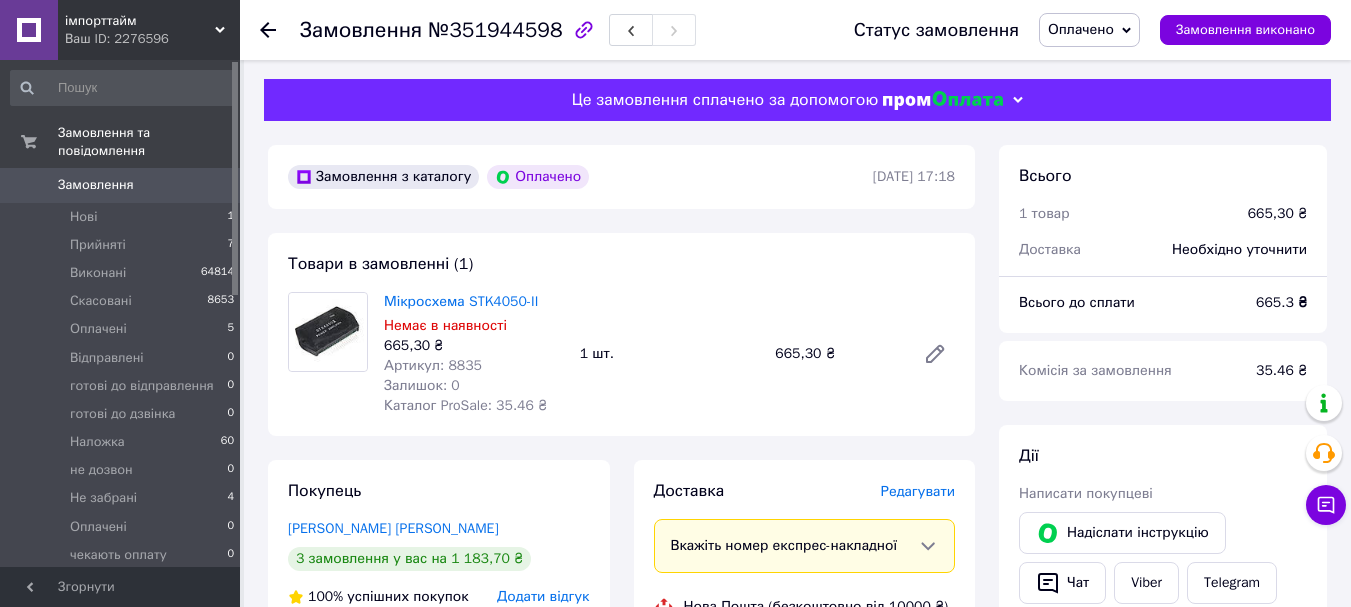 scroll, scrollTop: 0, scrollLeft: 0, axis: both 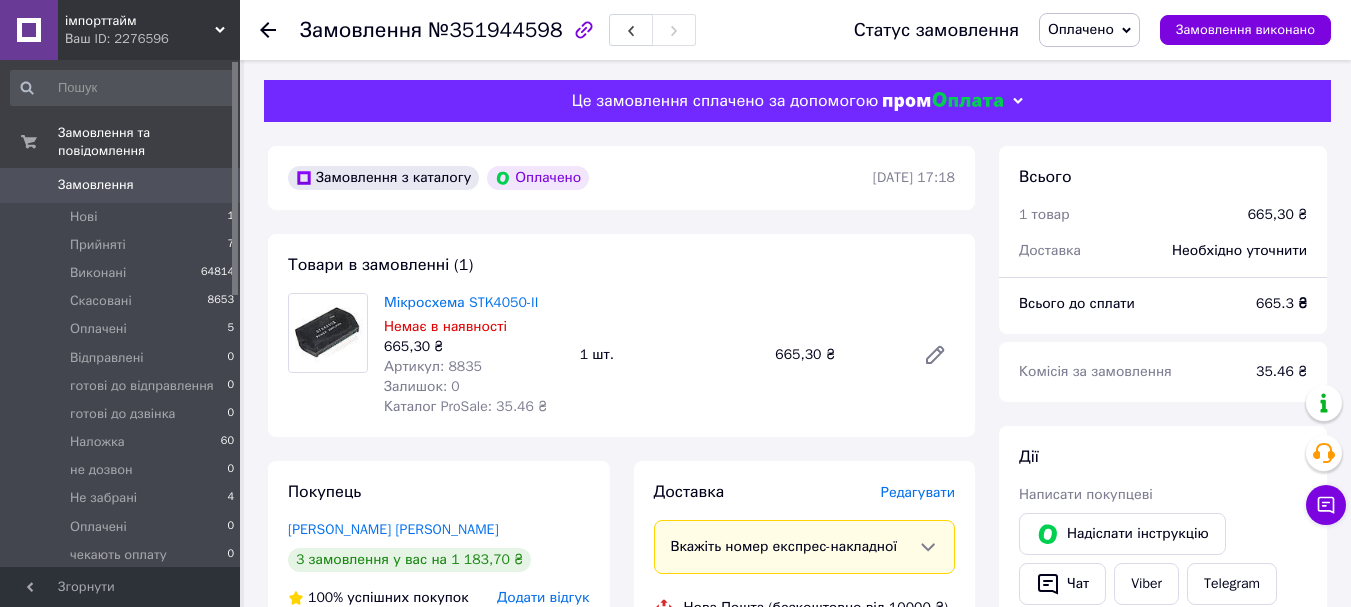click on "Оплачено" at bounding box center [1081, 29] 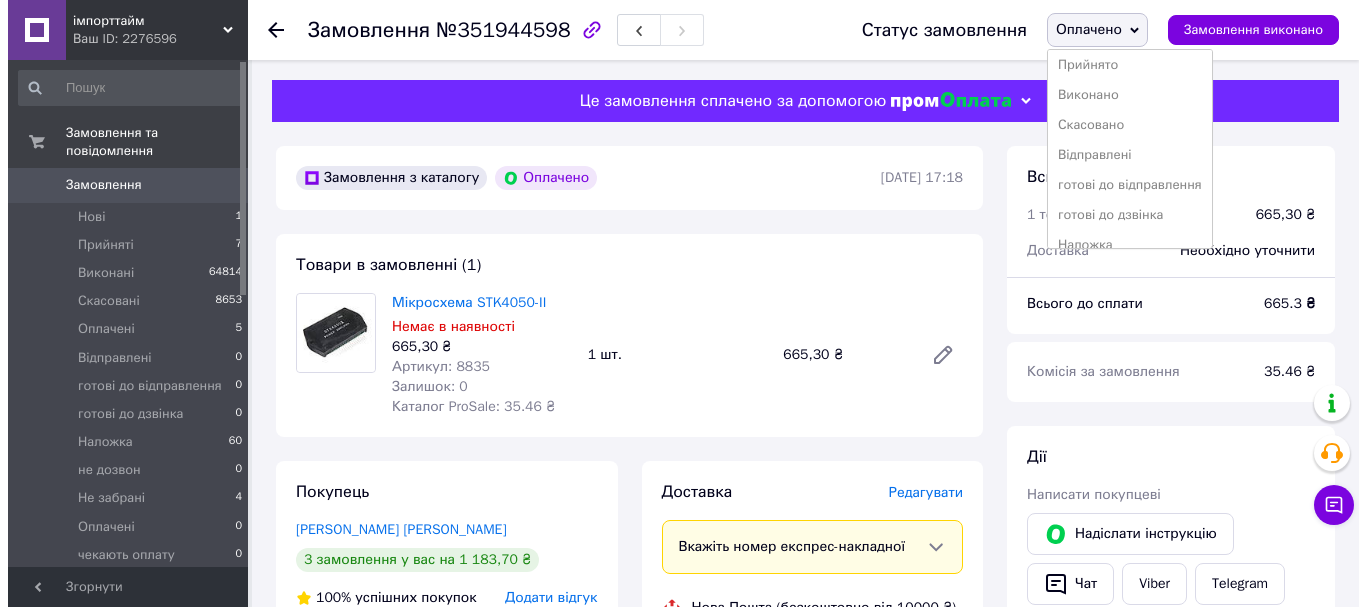 scroll, scrollTop: 0, scrollLeft: 0, axis: both 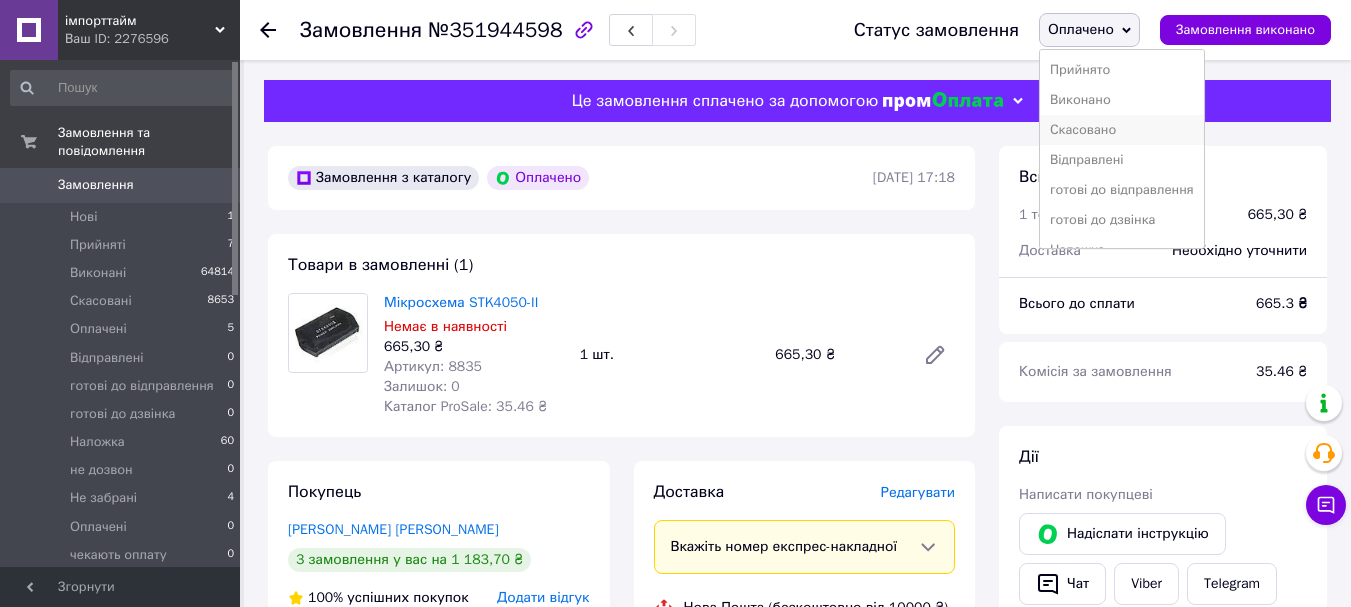 click on "Скасовано" at bounding box center (1122, 130) 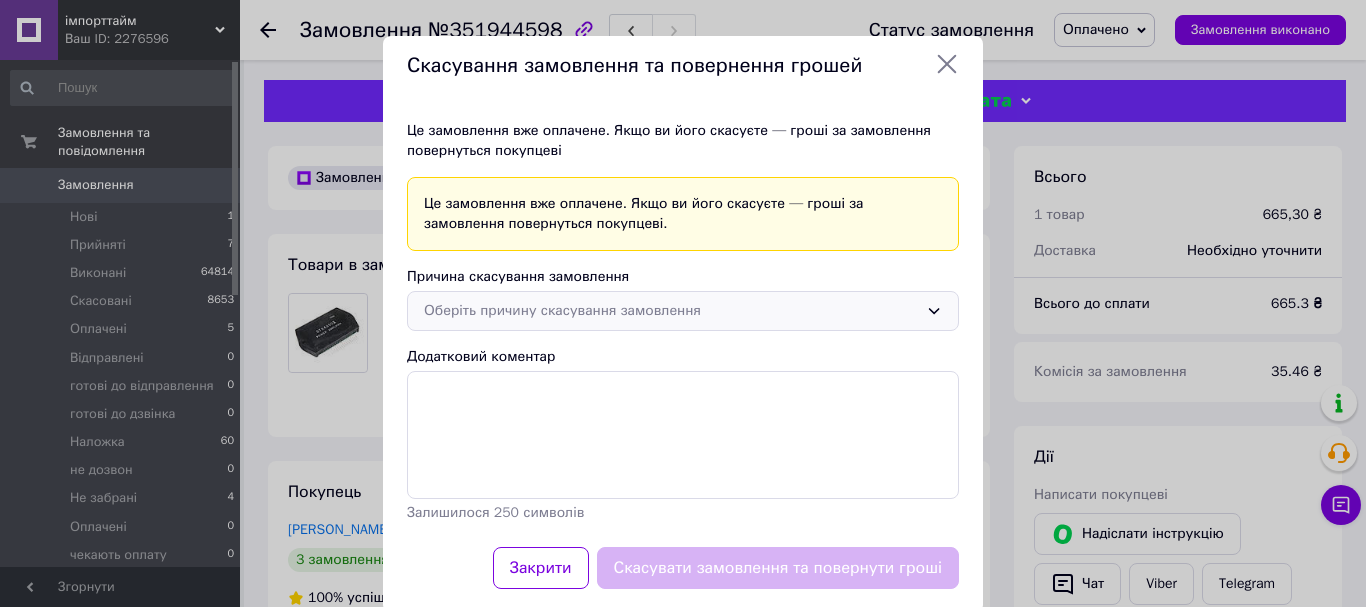 click on "Оберіть причину скасування замовлення" at bounding box center [671, 311] 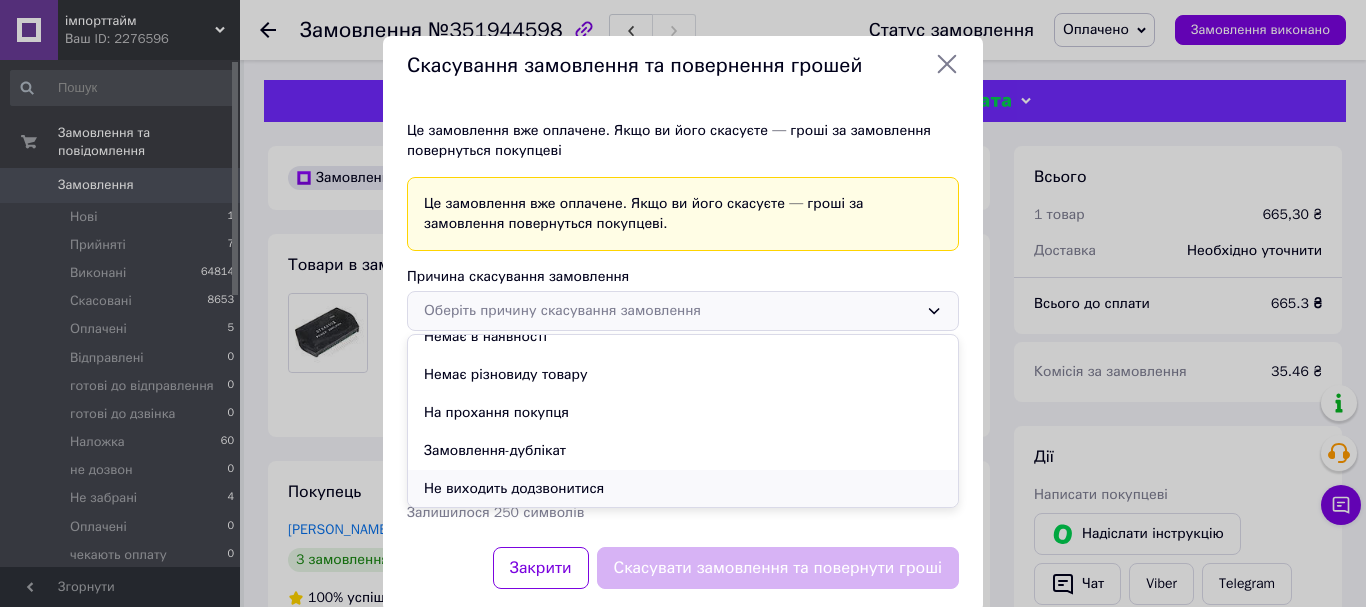 scroll, scrollTop: 0, scrollLeft: 0, axis: both 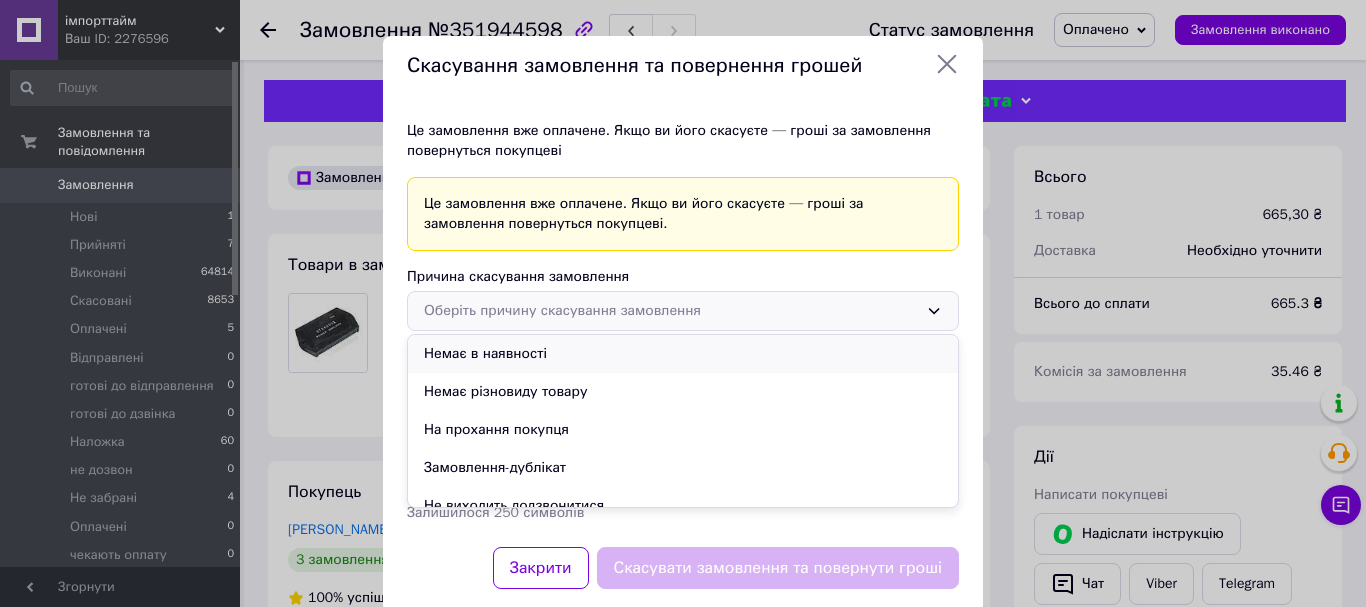 click on "Немає в наявності" at bounding box center [683, 354] 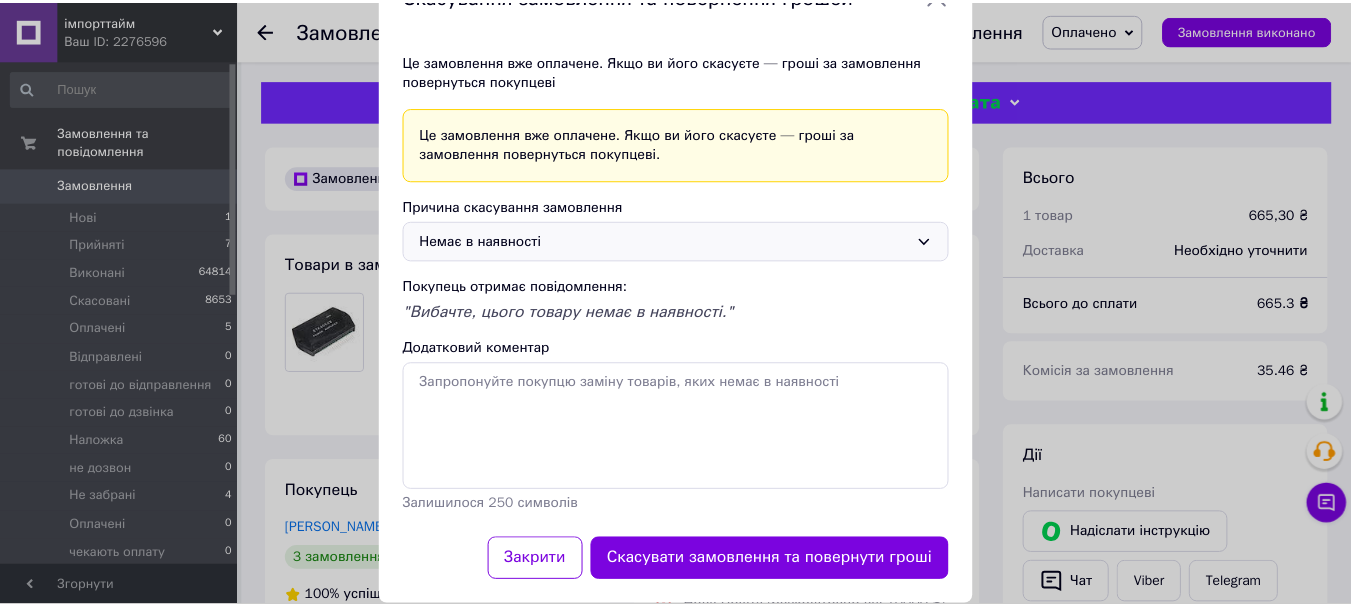 scroll, scrollTop: 105, scrollLeft: 0, axis: vertical 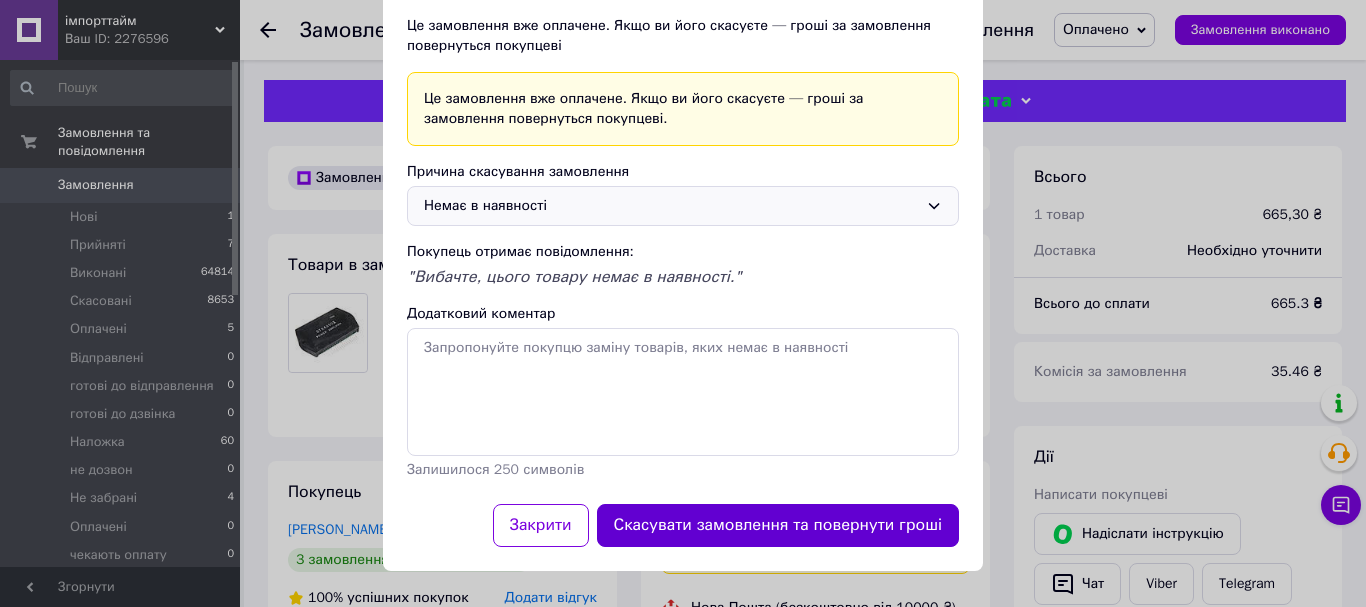 click on "Скасувати замовлення та повернути гроші" at bounding box center (778, 525) 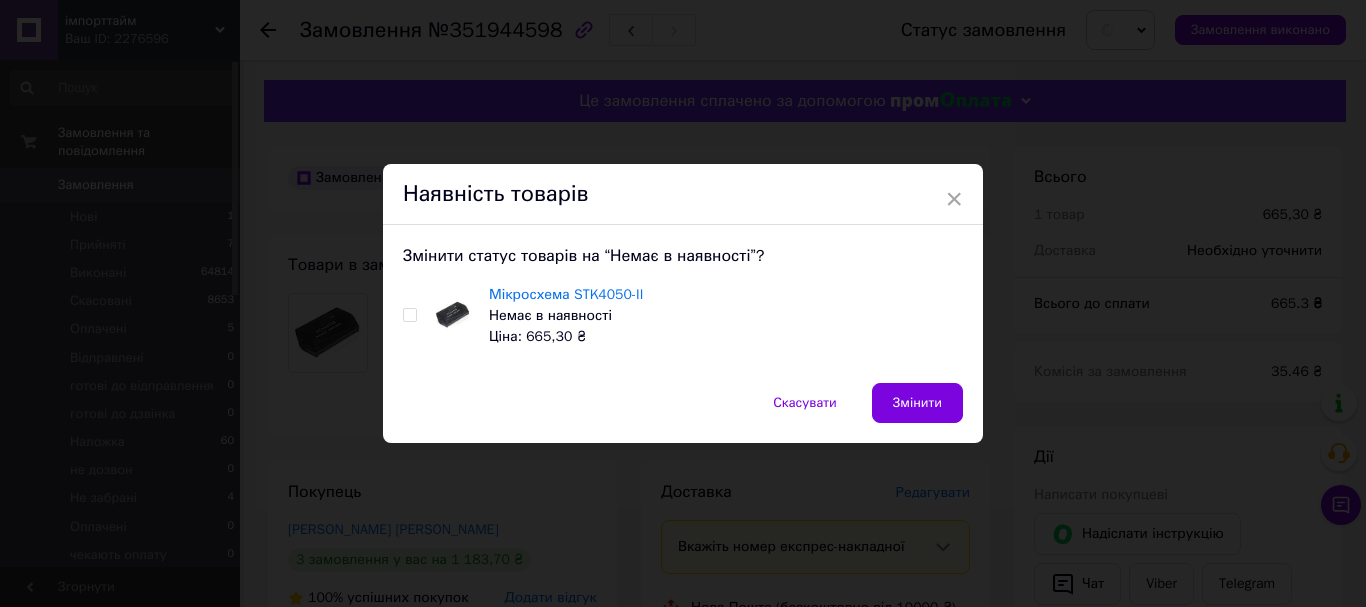 click at bounding box center (409, 315) 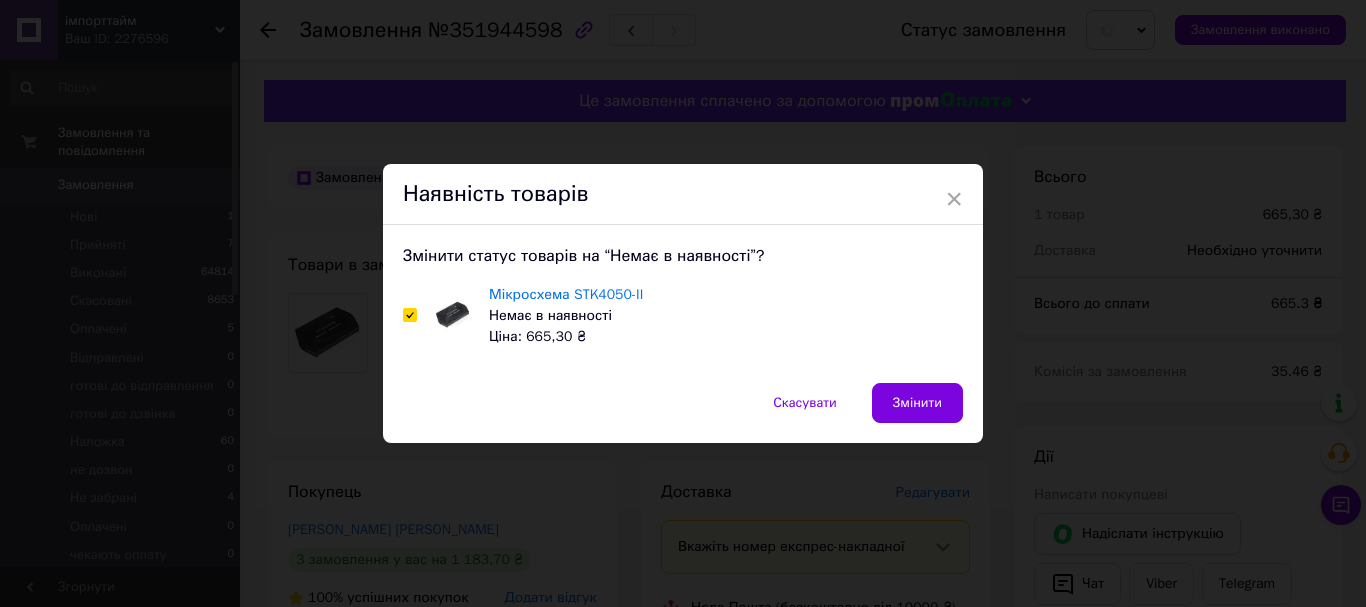 checkbox on "true" 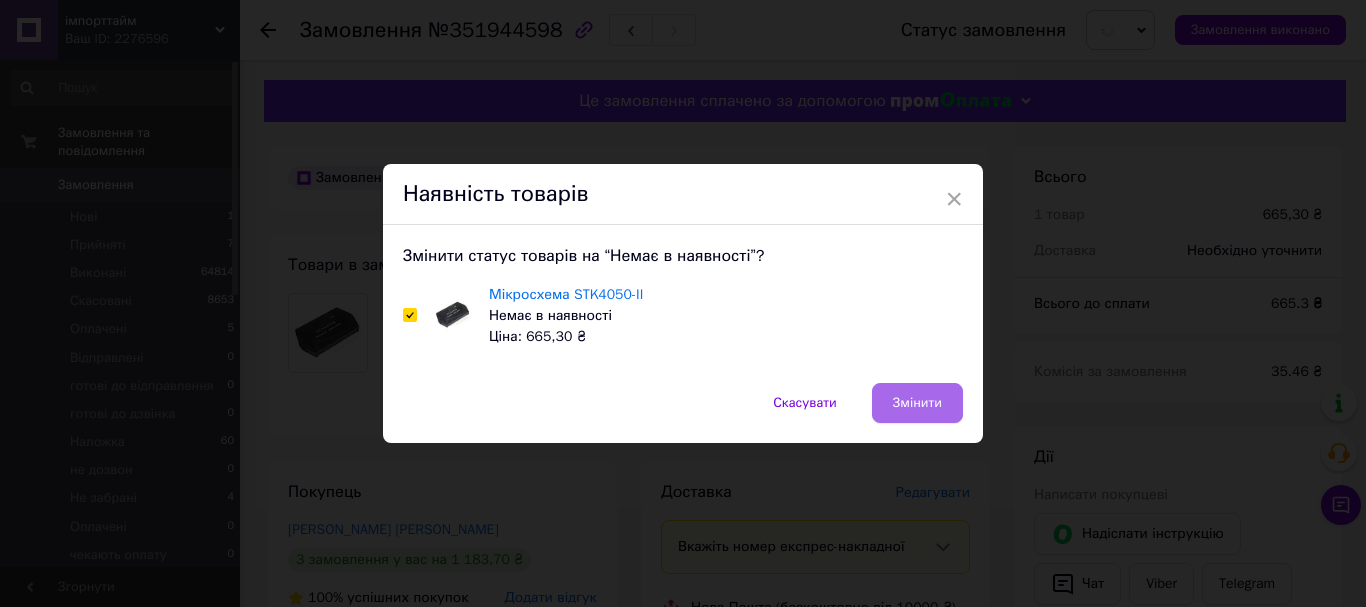 click on "Змінити" at bounding box center (917, 403) 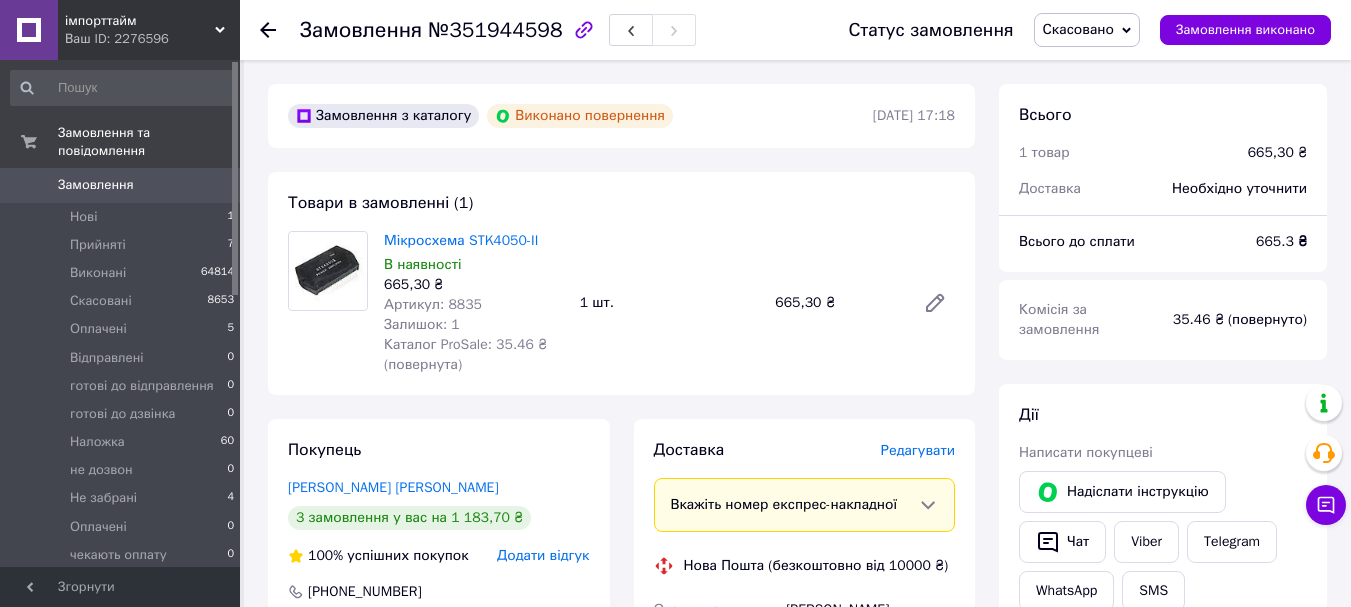 scroll, scrollTop: 100, scrollLeft: 0, axis: vertical 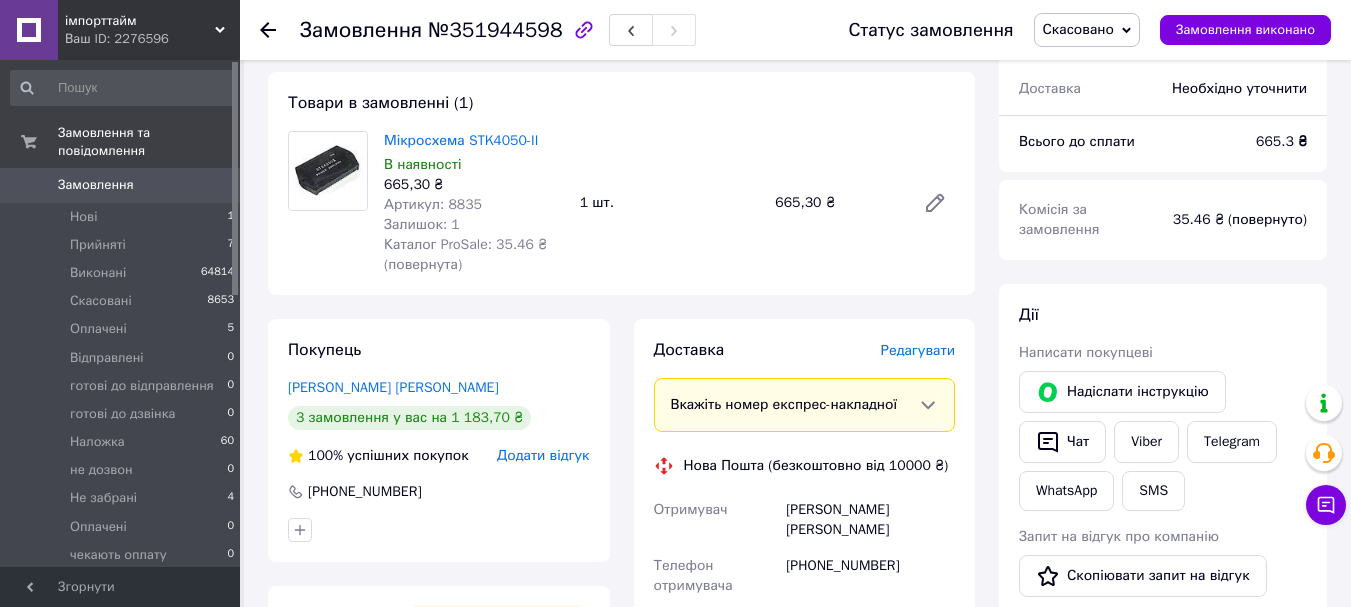 click on "Артикул: 8835" at bounding box center [433, 204] 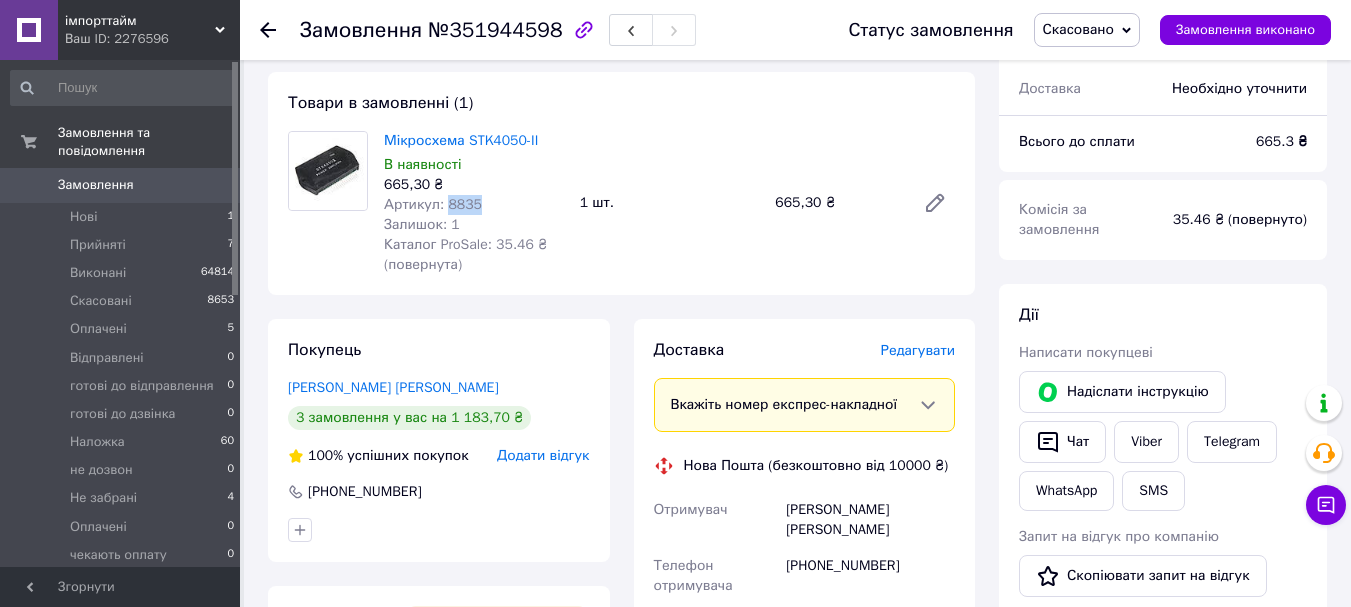click on "Артикул: 8835" at bounding box center [433, 204] 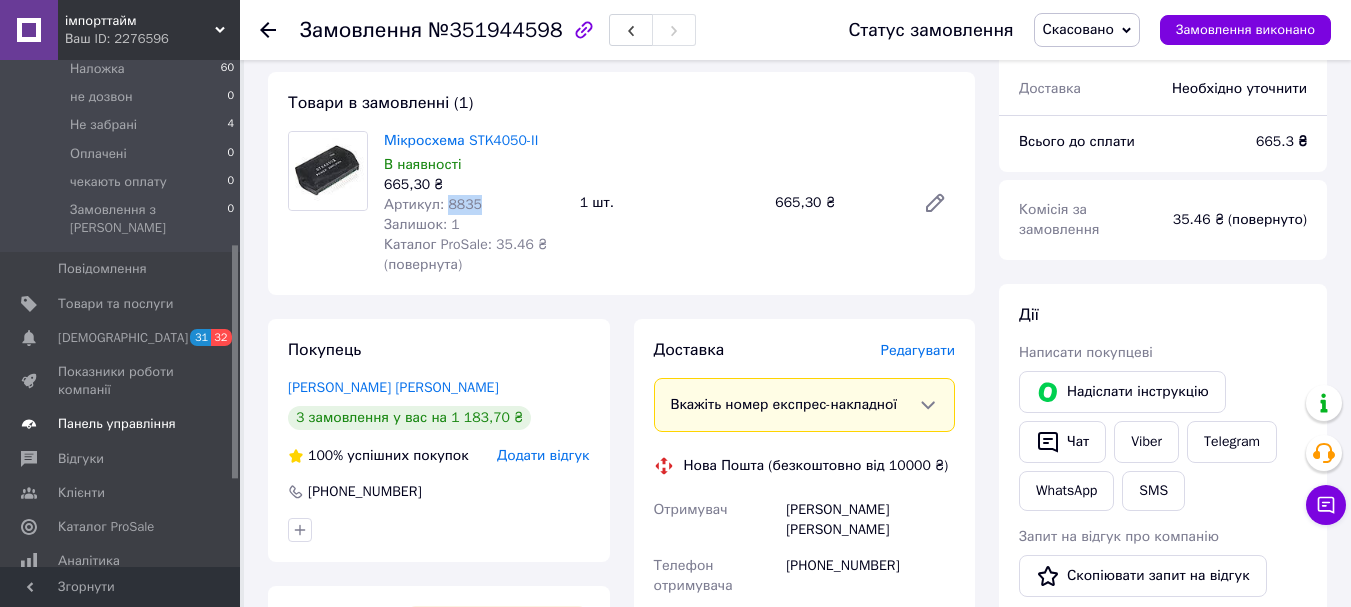 scroll, scrollTop: 400, scrollLeft: 0, axis: vertical 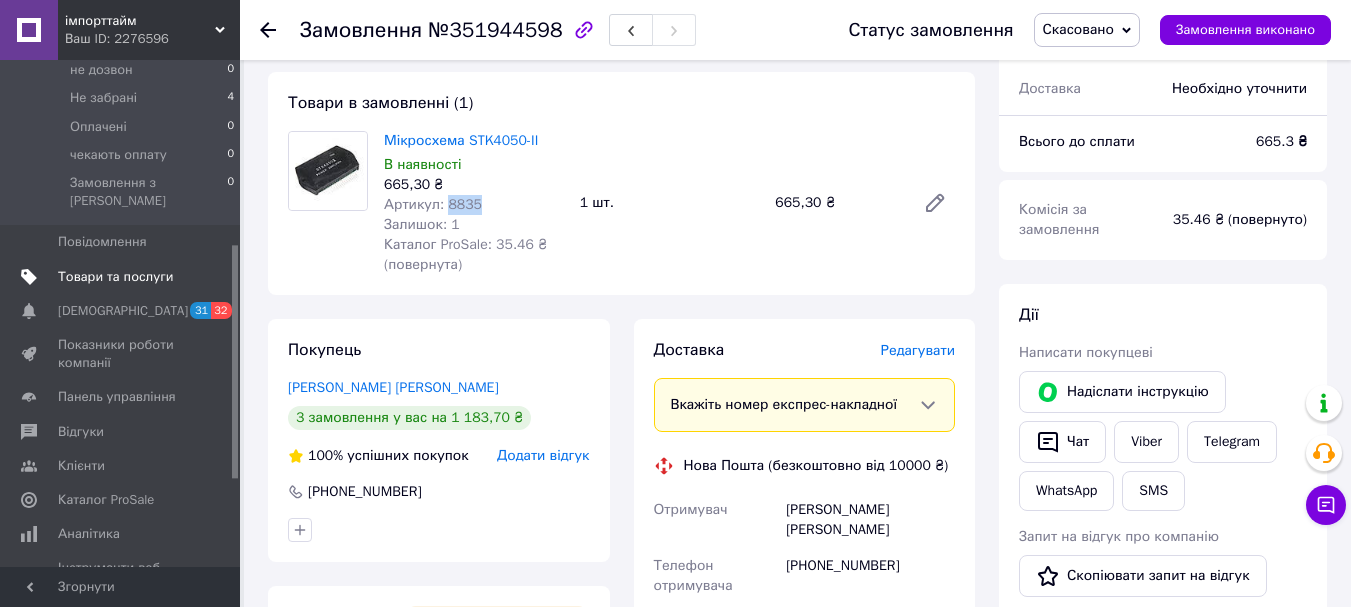 click on "Товари та послуги" at bounding box center [115, 277] 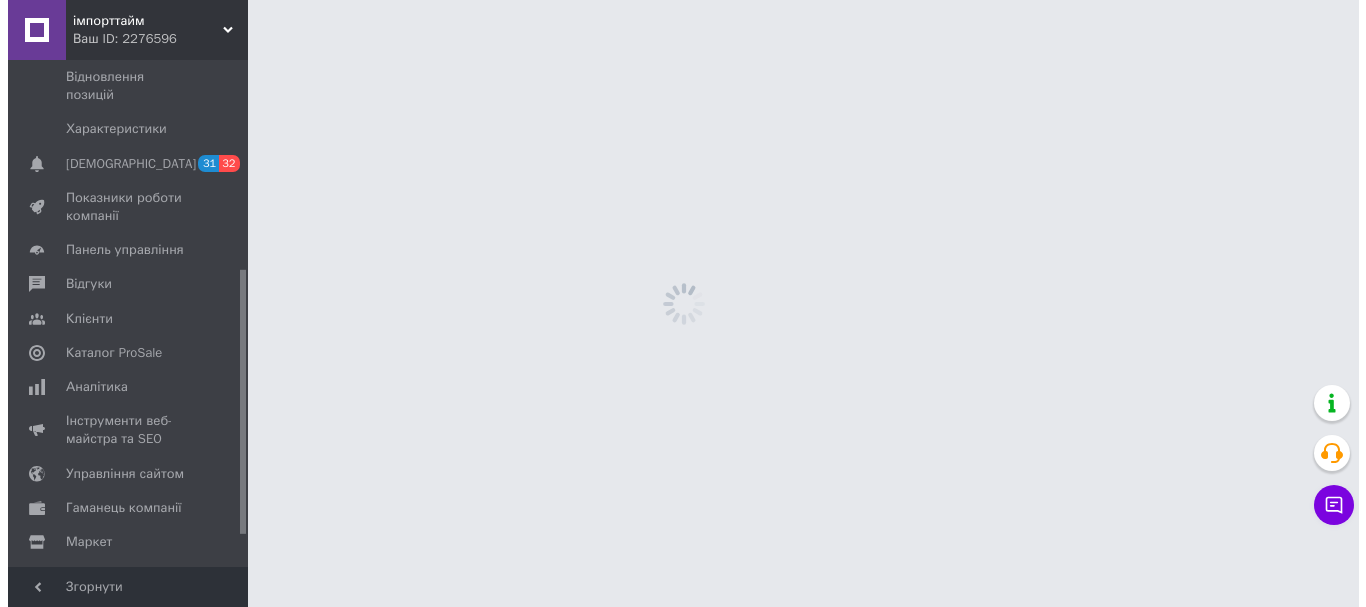 scroll, scrollTop: 0, scrollLeft: 0, axis: both 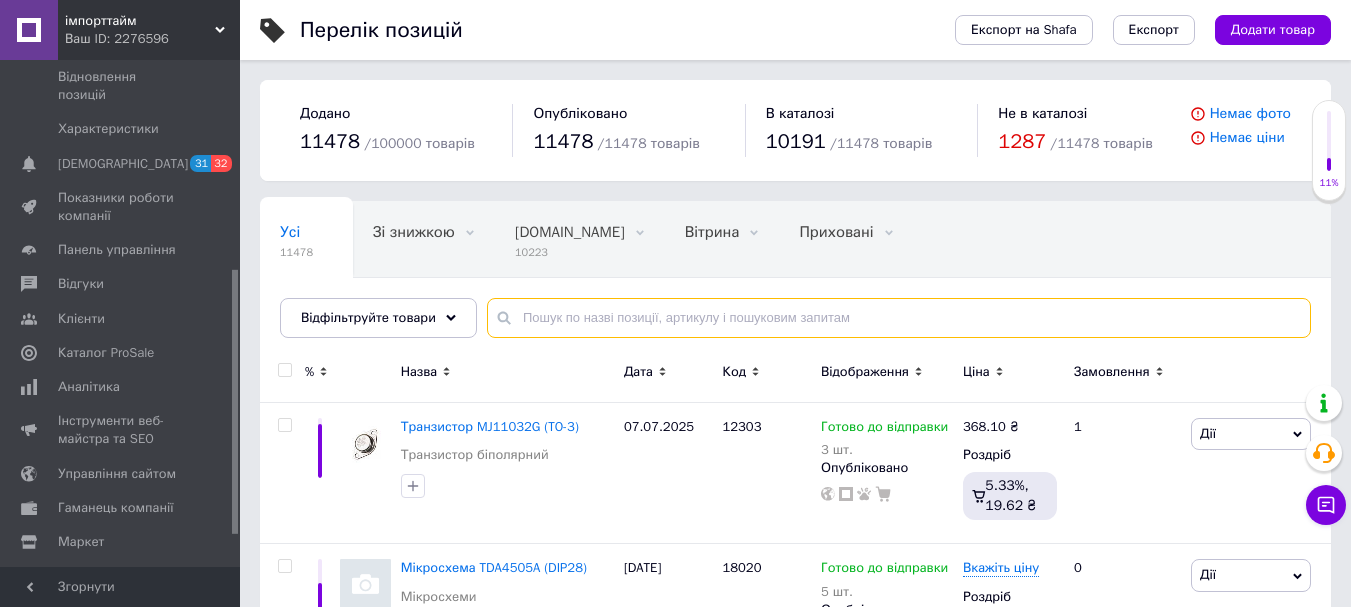 click at bounding box center (899, 318) 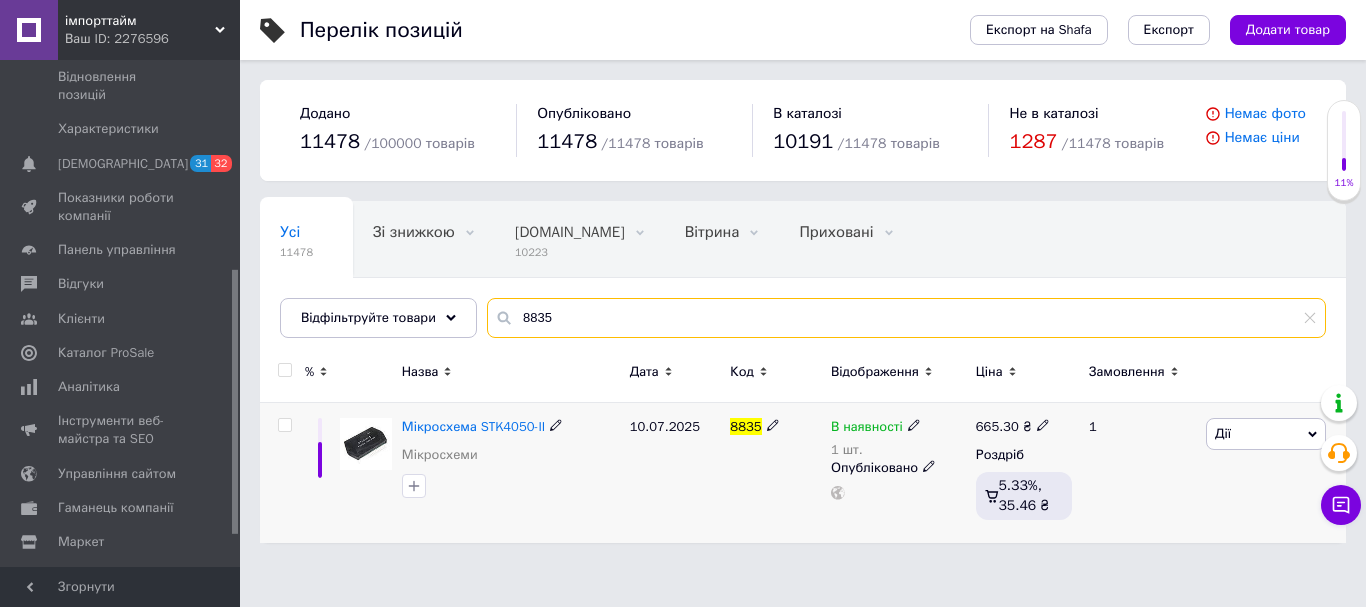 type on "8835" 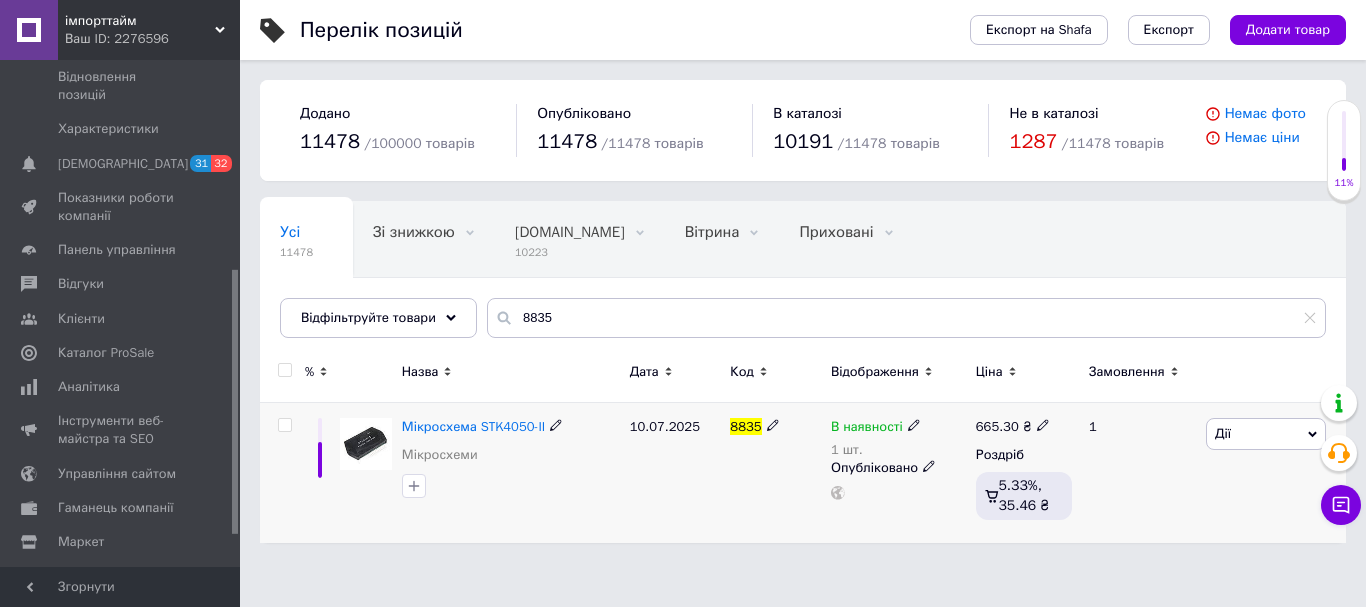 click on "В наявності" at bounding box center (876, 427) 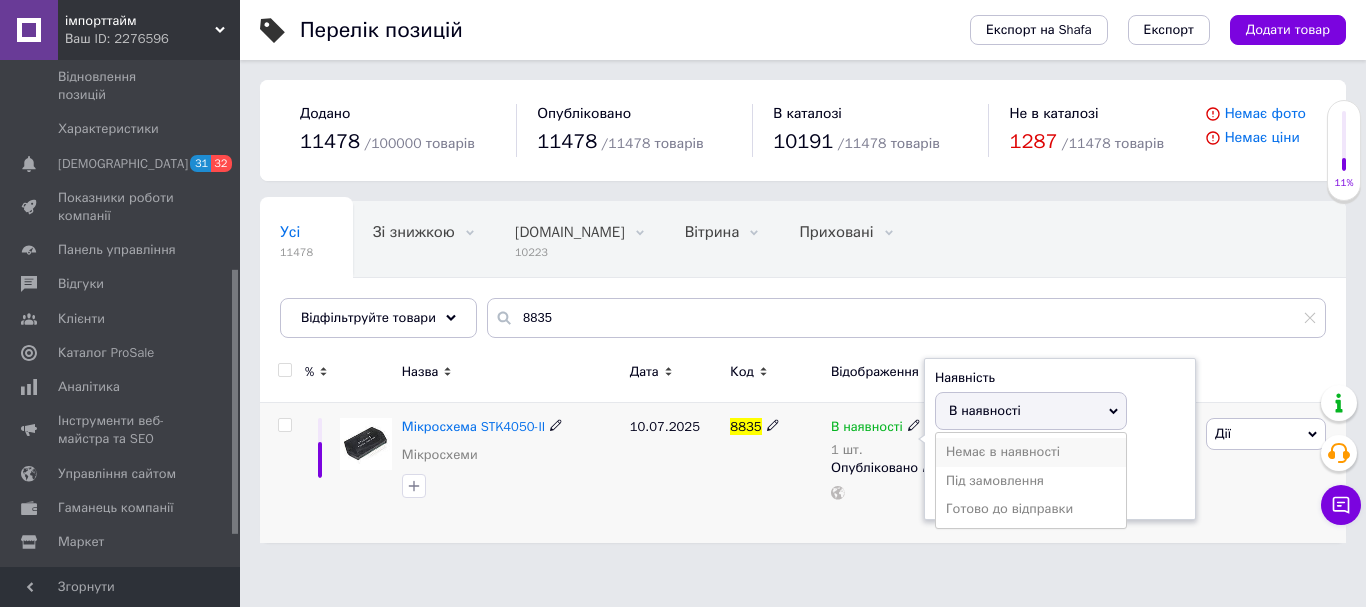 click on "Немає в наявності" at bounding box center (1031, 452) 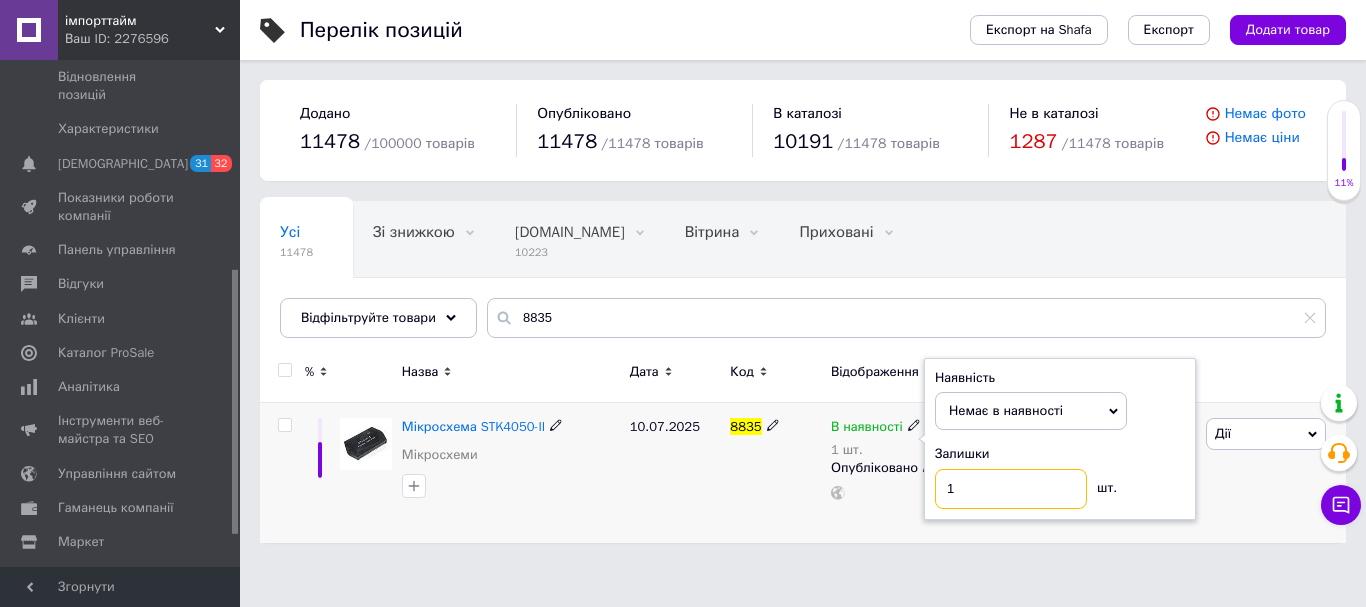 click on "1" at bounding box center [1011, 489] 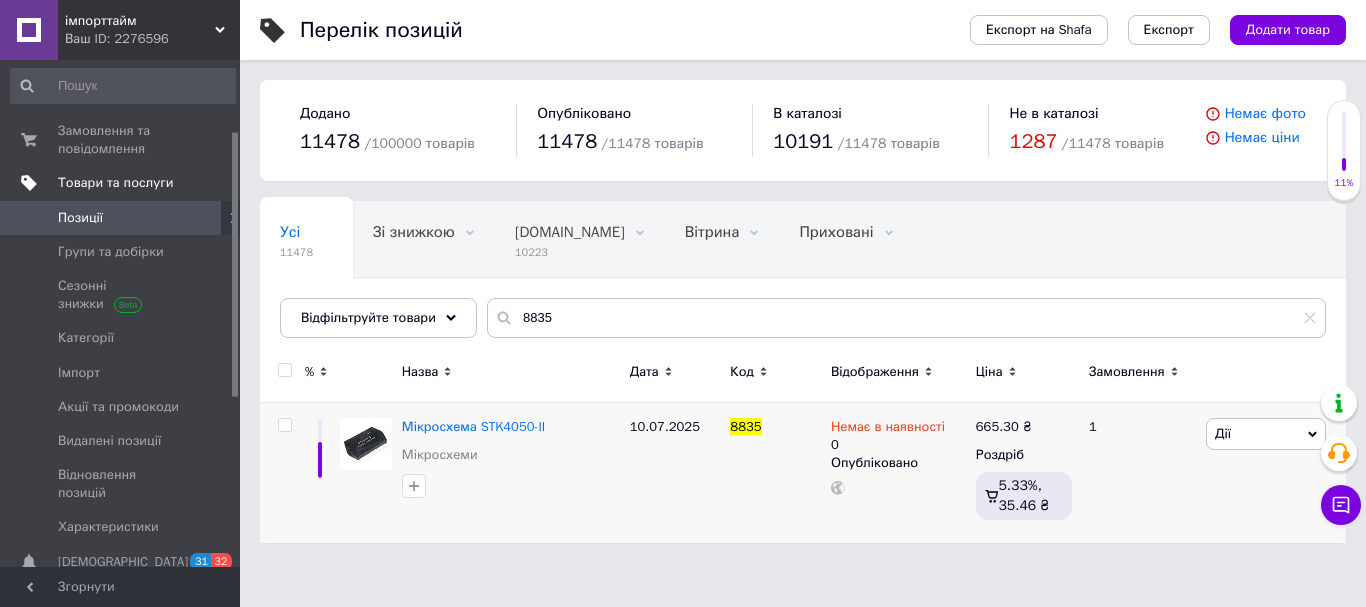 scroll, scrollTop: 0, scrollLeft: 0, axis: both 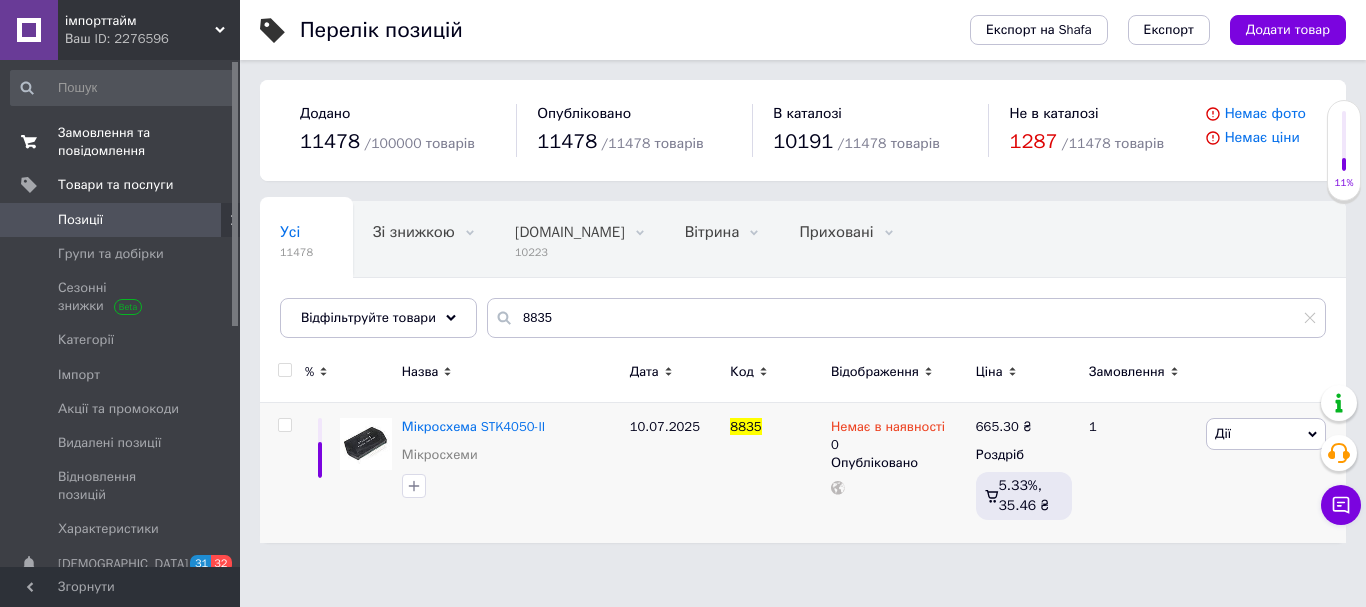 click on "Замовлення та повідомлення" at bounding box center (121, 142) 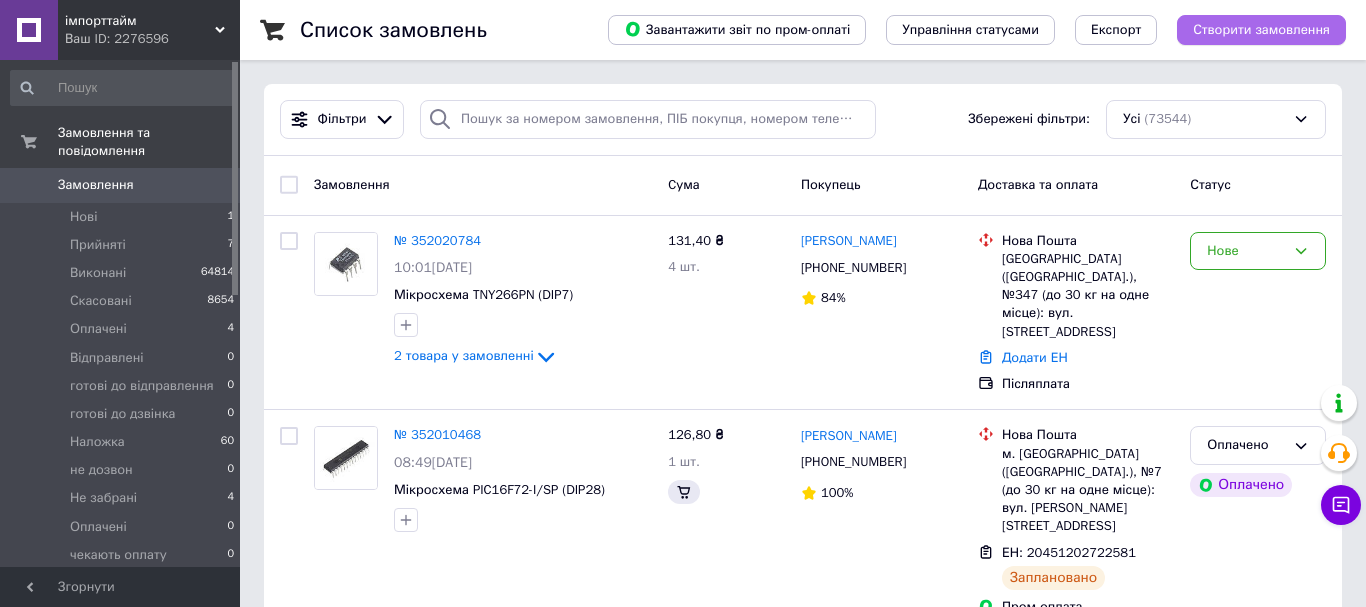 click on "Створити замовлення" at bounding box center (1261, 30) 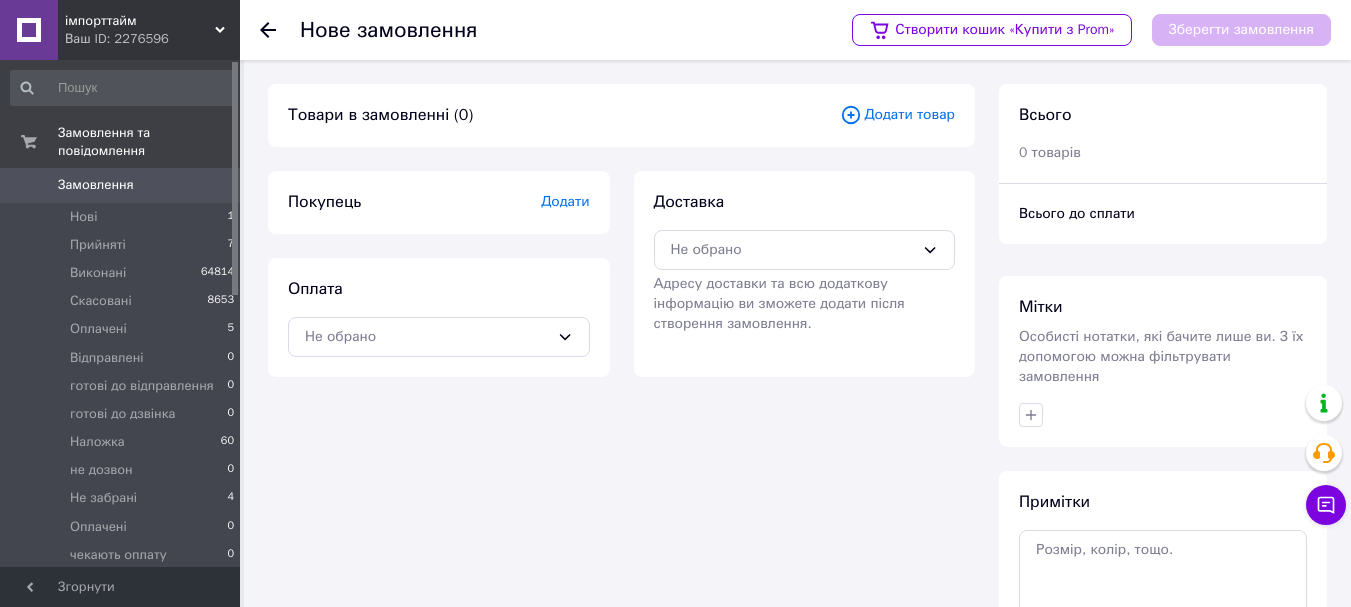 click on "Додати товар" at bounding box center [897, 115] 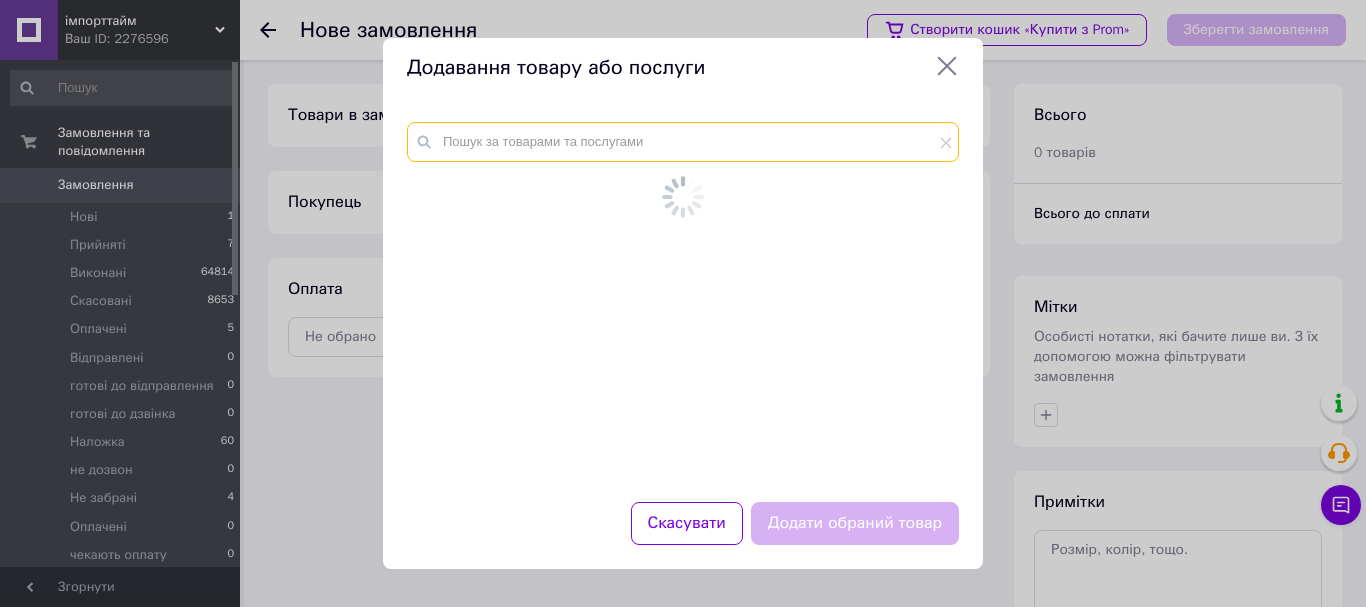 click at bounding box center [683, 142] 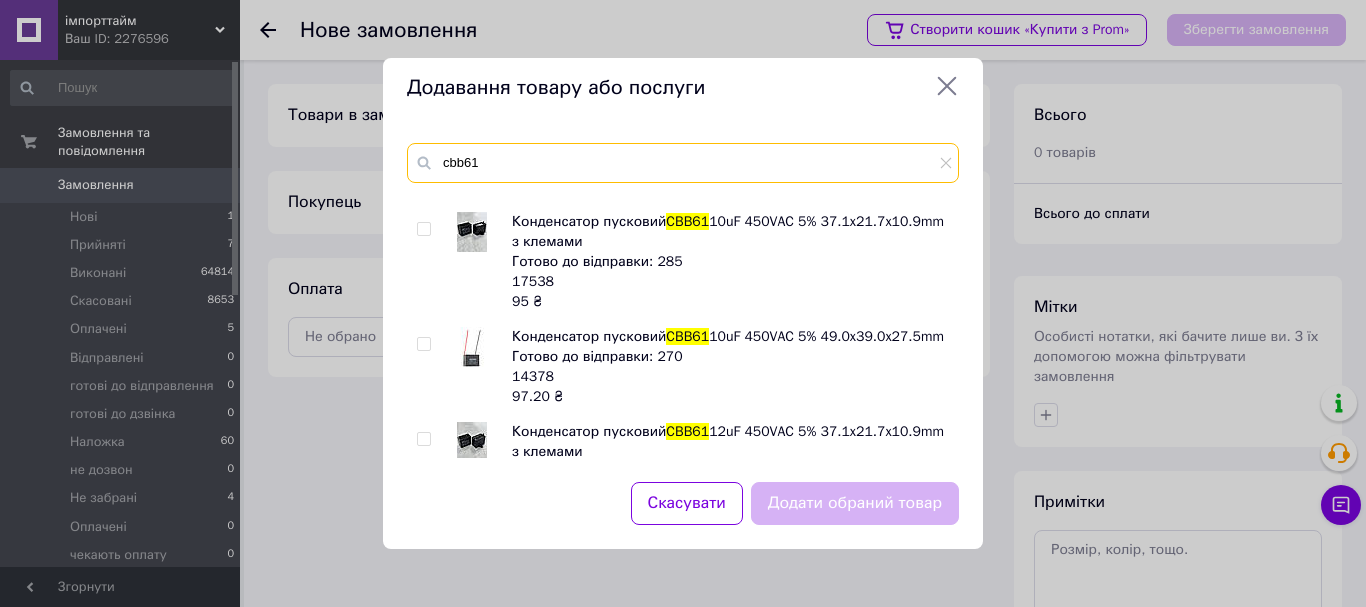 scroll, scrollTop: 0, scrollLeft: 0, axis: both 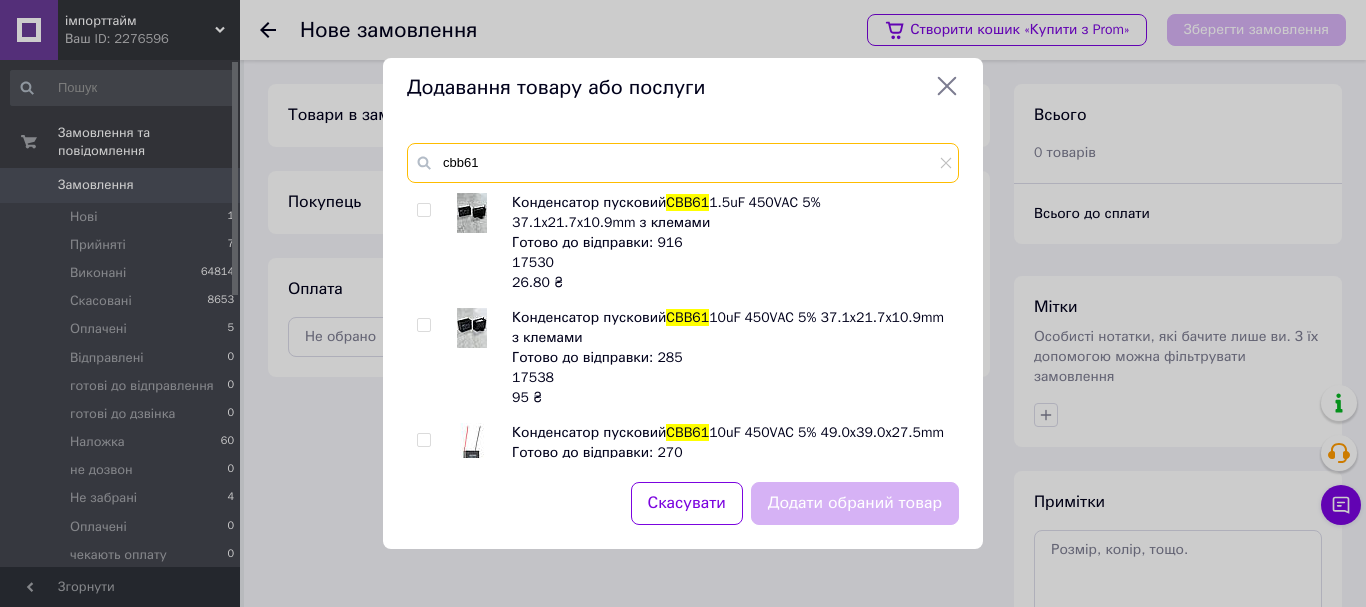 type on "cbb61" 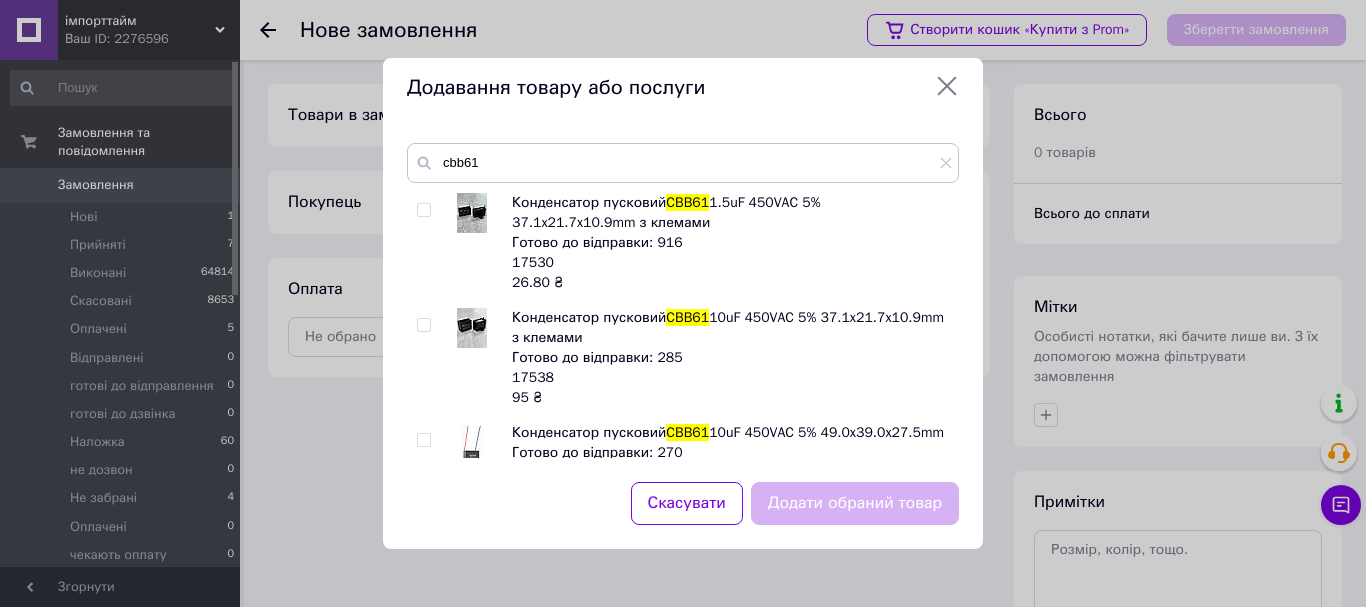 click 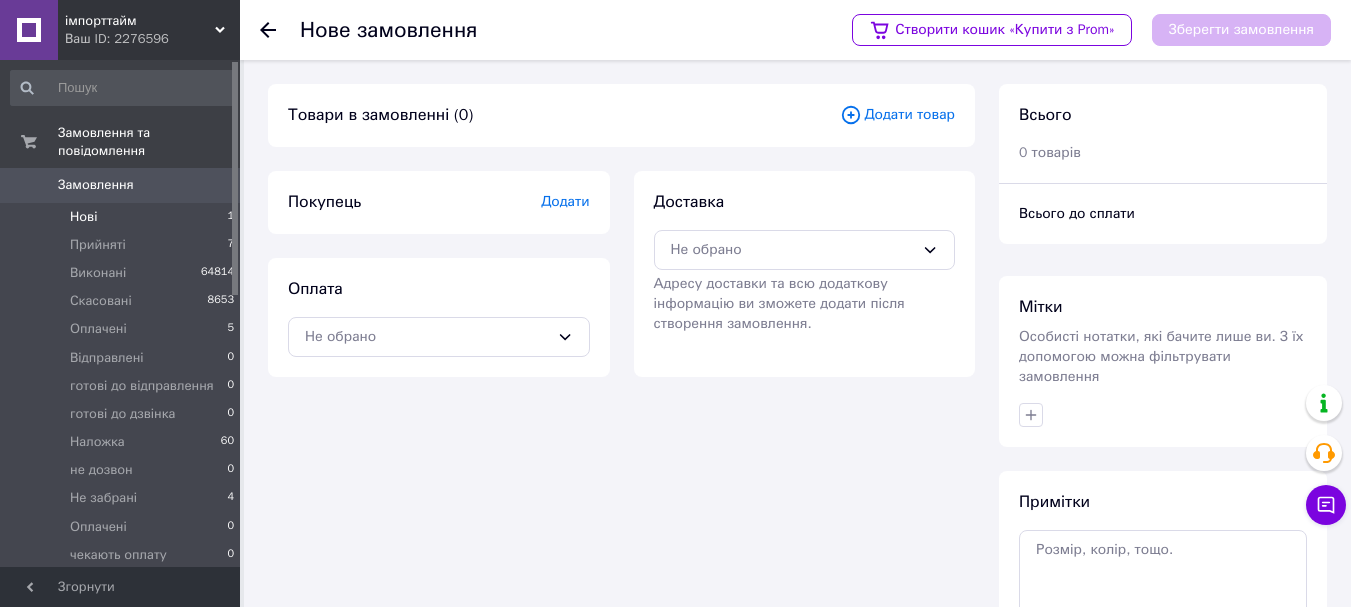 click on "Нові 1" at bounding box center (123, 217) 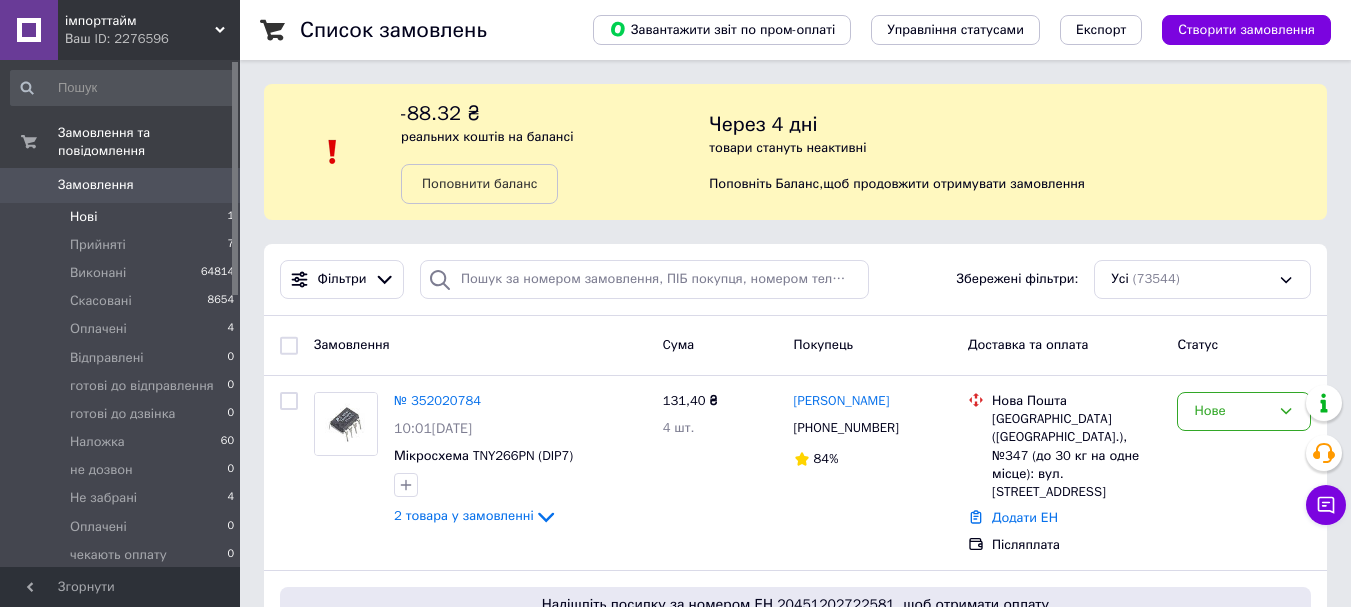 click on "Нові 1" at bounding box center (123, 217) 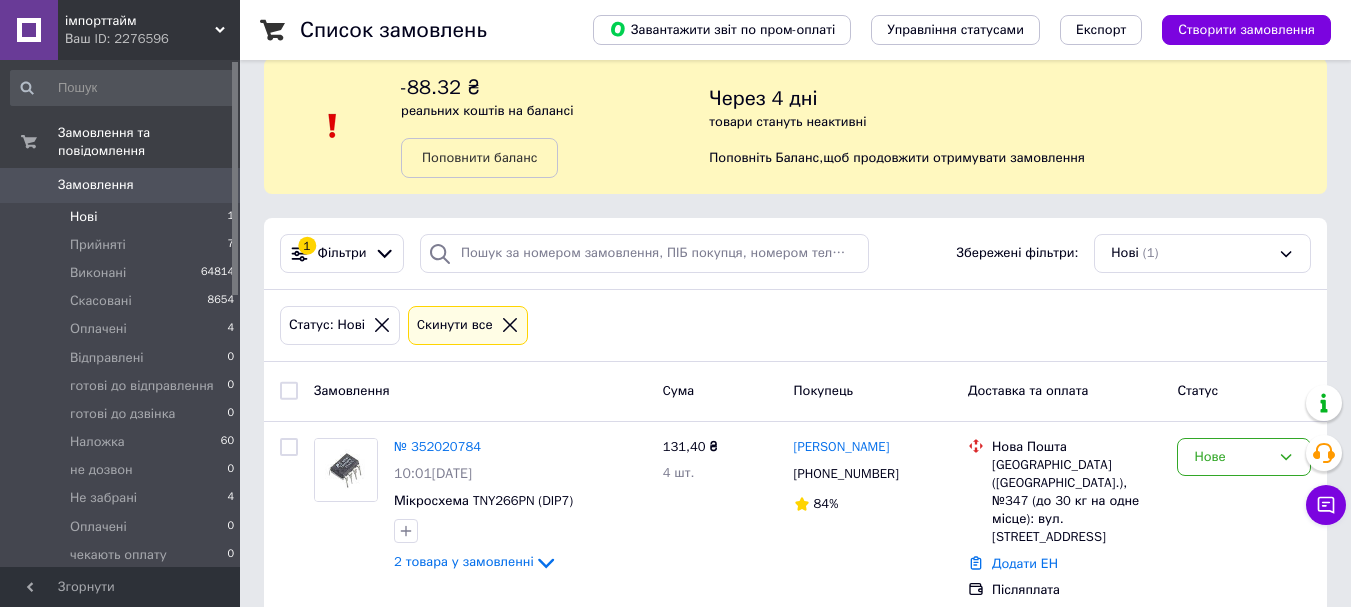 scroll, scrollTop: 34, scrollLeft: 0, axis: vertical 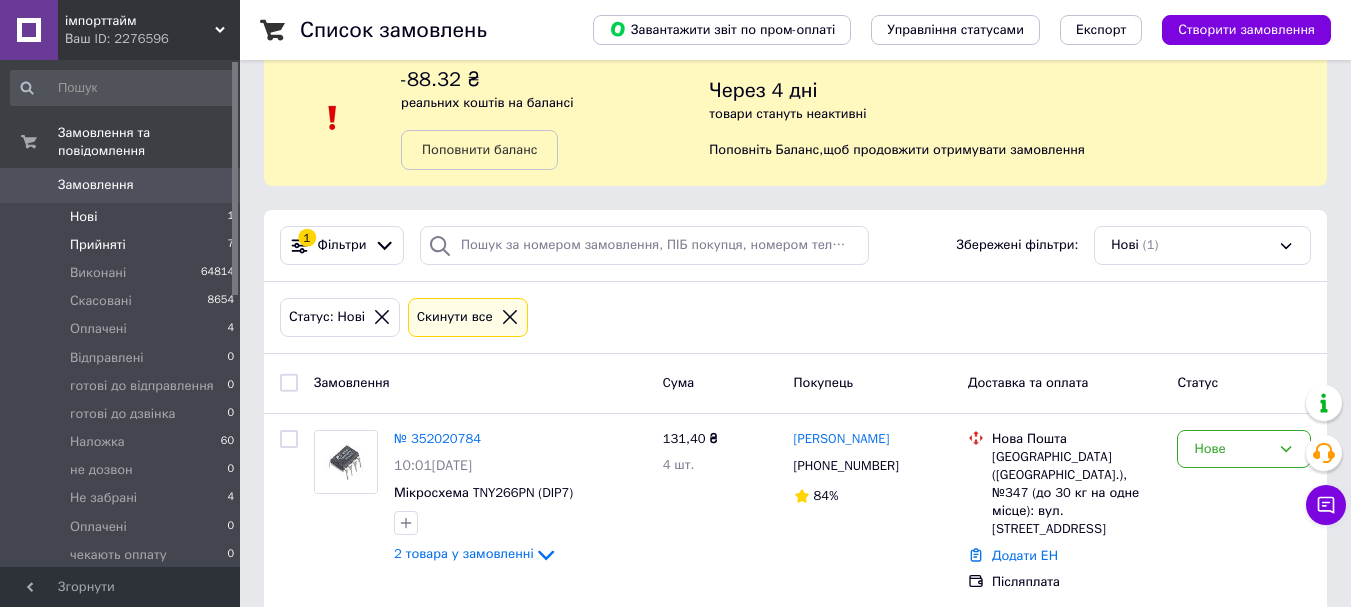 click on "Прийняті 7" at bounding box center (123, 245) 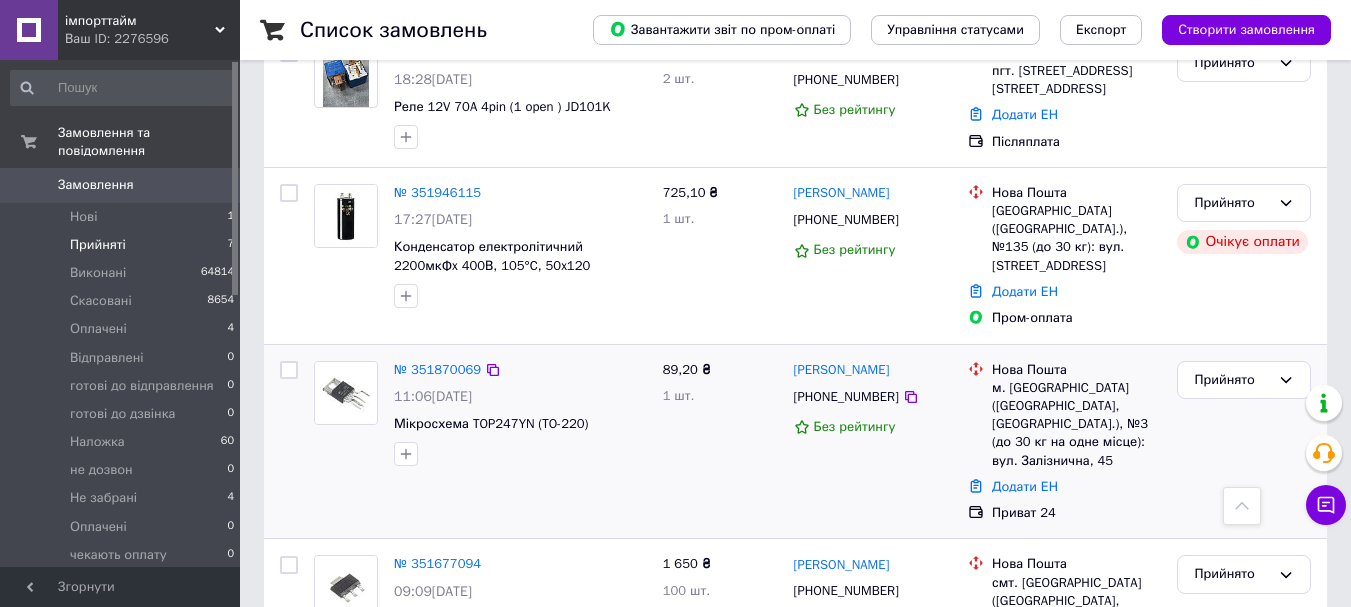 scroll, scrollTop: 610, scrollLeft: 0, axis: vertical 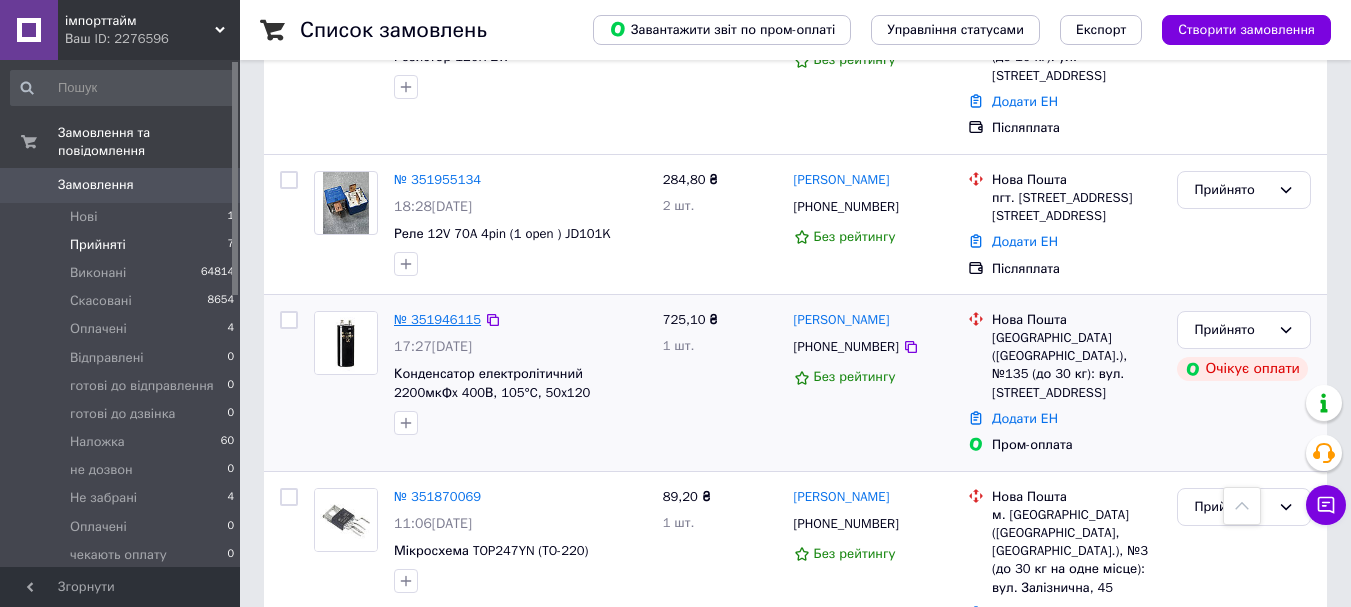click on "№ 351946115" at bounding box center [437, 319] 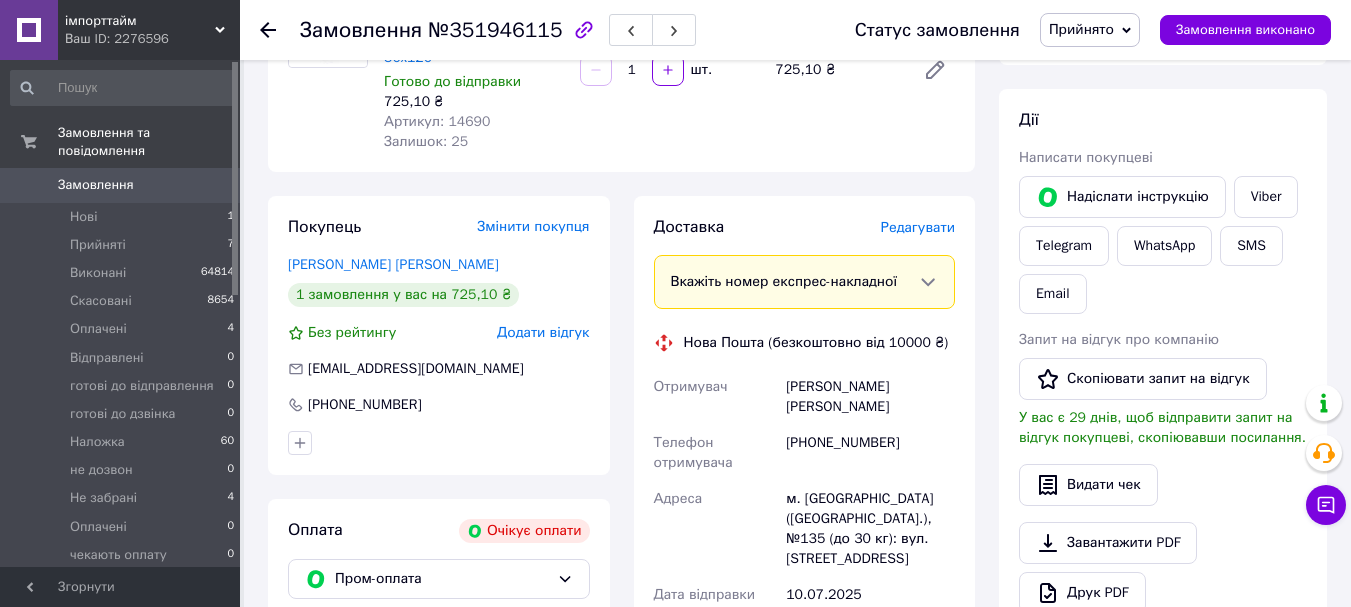 scroll, scrollTop: 500, scrollLeft: 0, axis: vertical 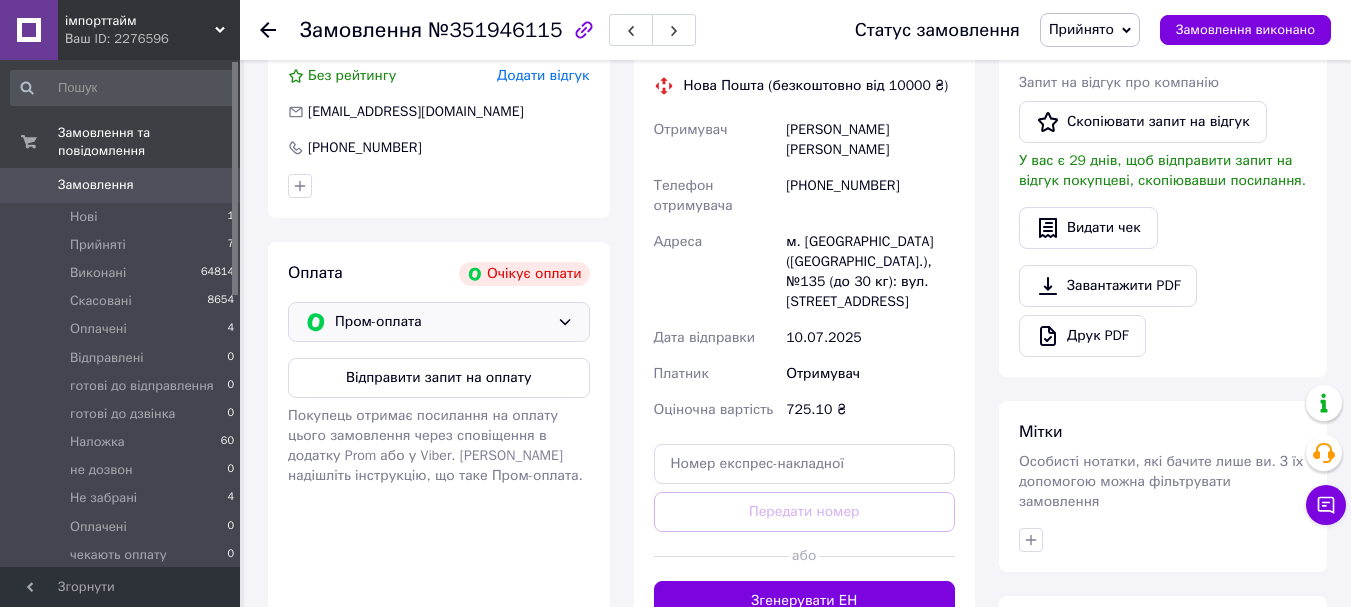 click on "Пром-оплата" at bounding box center [442, 322] 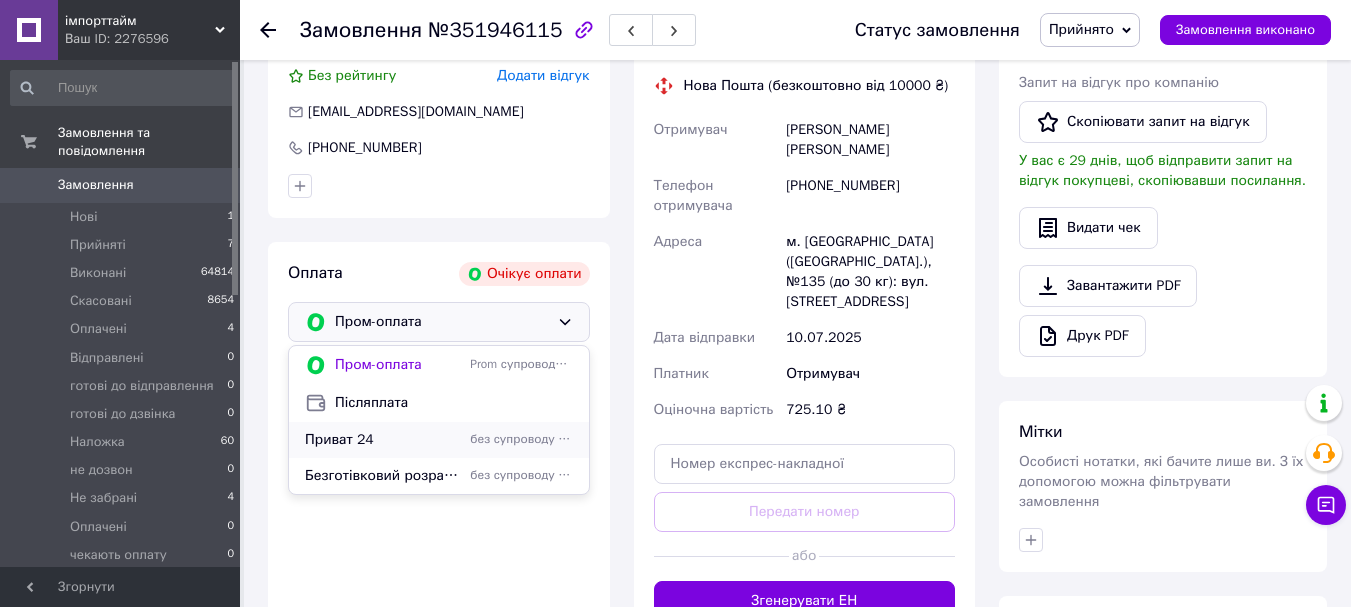 click on "Приват 24" at bounding box center (383, 440) 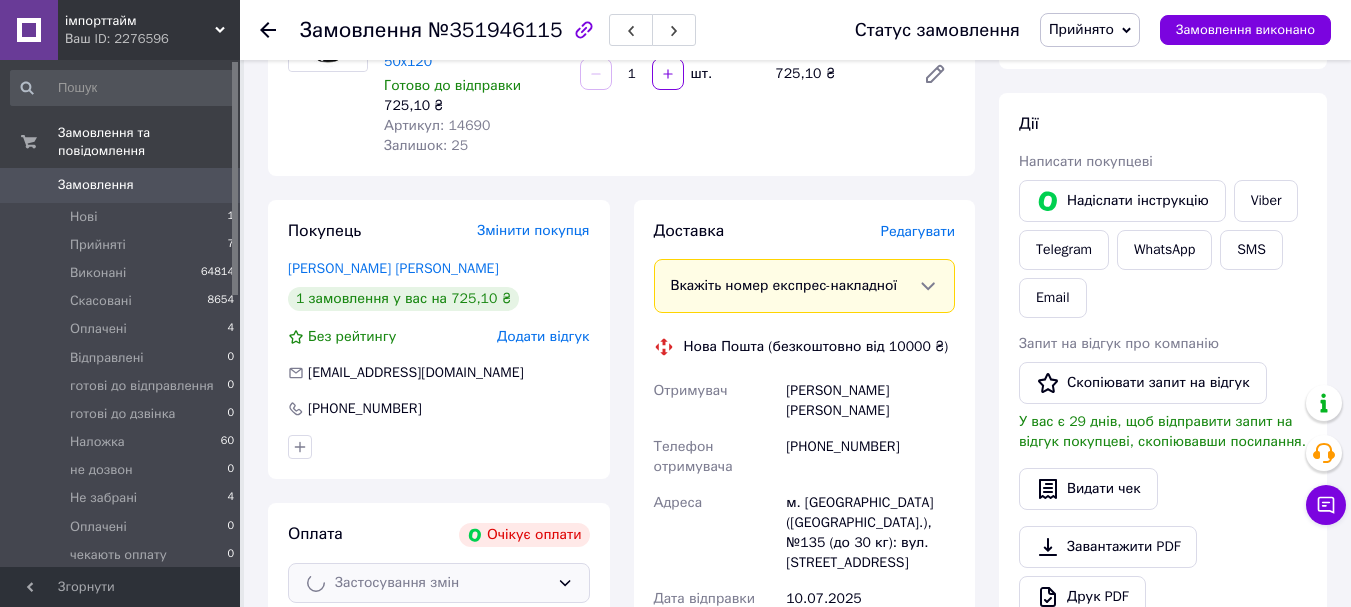 scroll, scrollTop: 0, scrollLeft: 0, axis: both 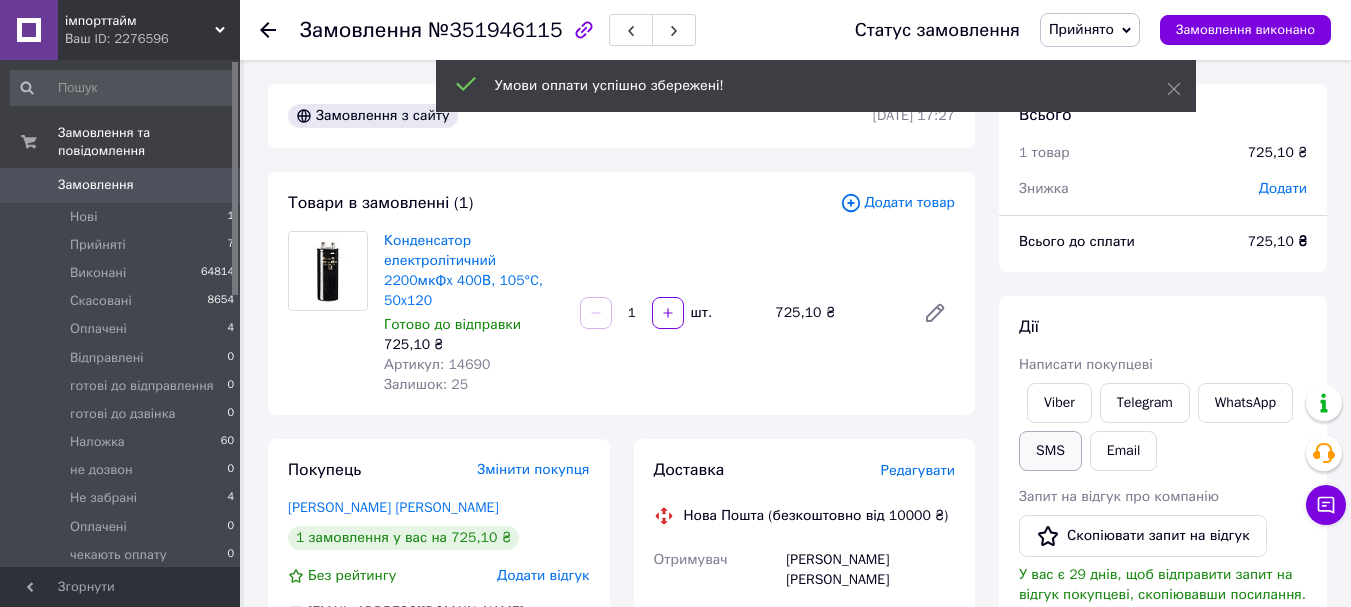 click on "Viber Telegram WhatsApp SMS Email" at bounding box center [1163, 427] 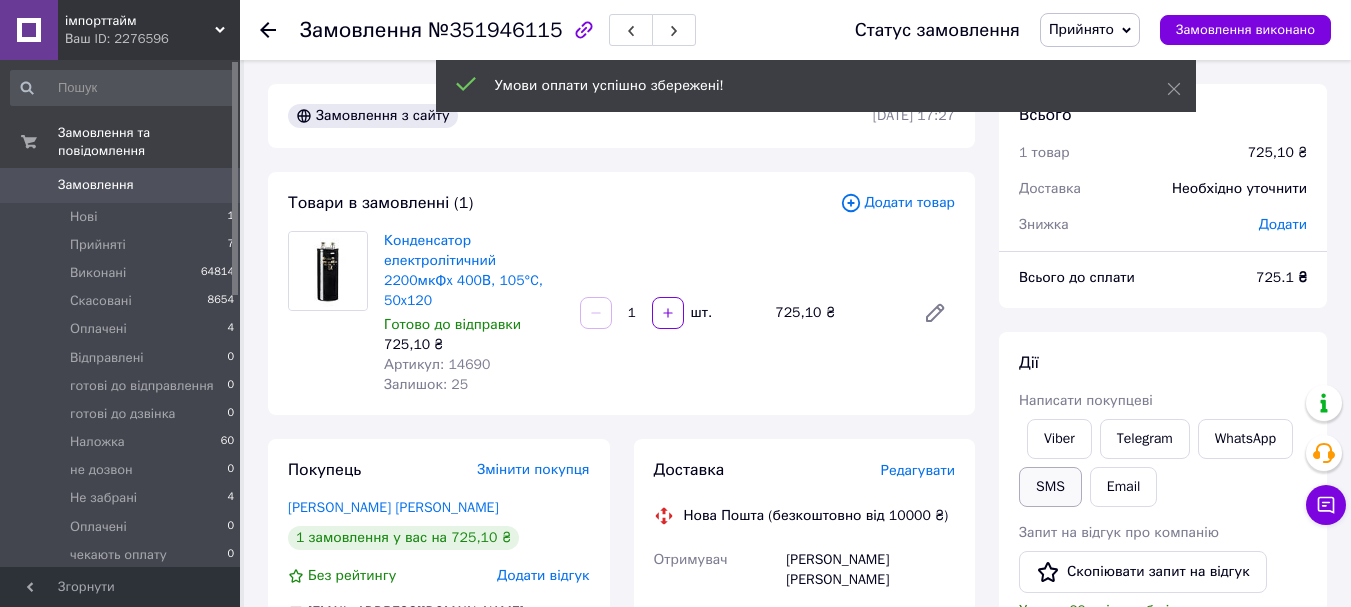 click on "SMS" at bounding box center [1050, 487] 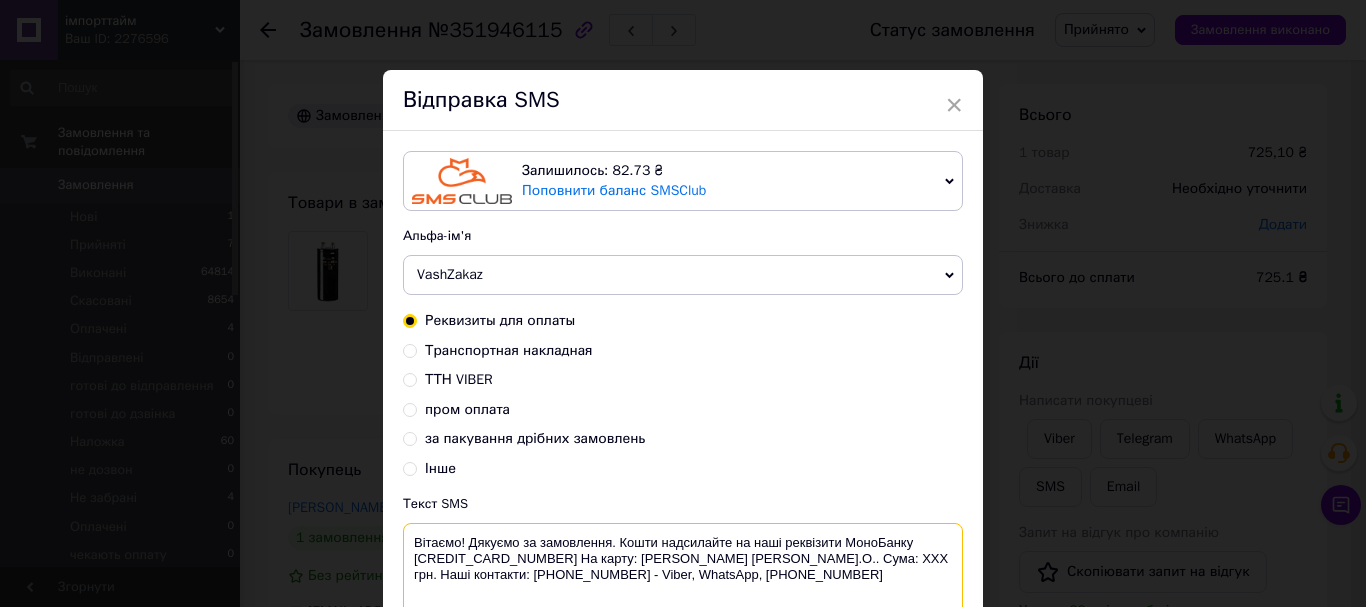 click on "Вітаємо! Дякуємо за замовлення. Кошти надсилайте на наші реквізити МоноБанку [CREDIT_CARD_NUMBER] На карту: [PERSON_NAME] [PERSON_NAME].О.. Сума: ХХХ грн. Наші контакти: [PHONE_NUMBER] - Viber, WhatsApp, [PHONE_NUMBER]" at bounding box center (683, 575) 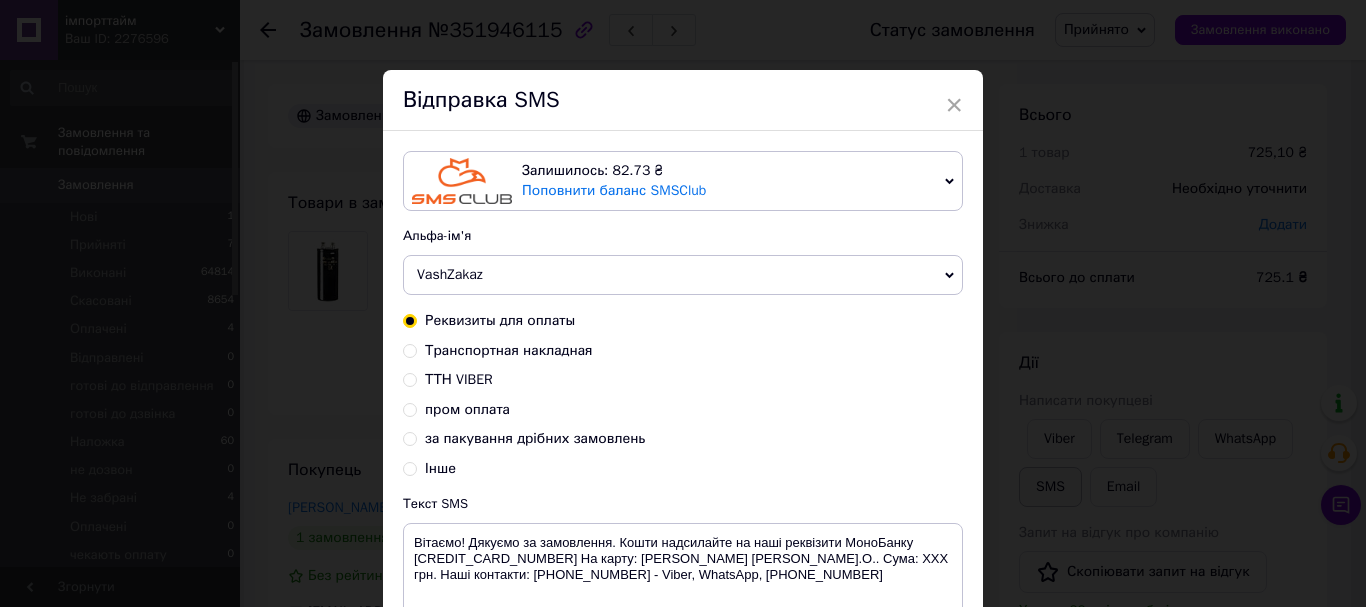 click on "× Відправка SMS Залишилось: 82.73 ₴ Поповнити баланс SMSClub Підключити LetsAds Альфа-ім'я  [PERSON_NAME] список альфа-імен Реквизиты для оплаты Транспортная накладная ТТН VIBER пром оплата за пакування дрібних замовлень Інше Текст SMS Вітаємо! Дякуємо за замовлення. Кошти надсилайте на наші реквізити МоноБанку [CREDIT_CARD_NUMBER] На карту: [PERSON_NAME] [PERSON_NAME].О.. Сума: ХХХ грн. Наші контакти: [PHONE_NUMBER] - Viber, WhatsApp, [PHONE_NUMBER] Використано: 189 символів Скасувати   Відправити" at bounding box center [683, 303] 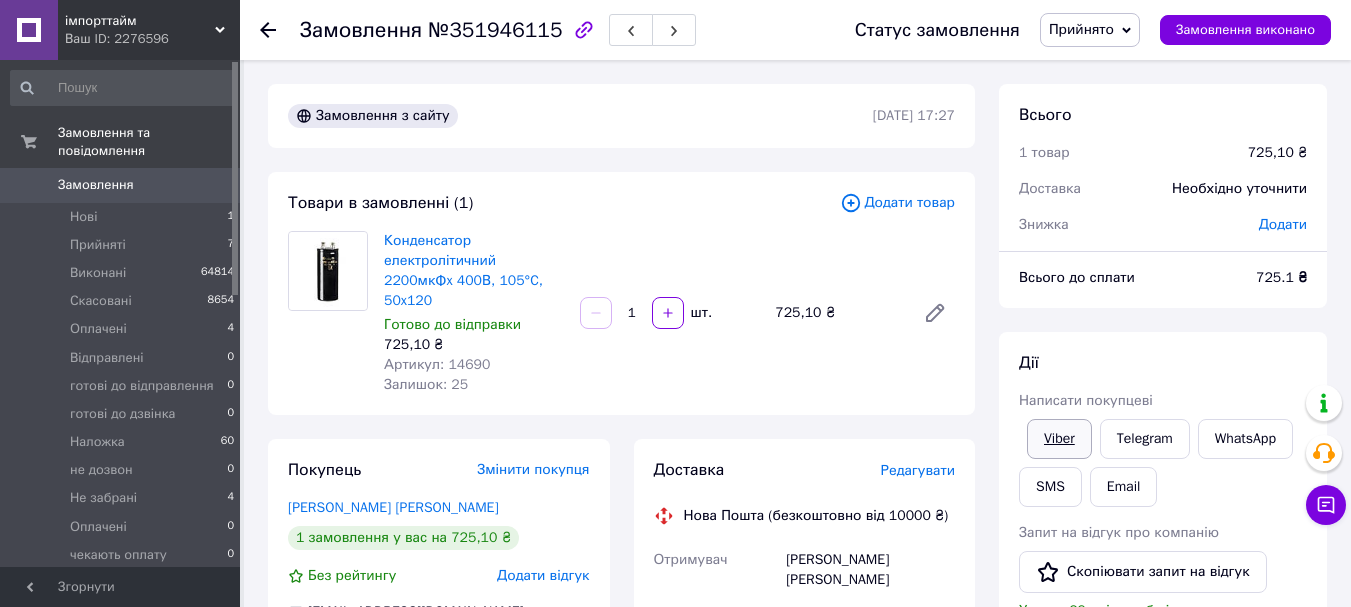 click on "Viber" at bounding box center [1059, 439] 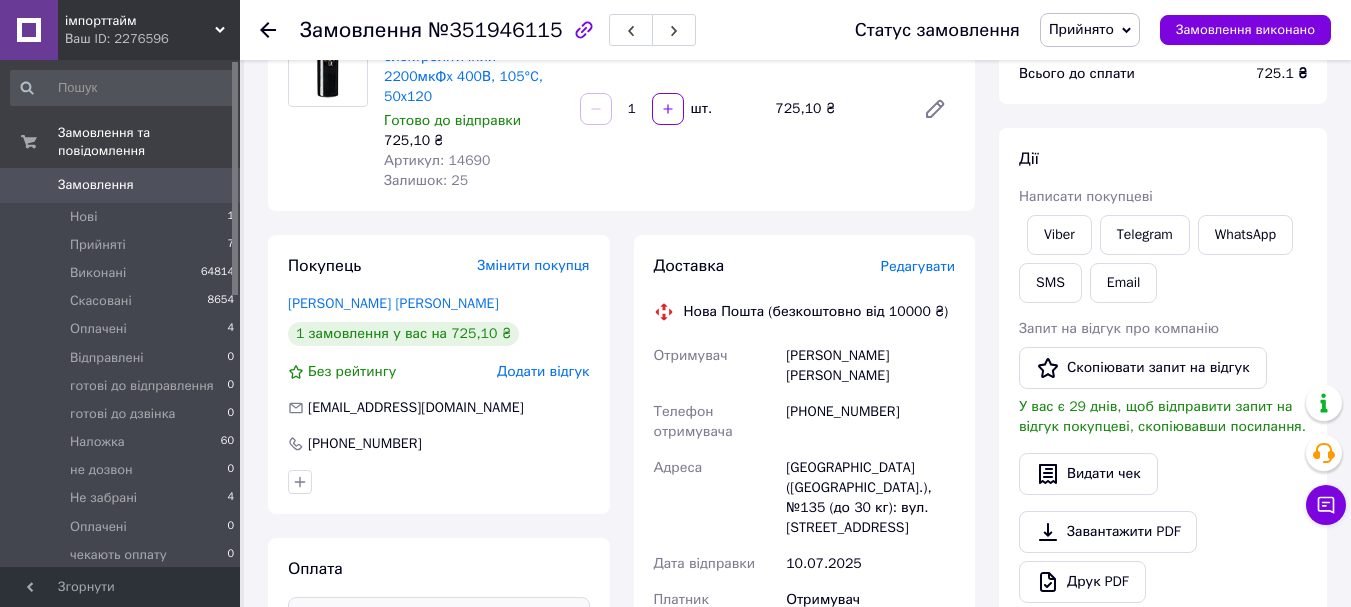 scroll, scrollTop: 400, scrollLeft: 0, axis: vertical 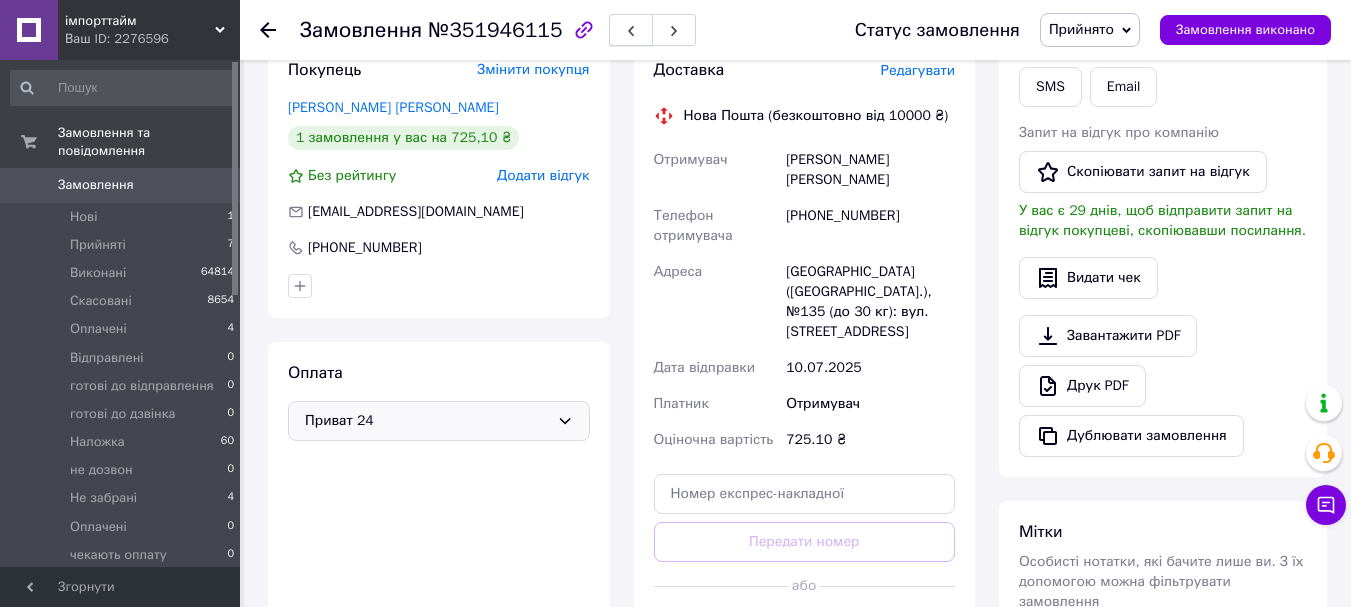 click at bounding box center [631, 30] 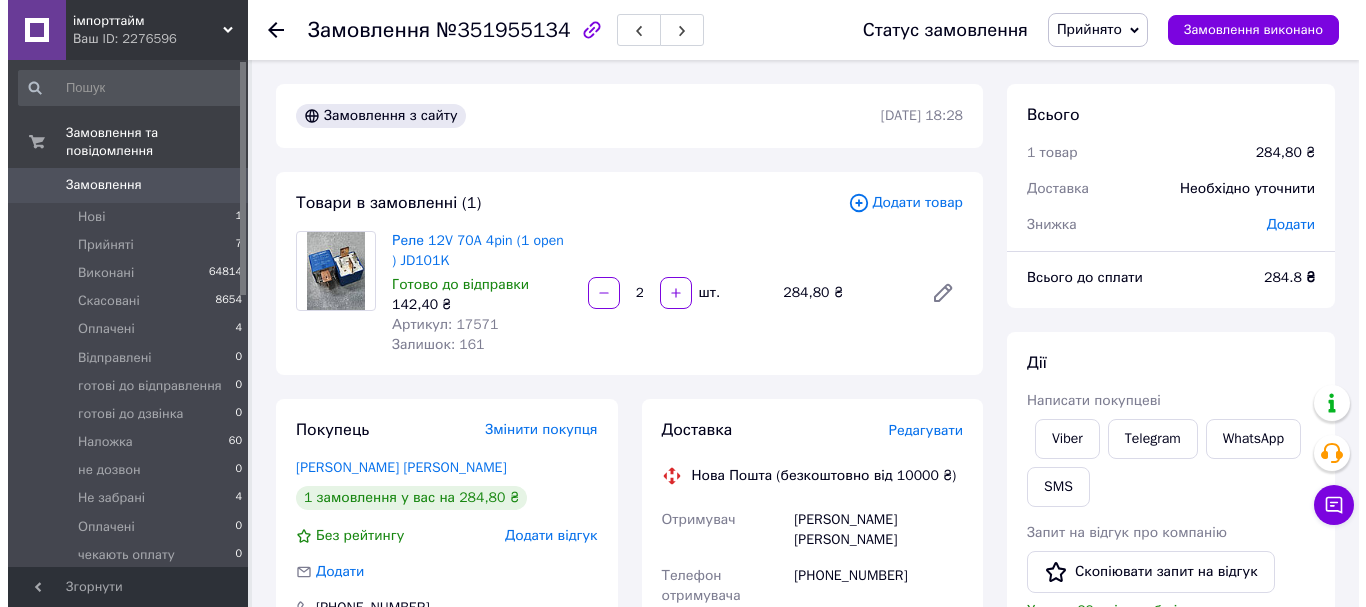 scroll, scrollTop: 100, scrollLeft: 0, axis: vertical 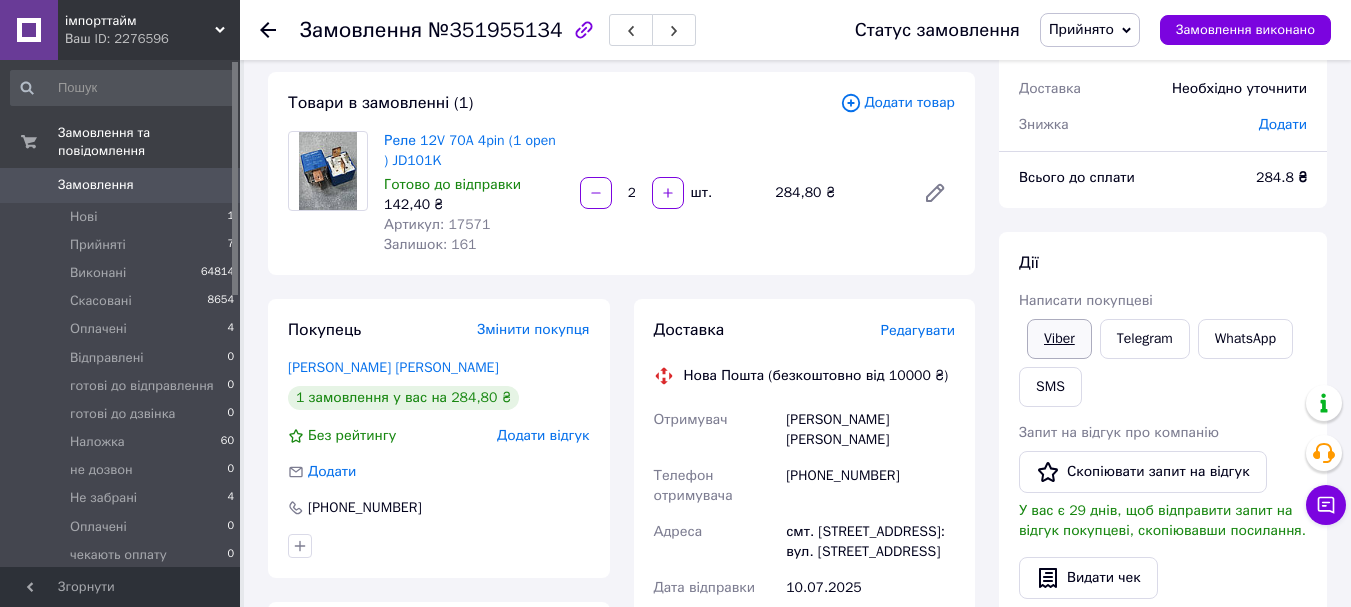 click on "Viber" at bounding box center (1059, 339) 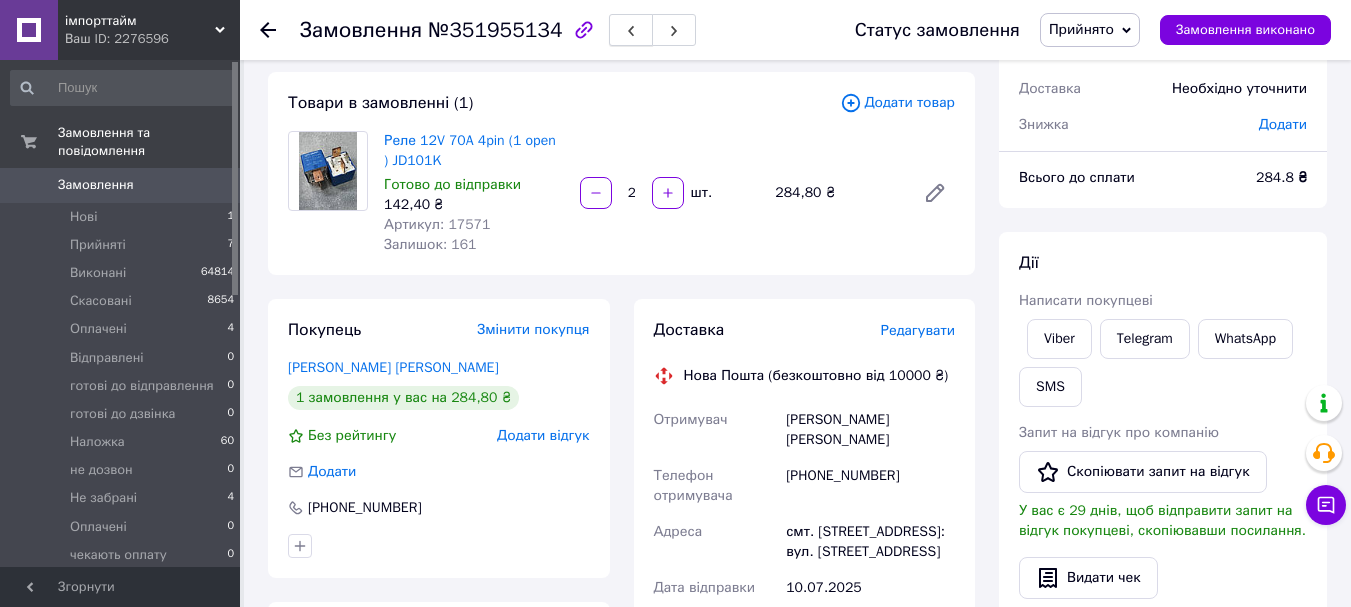 click at bounding box center [631, 30] 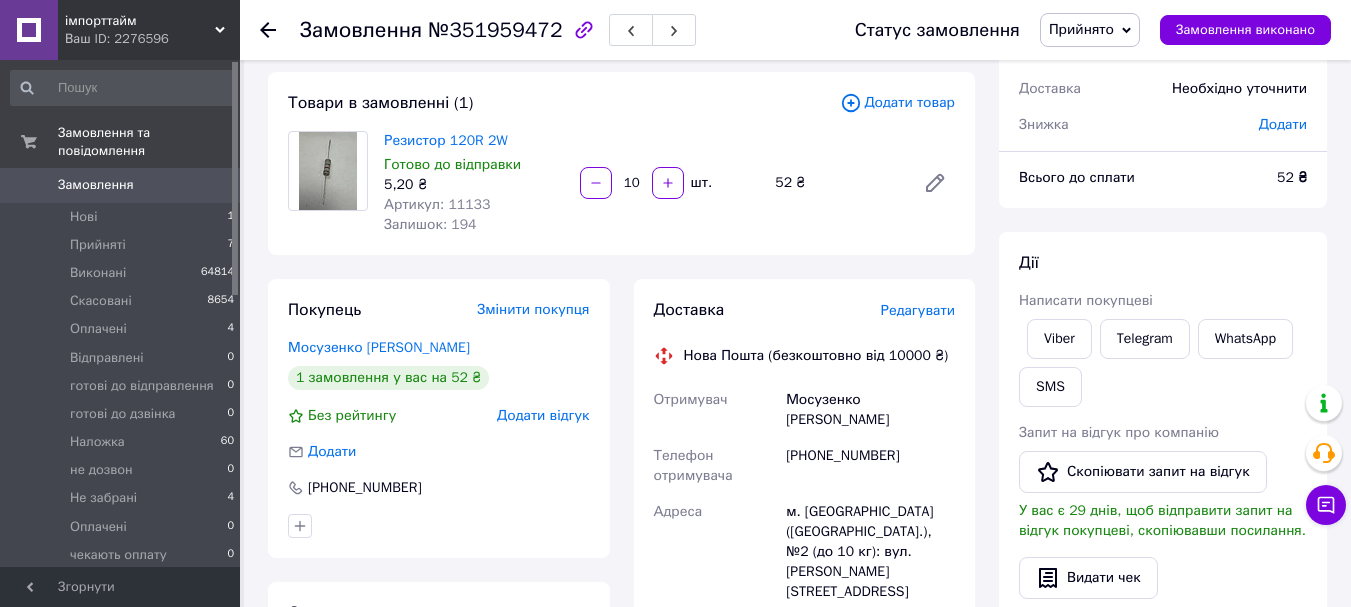 click on "Редагувати" at bounding box center [918, 310] 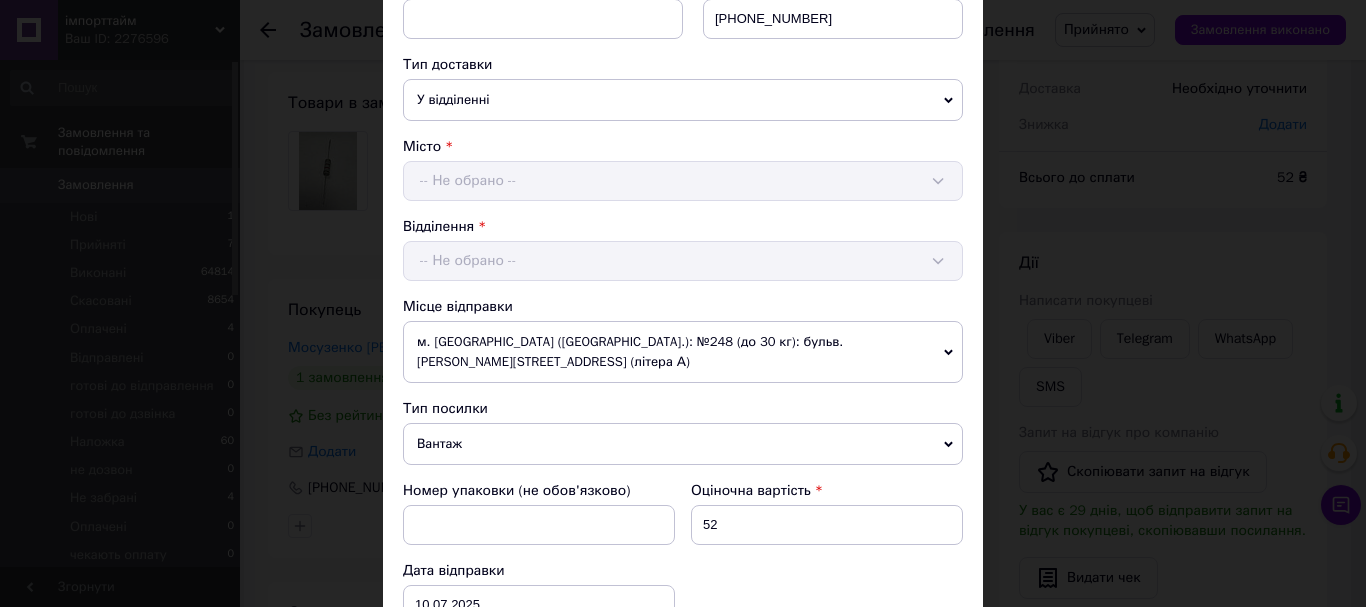 scroll, scrollTop: 600, scrollLeft: 0, axis: vertical 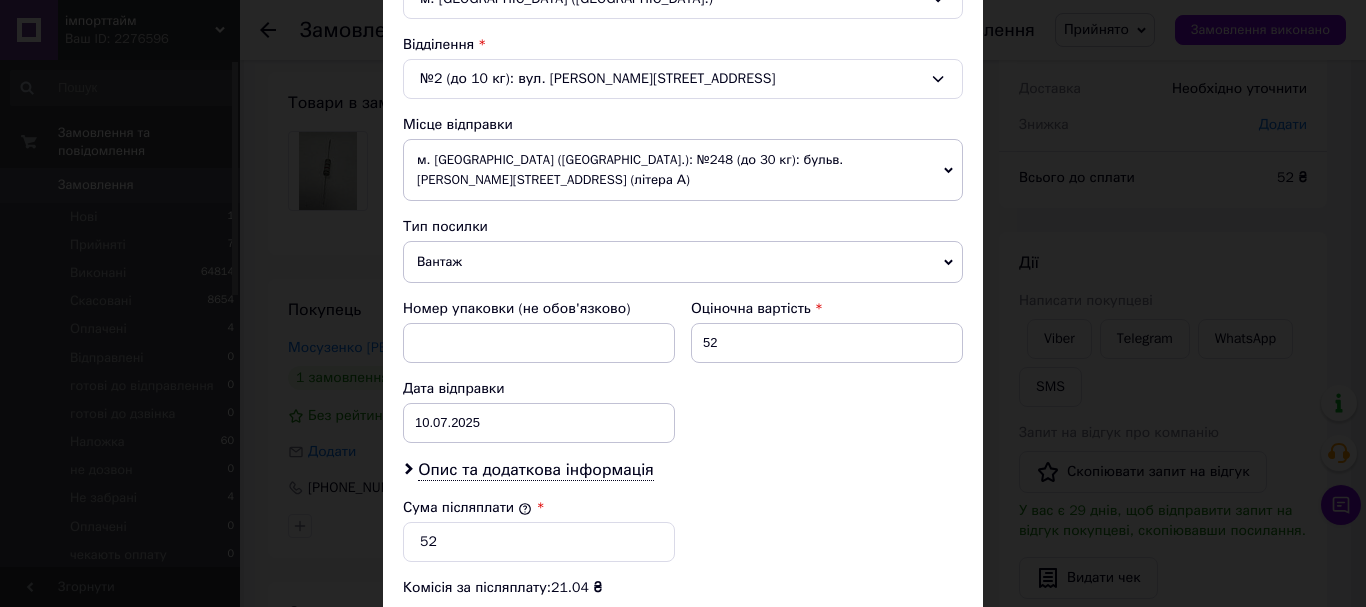 click on "Вантаж" at bounding box center (683, 262) 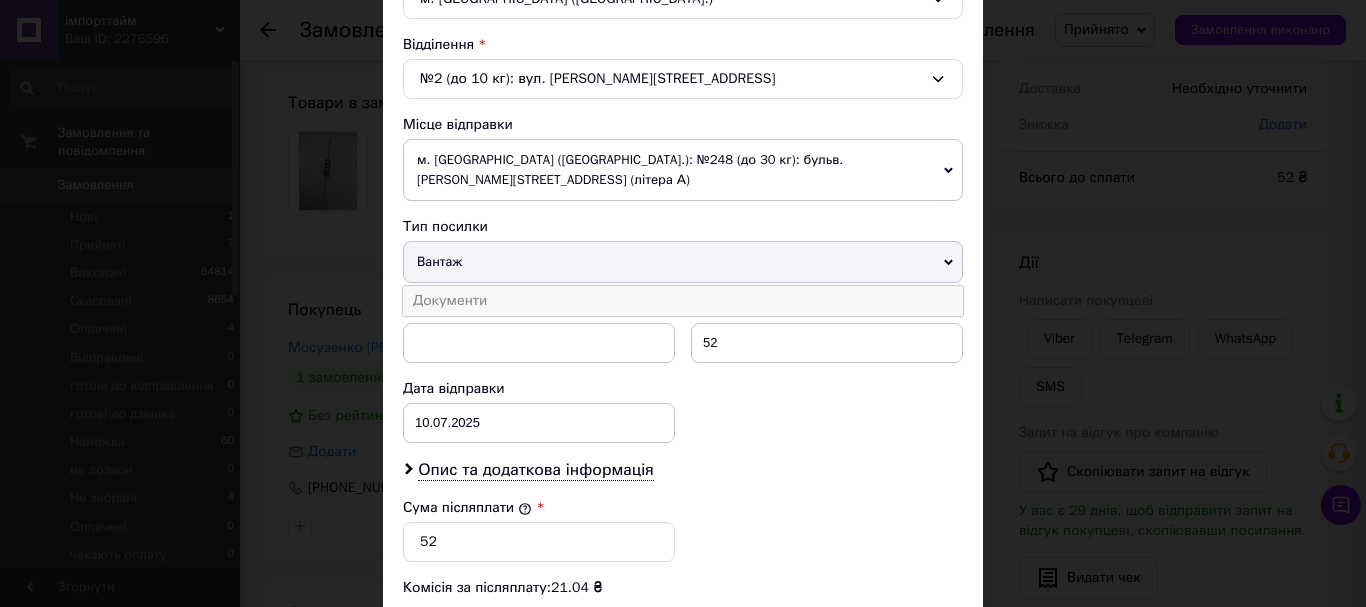 click on "Документи" at bounding box center (683, 301) 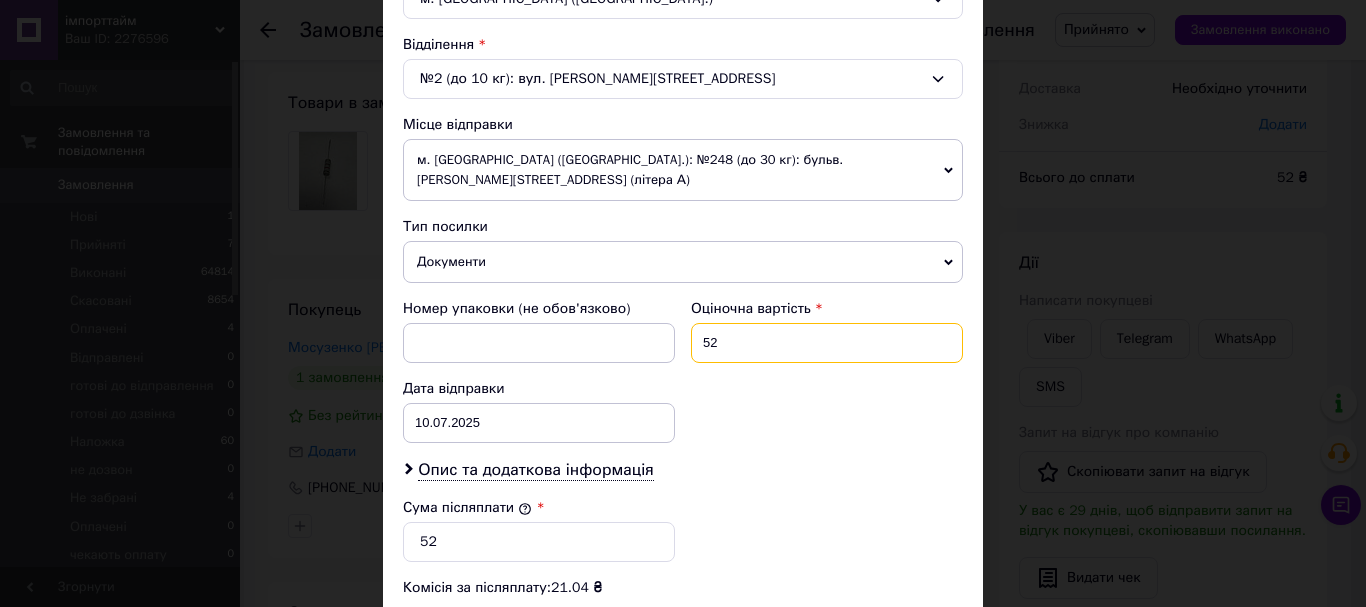 click on "52" at bounding box center [827, 343] 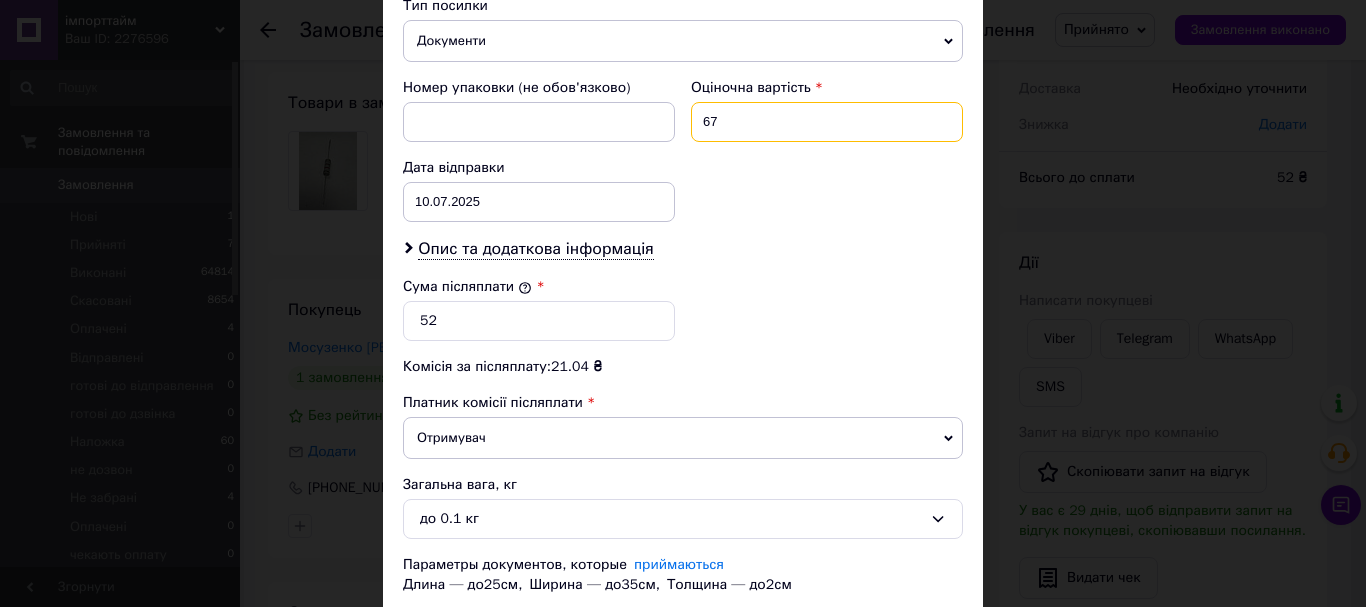 scroll, scrollTop: 939, scrollLeft: 0, axis: vertical 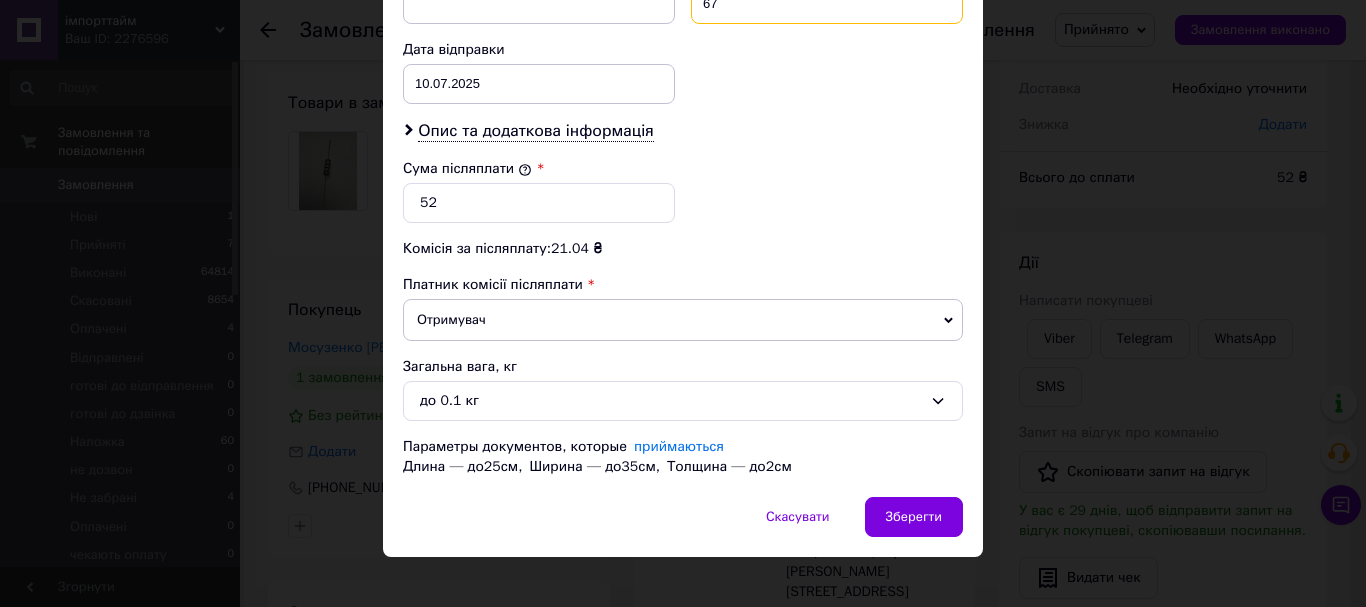 type on "67" 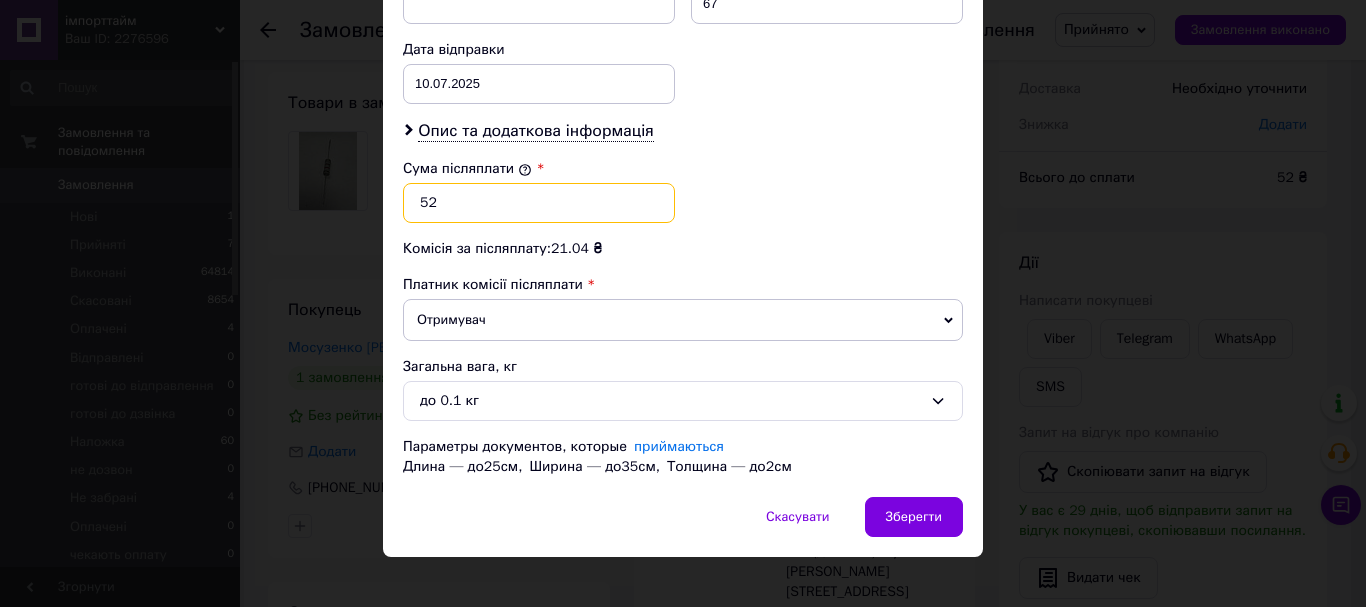 click on "52" at bounding box center (539, 203) 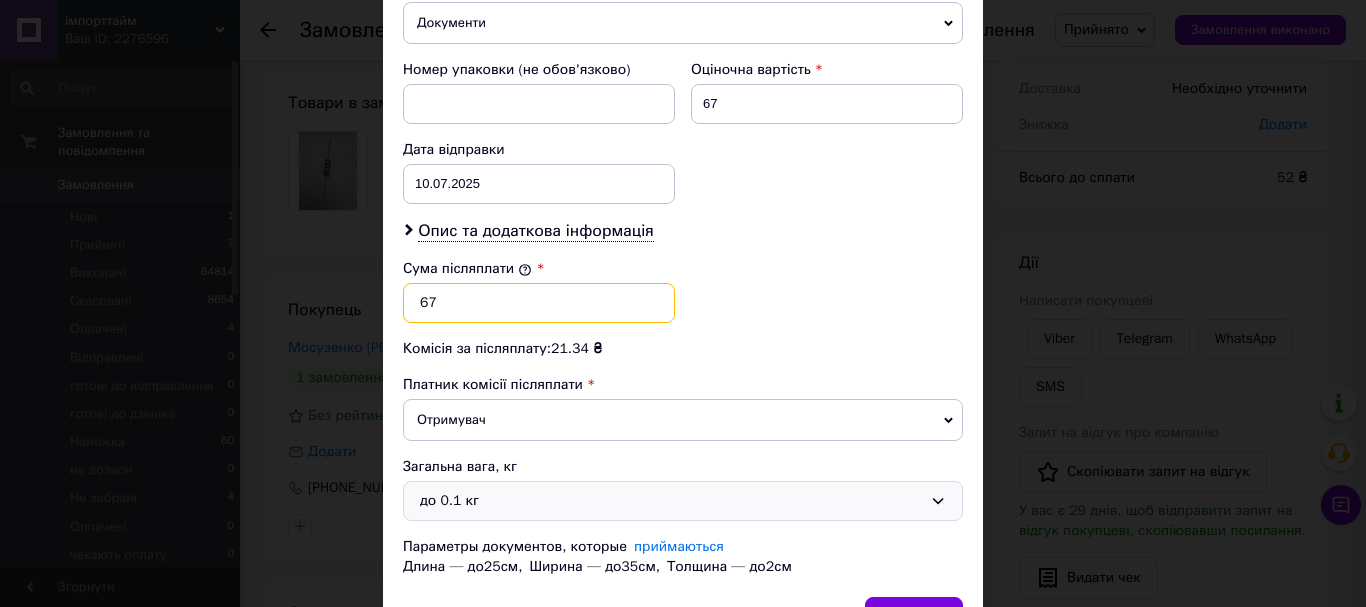 type on "67" 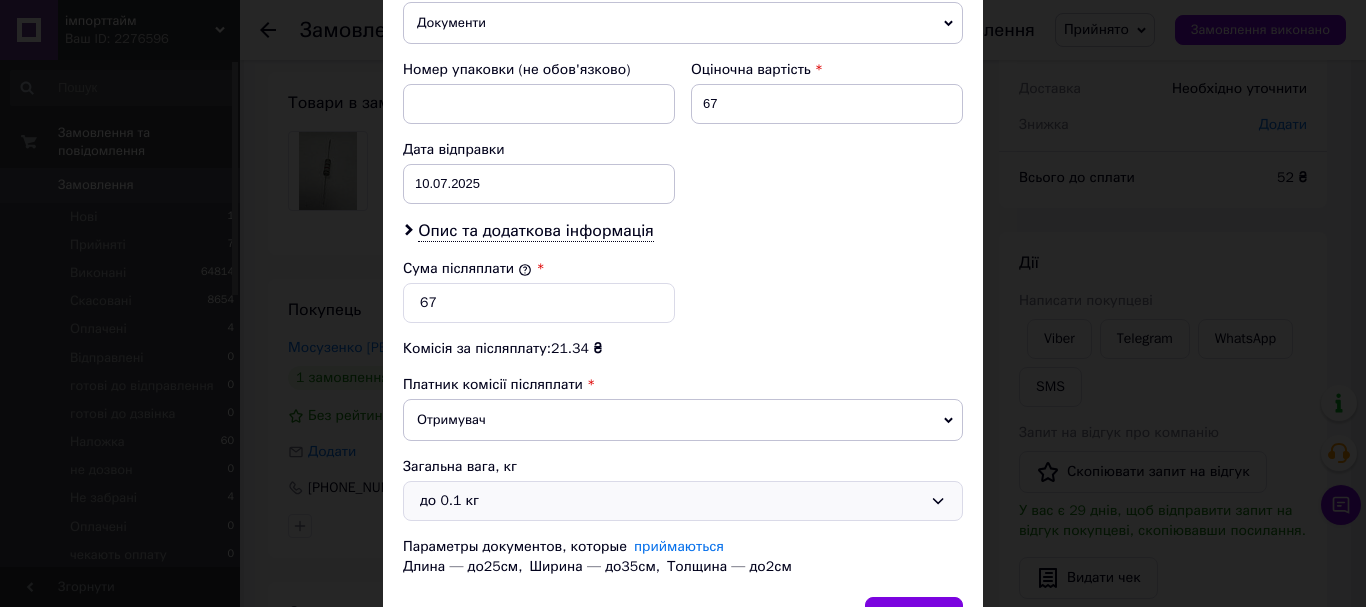 click on "до 0.1 кг" at bounding box center (671, 501) 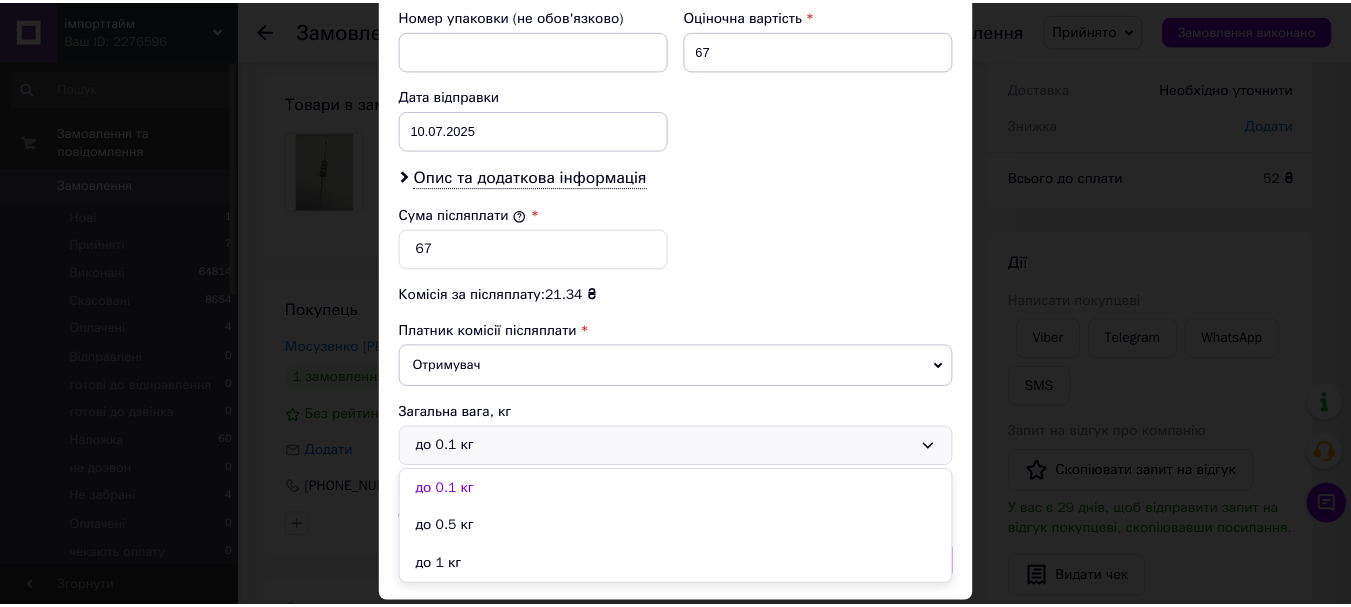 scroll, scrollTop: 939, scrollLeft: 0, axis: vertical 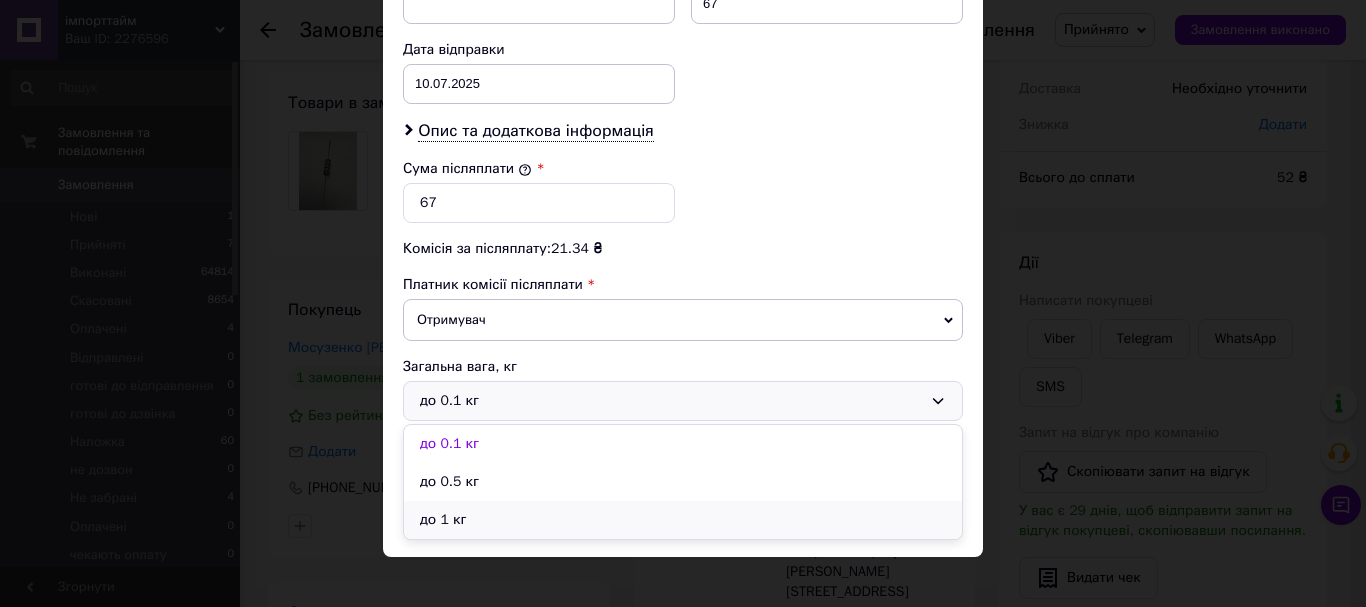 click on "до 1 кг" at bounding box center [683, 520] 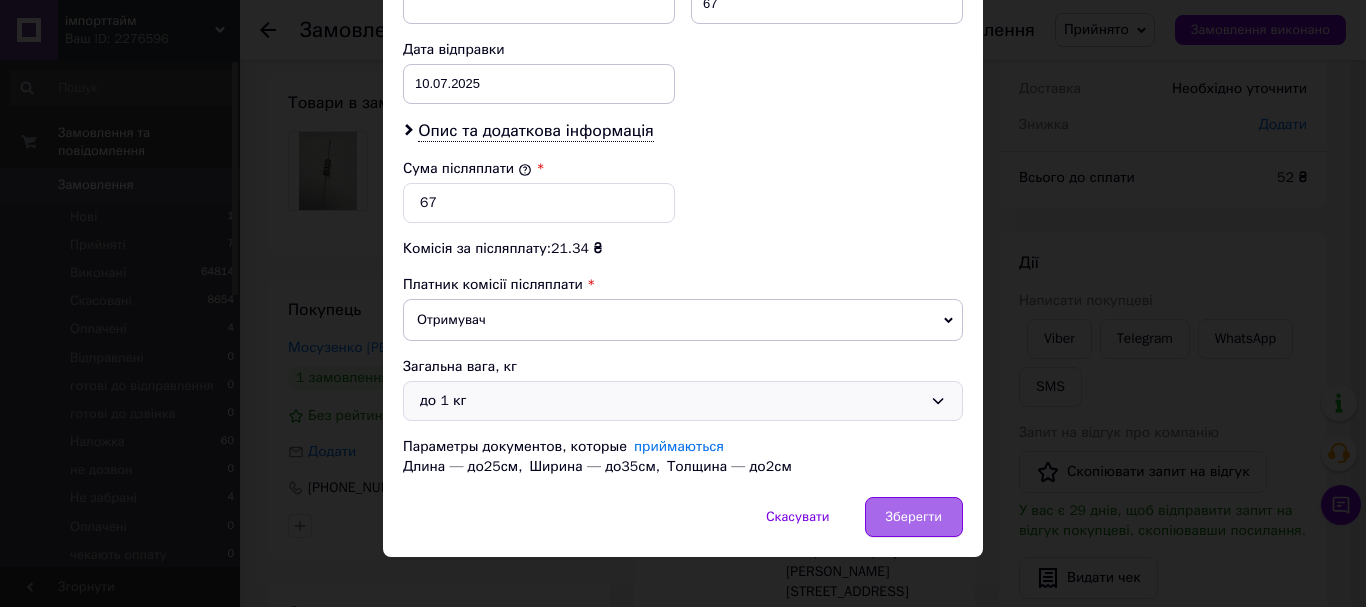 click on "Зберегти" at bounding box center [914, 517] 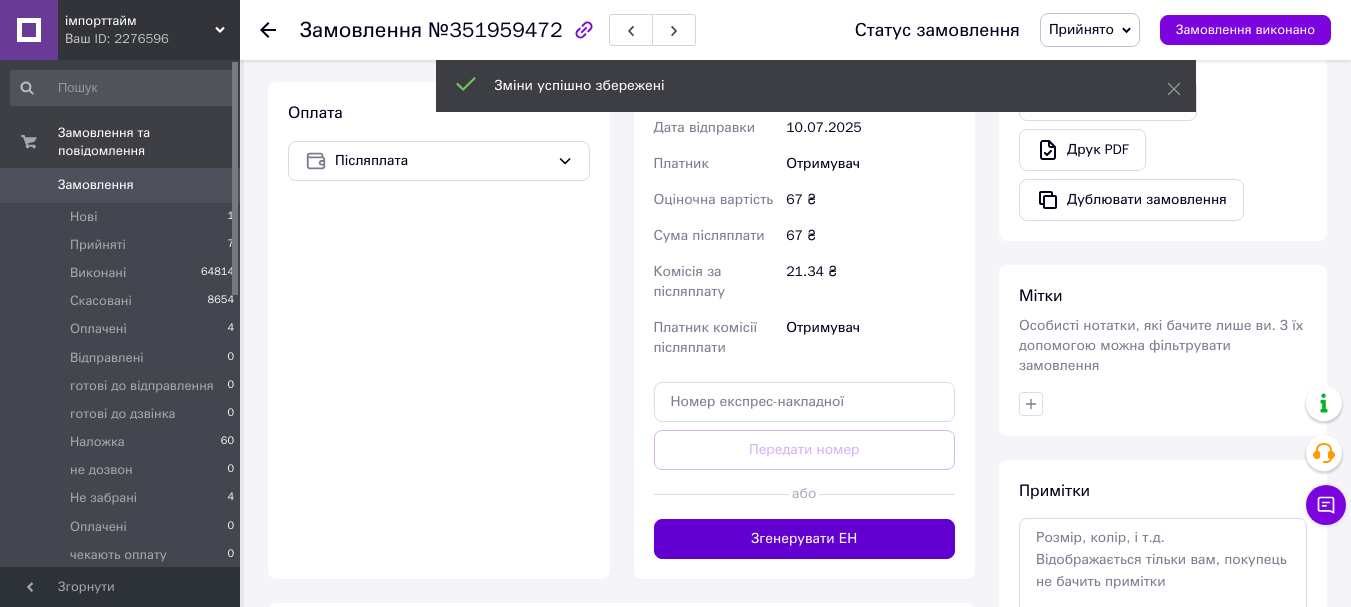click on "Згенерувати ЕН" at bounding box center [805, 539] 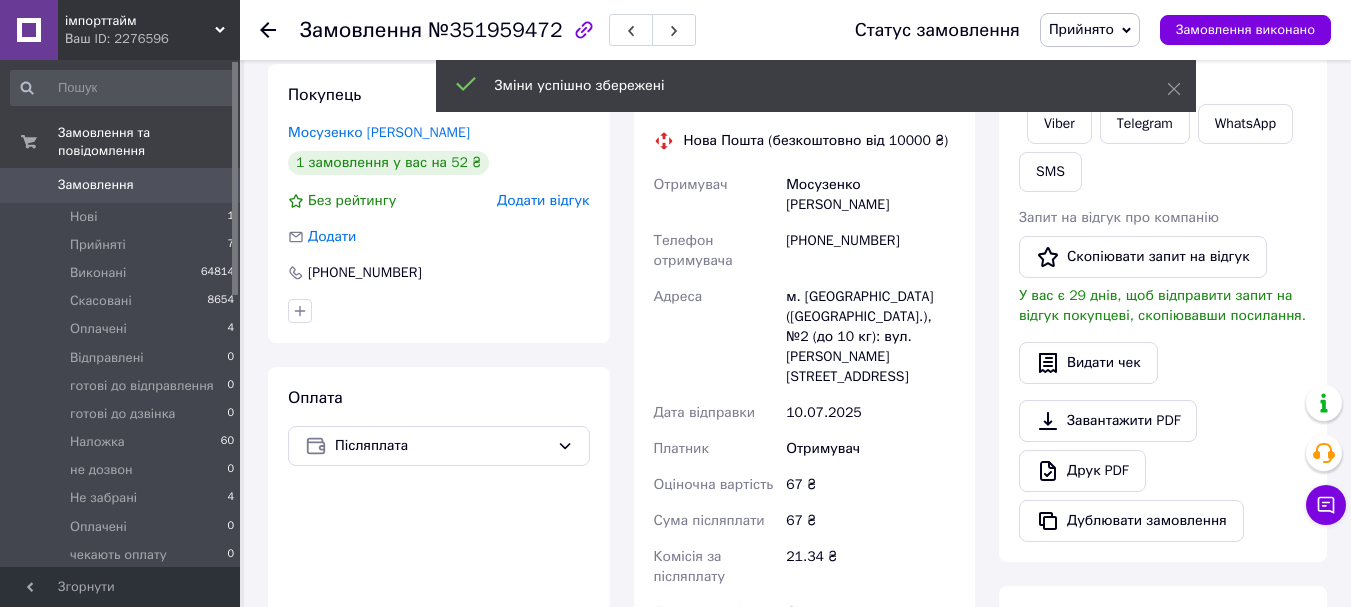 scroll, scrollTop: 0, scrollLeft: 0, axis: both 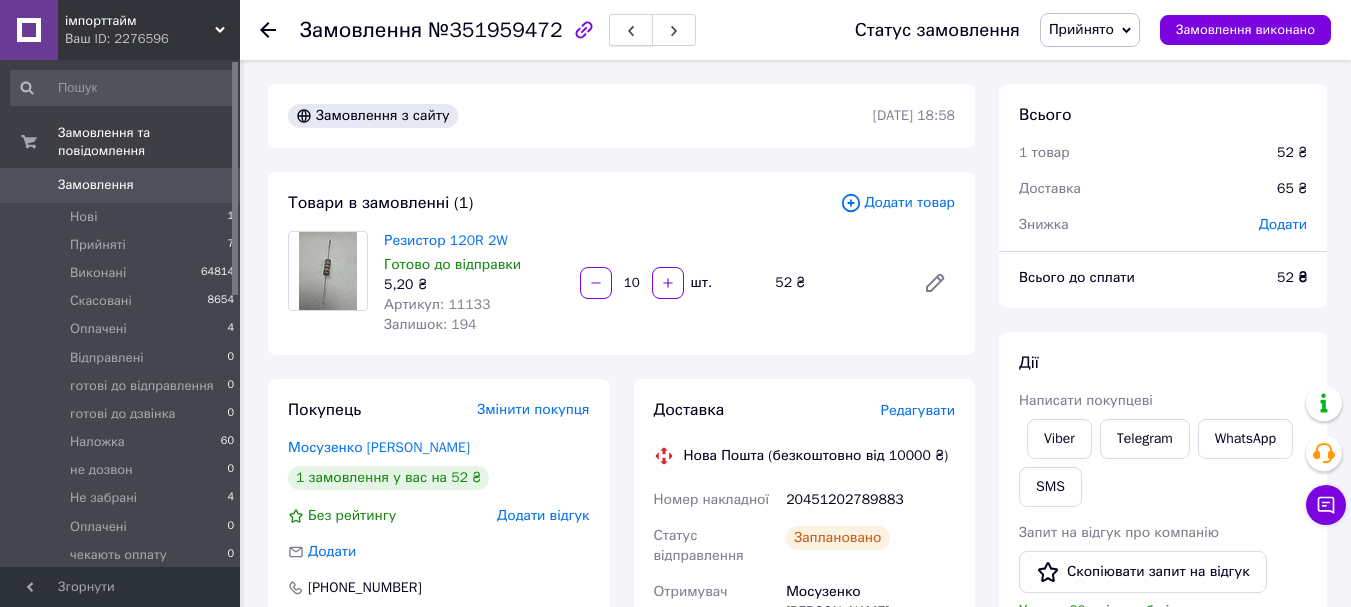 click 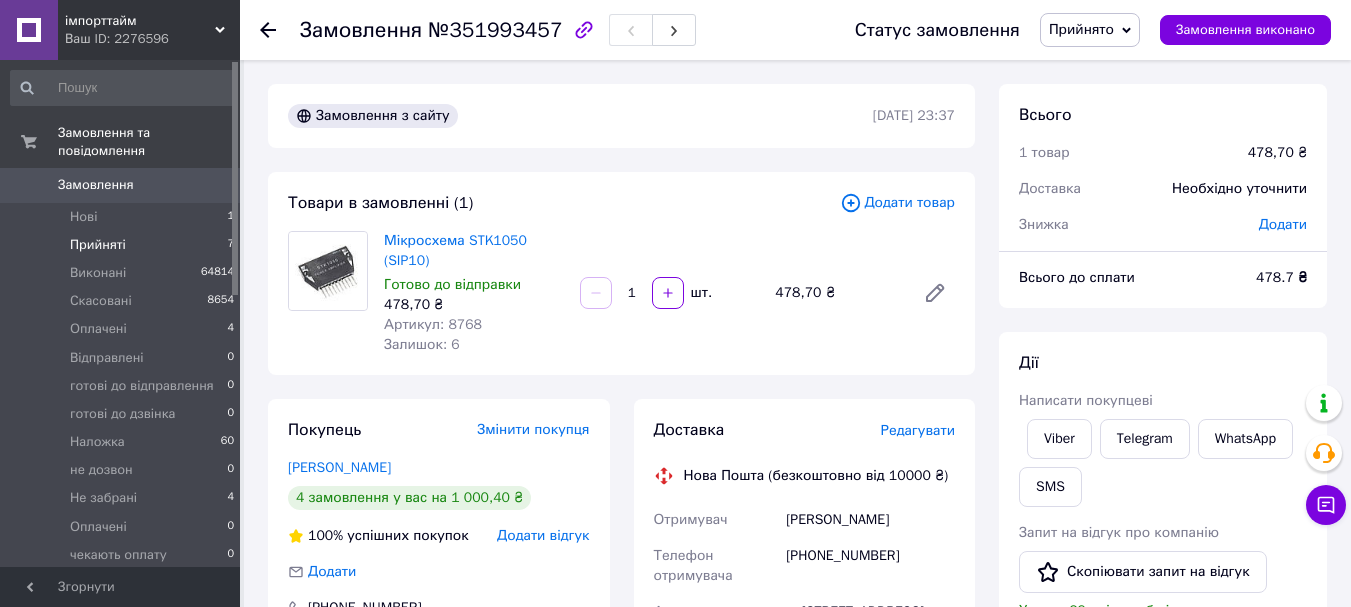 click on "Прийняті 7" at bounding box center (123, 245) 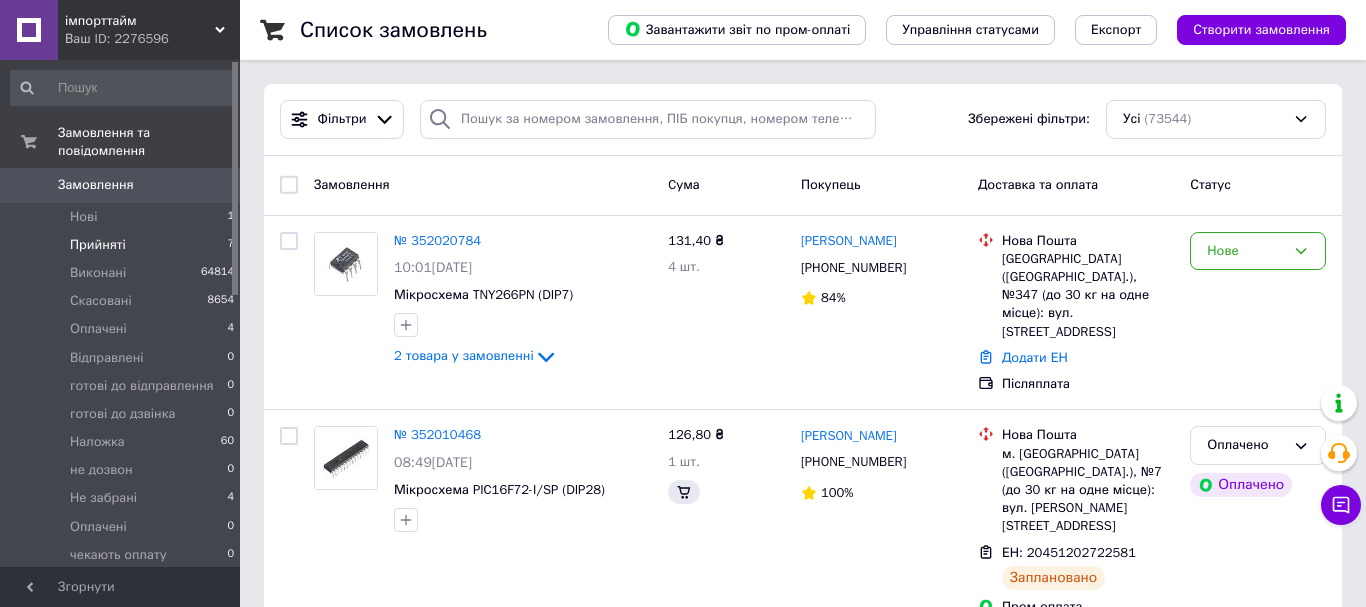 click on "Прийняті 7" at bounding box center [123, 245] 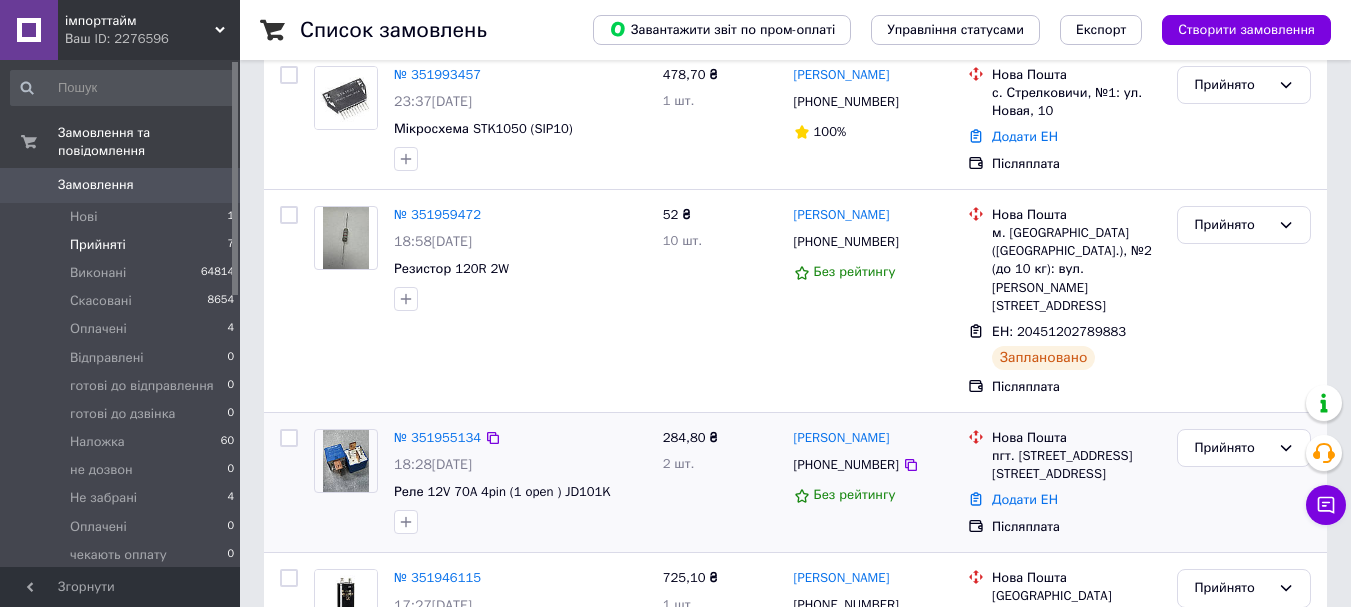 scroll, scrollTop: 600, scrollLeft: 0, axis: vertical 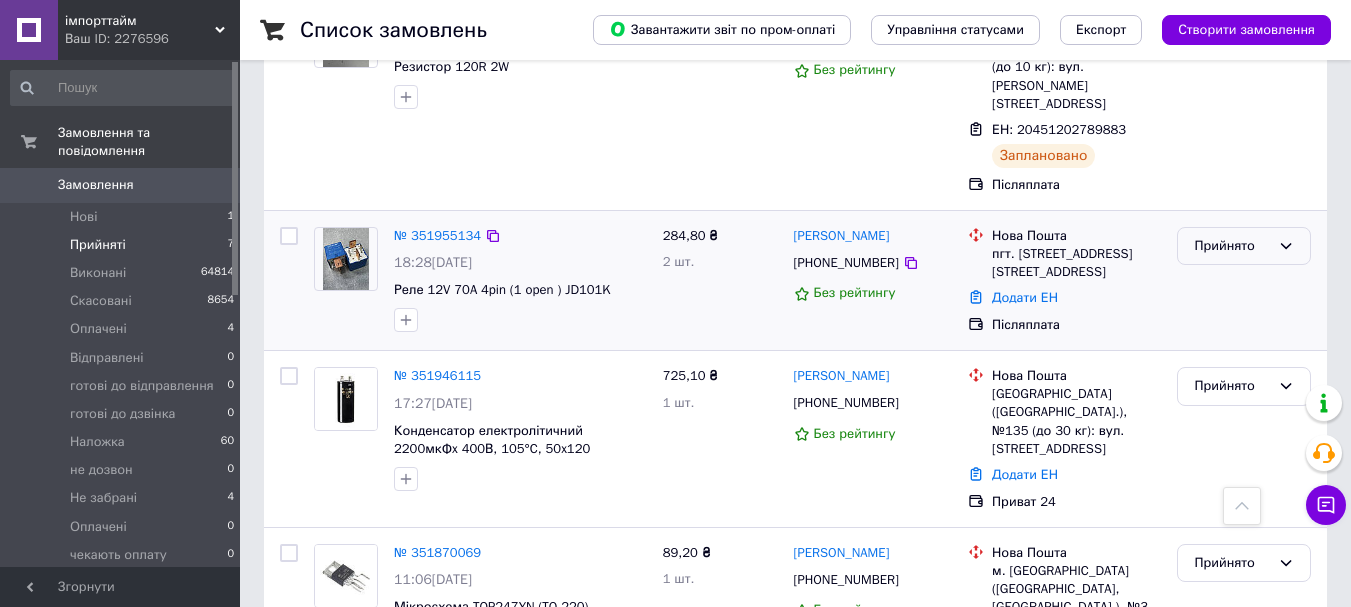 click on "Прийнято" at bounding box center [1232, 246] 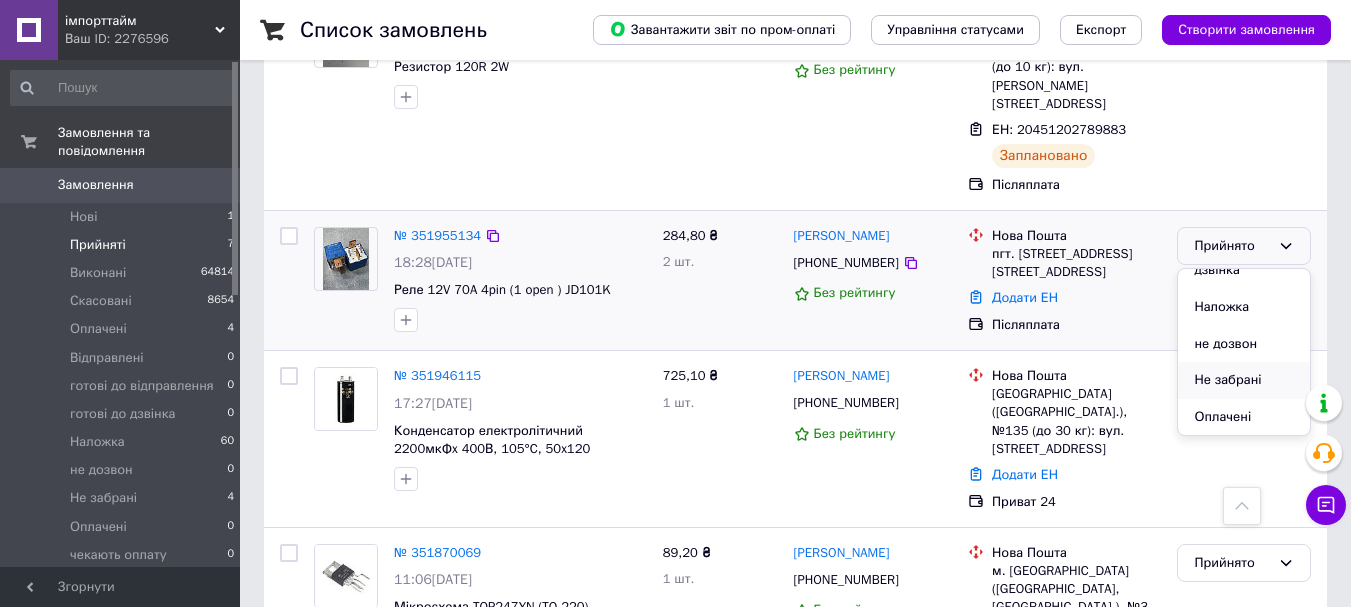 scroll, scrollTop: 277, scrollLeft: 0, axis: vertical 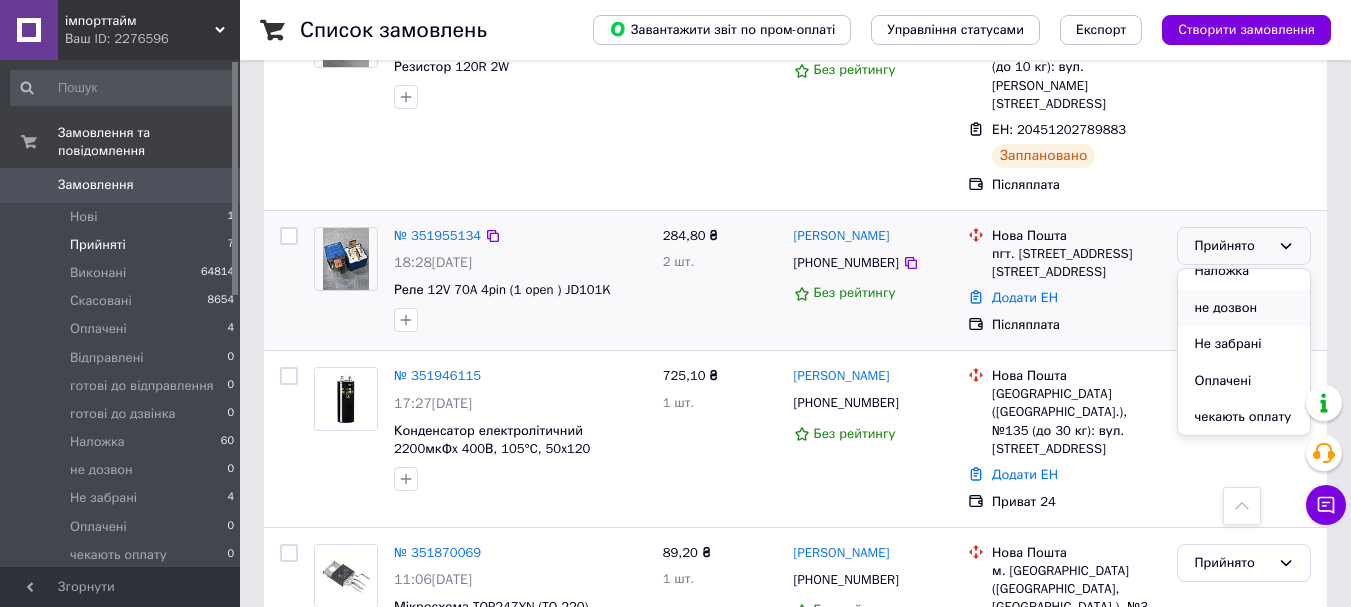 click on "не дозвон" at bounding box center (1244, 308) 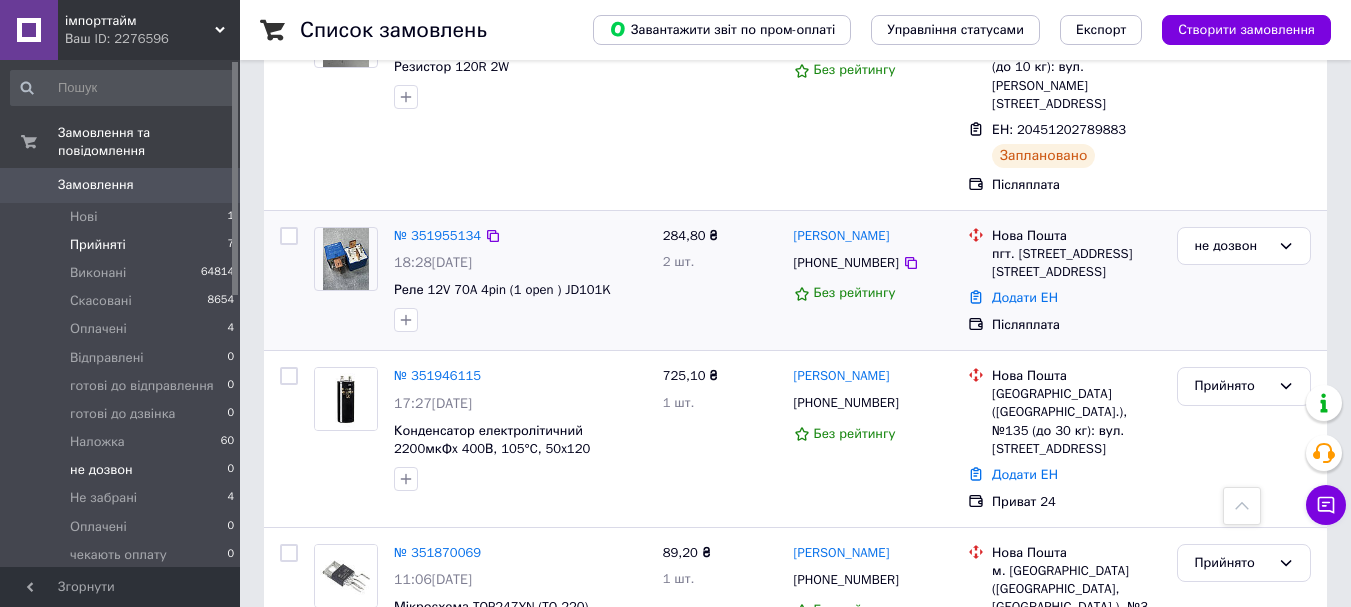 click on "не дозвон 0" at bounding box center (123, 470) 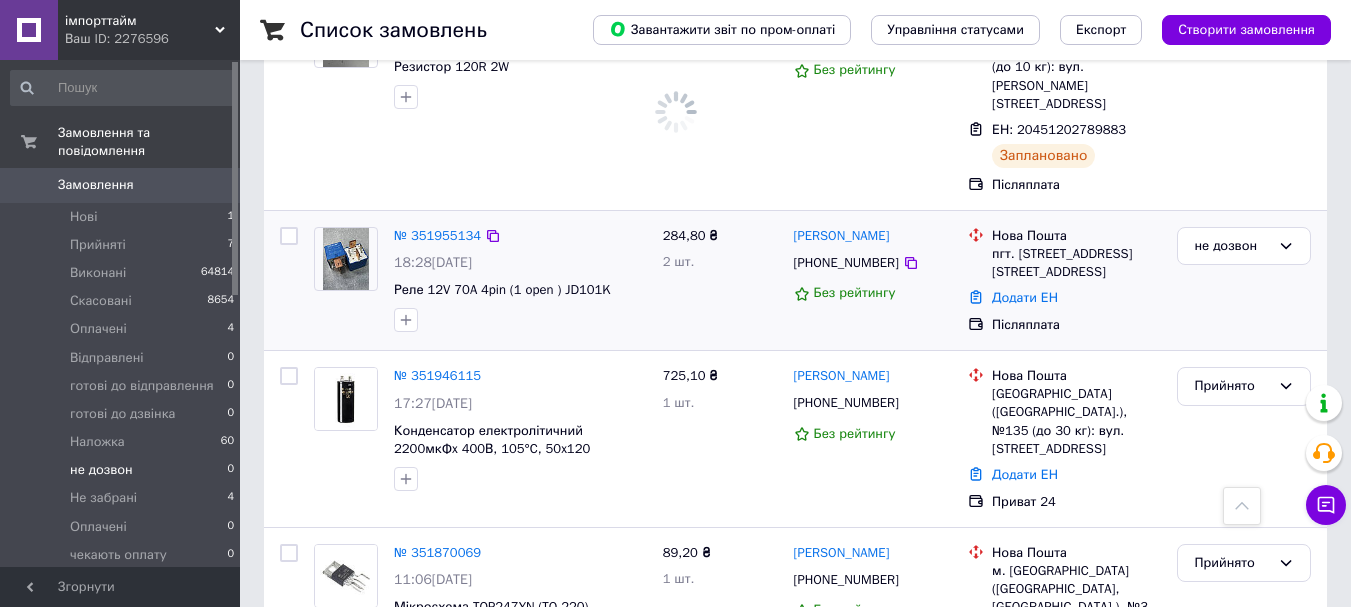scroll, scrollTop: 0, scrollLeft: 0, axis: both 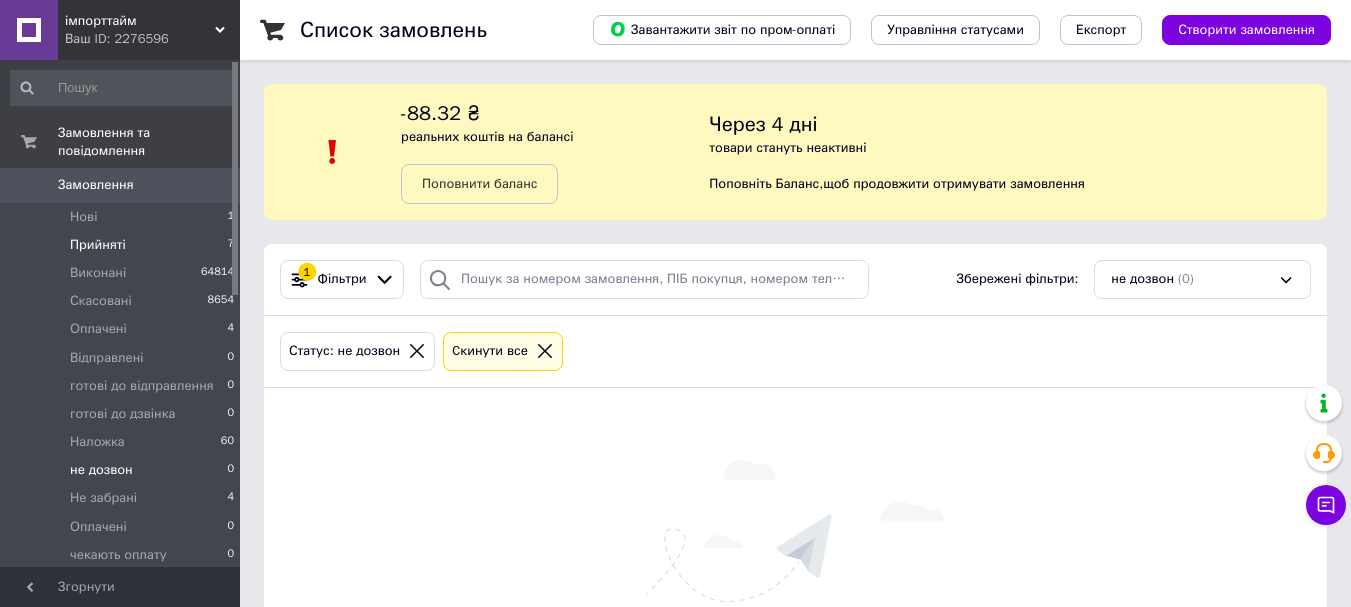 click on "Прийняті 7" at bounding box center (123, 245) 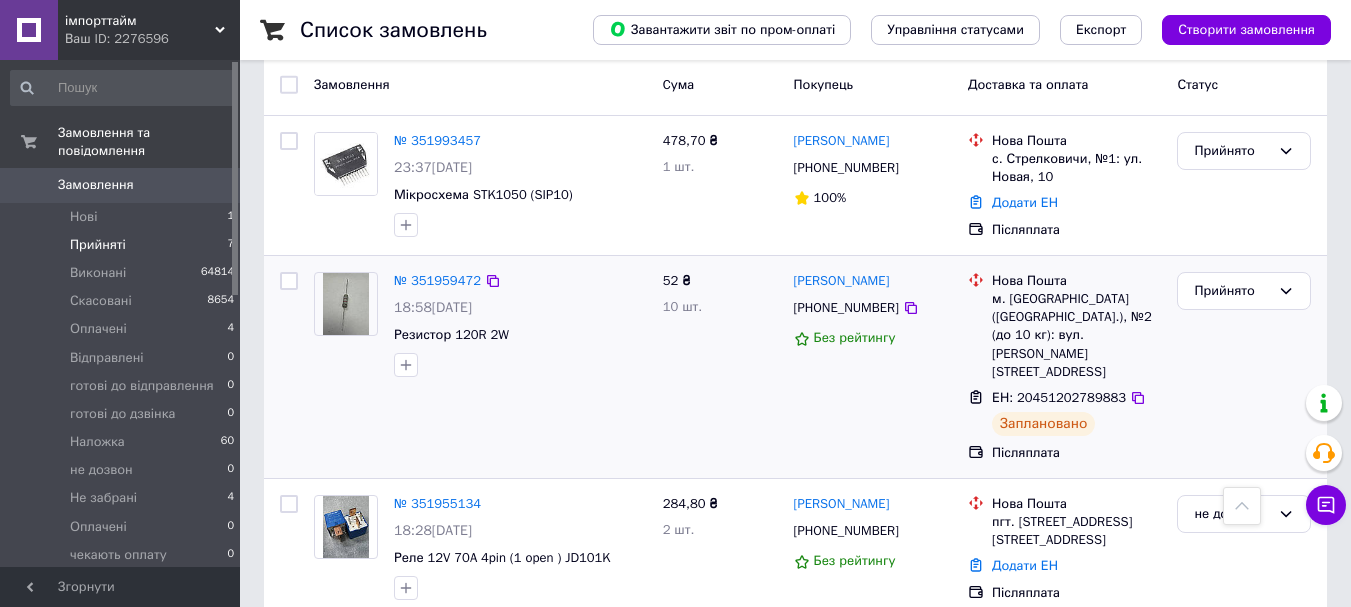 scroll, scrollTop: 300, scrollLeft: 0, axis: vertical 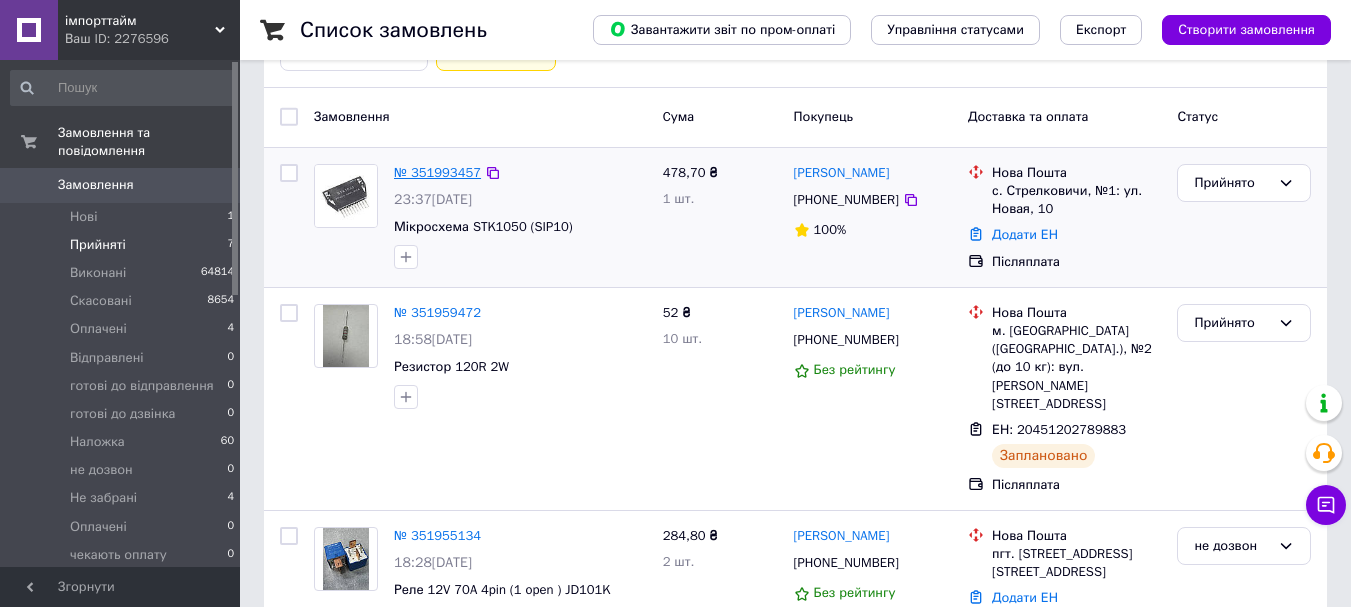 click on "№ 351993457" at bounding box center [437, 172] 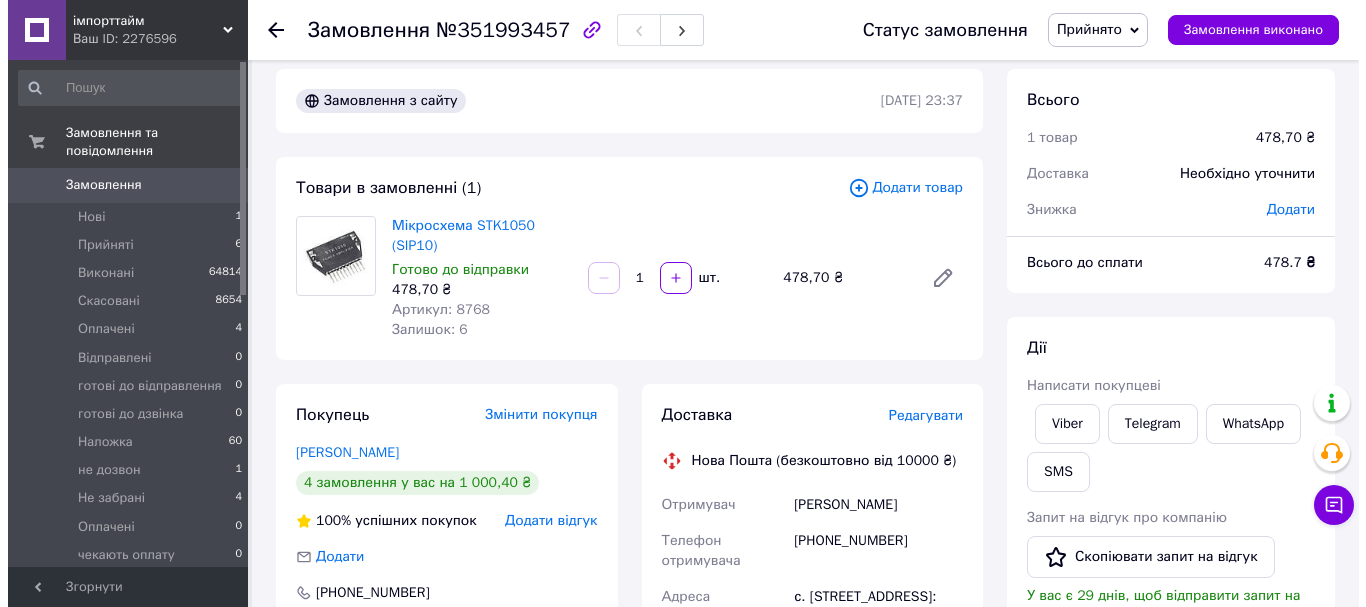 scroll, scrollTop: 0, scrollLeft: 0, axis: both 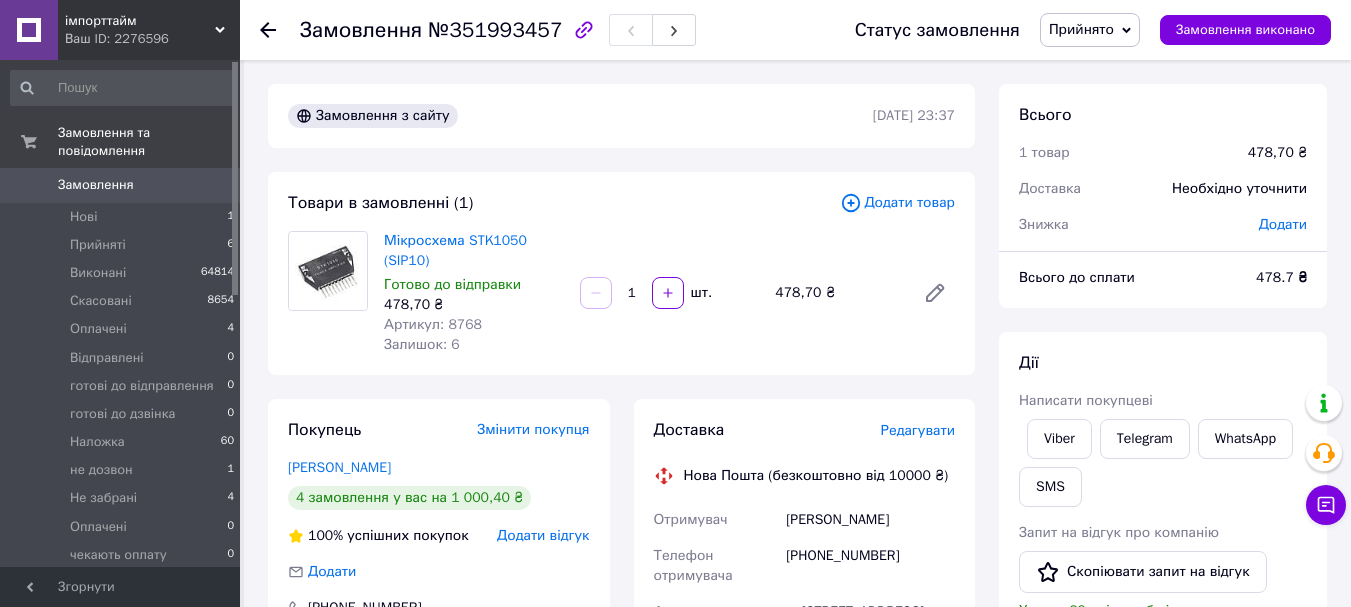 click on "Редагувати" at bounding box center (918, 430) 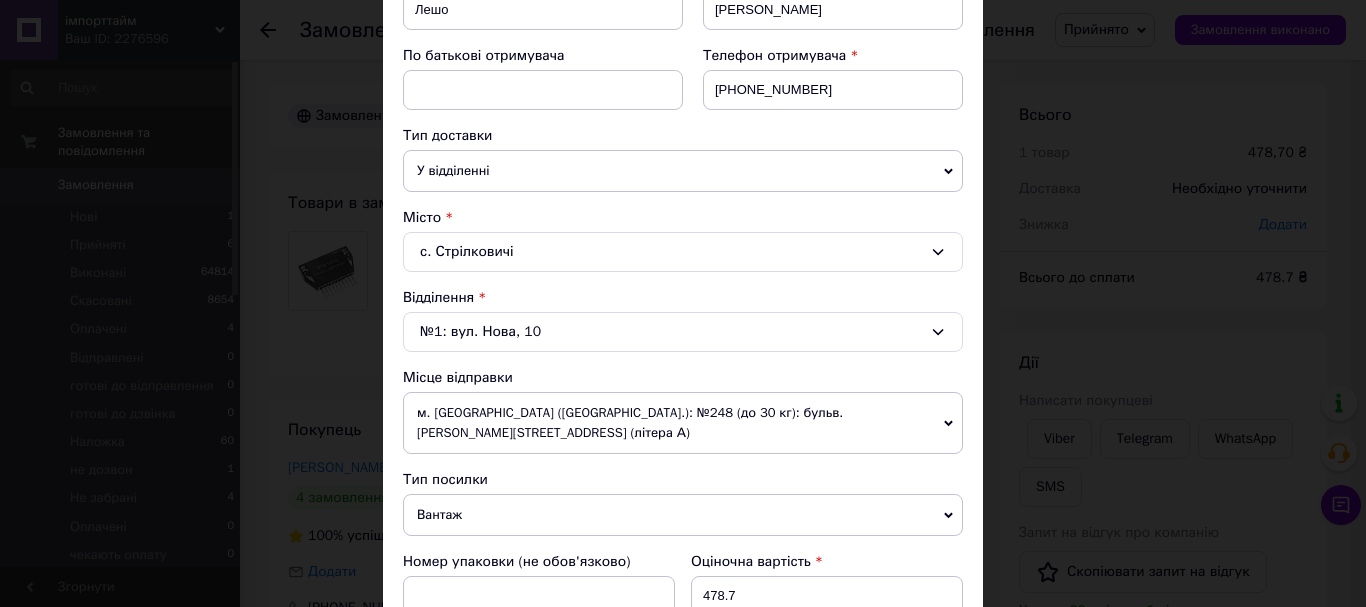 scroll, scrollTop: 400, scrollLeft: 0, axis: vertical 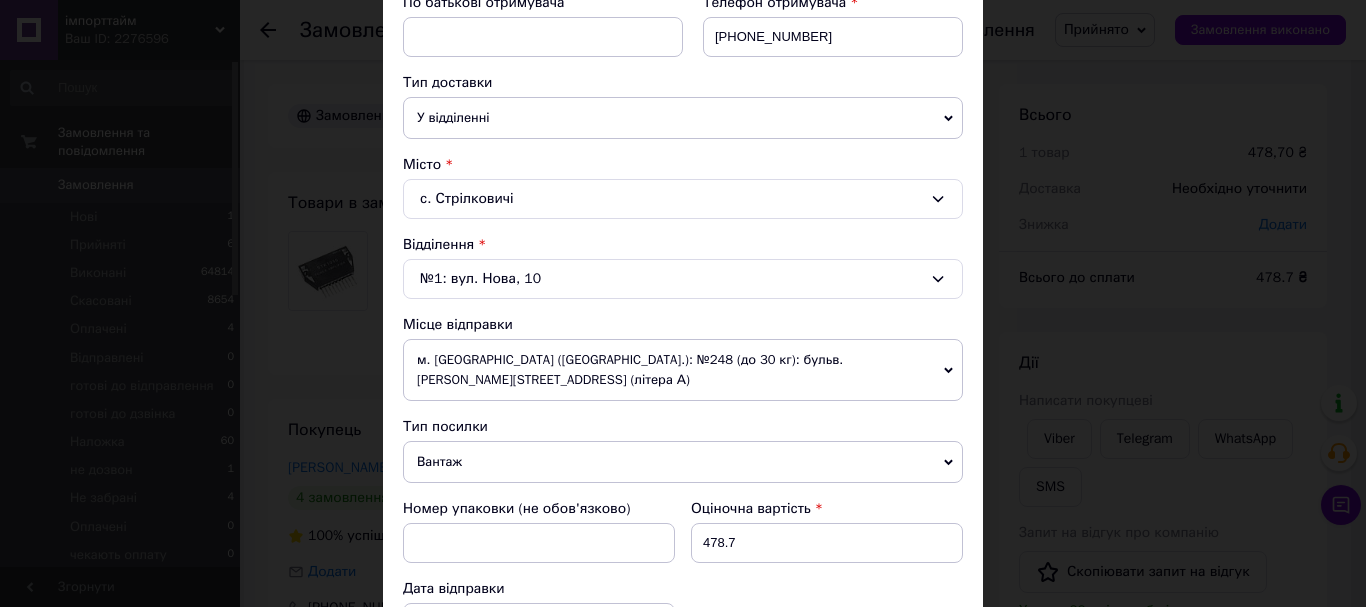 click on "Тип посилки Вантаж Документи" at bounding box center [683, 450] 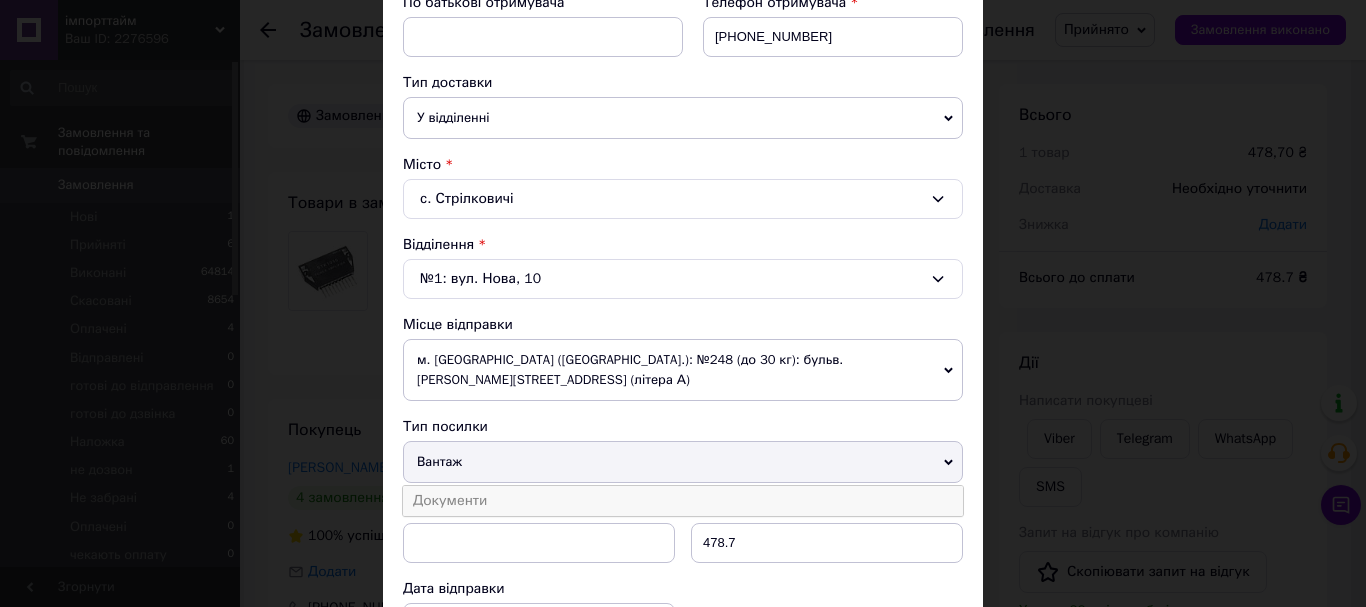click on "Документи" at bounding box center [683, 501] 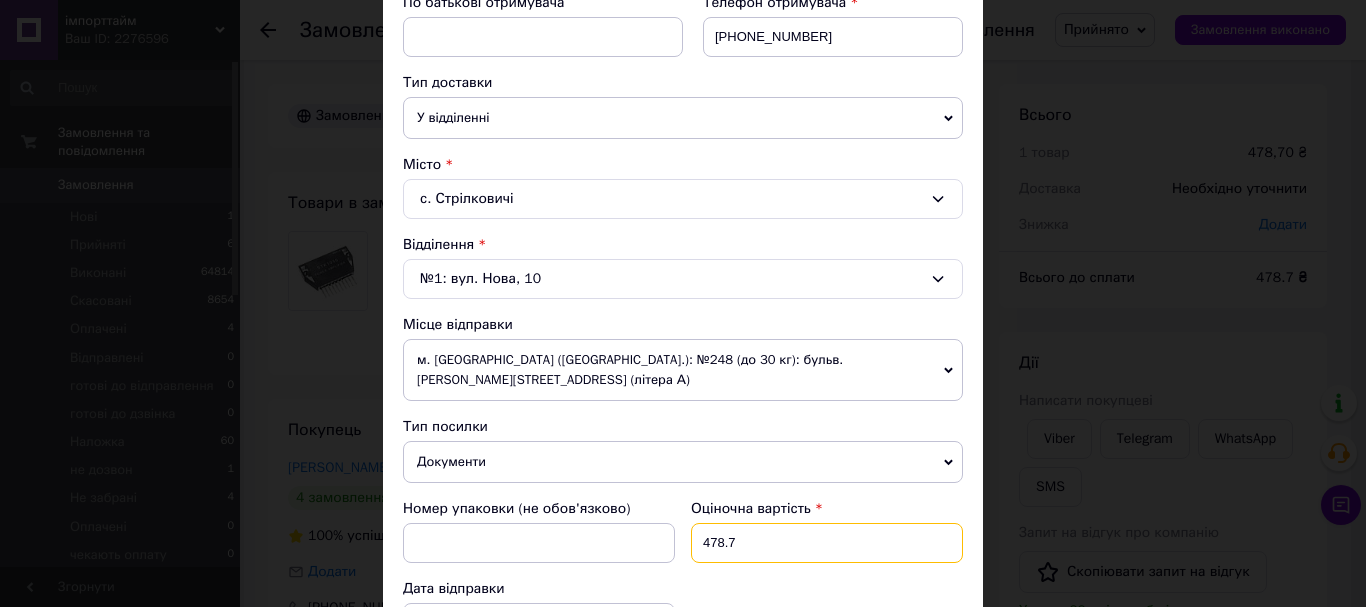 click on "478.7" at bounding box center (827, 543) 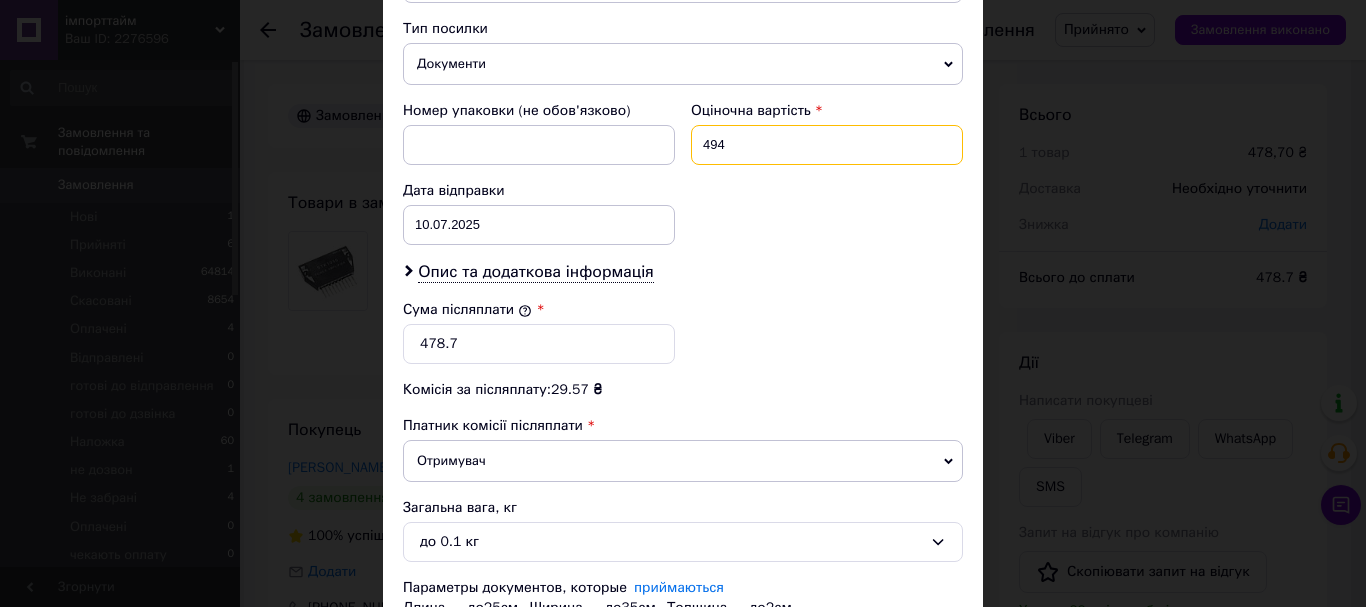 scroll, scrollTop: 800, scrollLeft: 0, axis: vertical 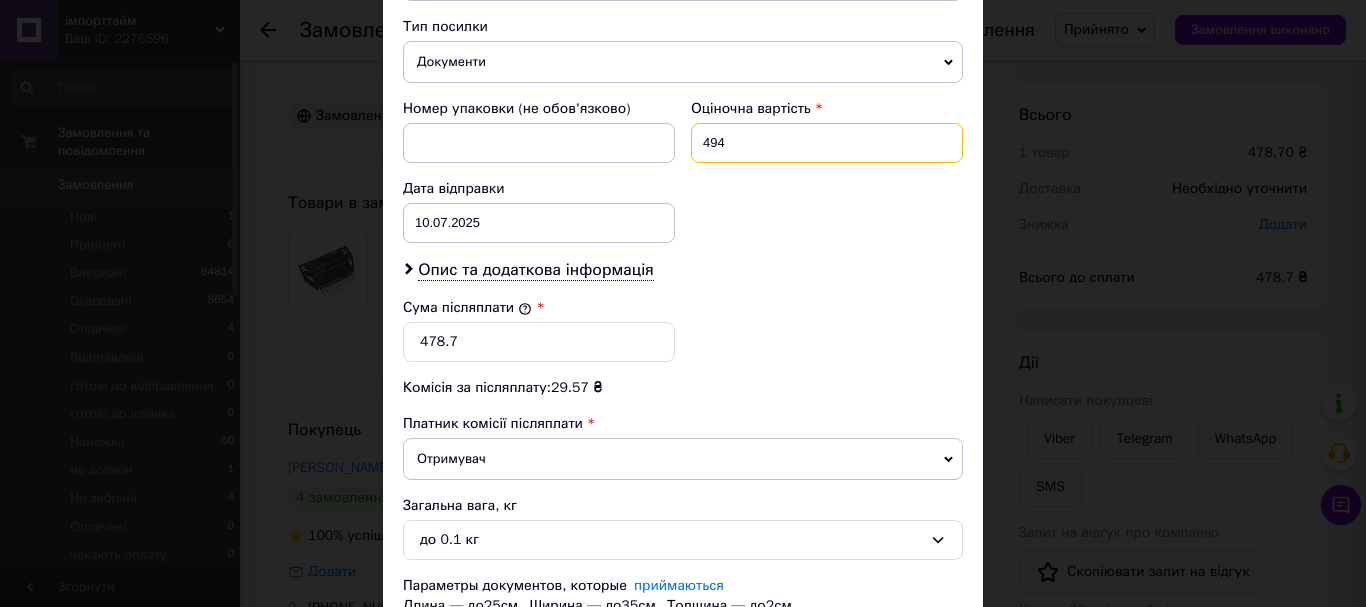 type on "494" 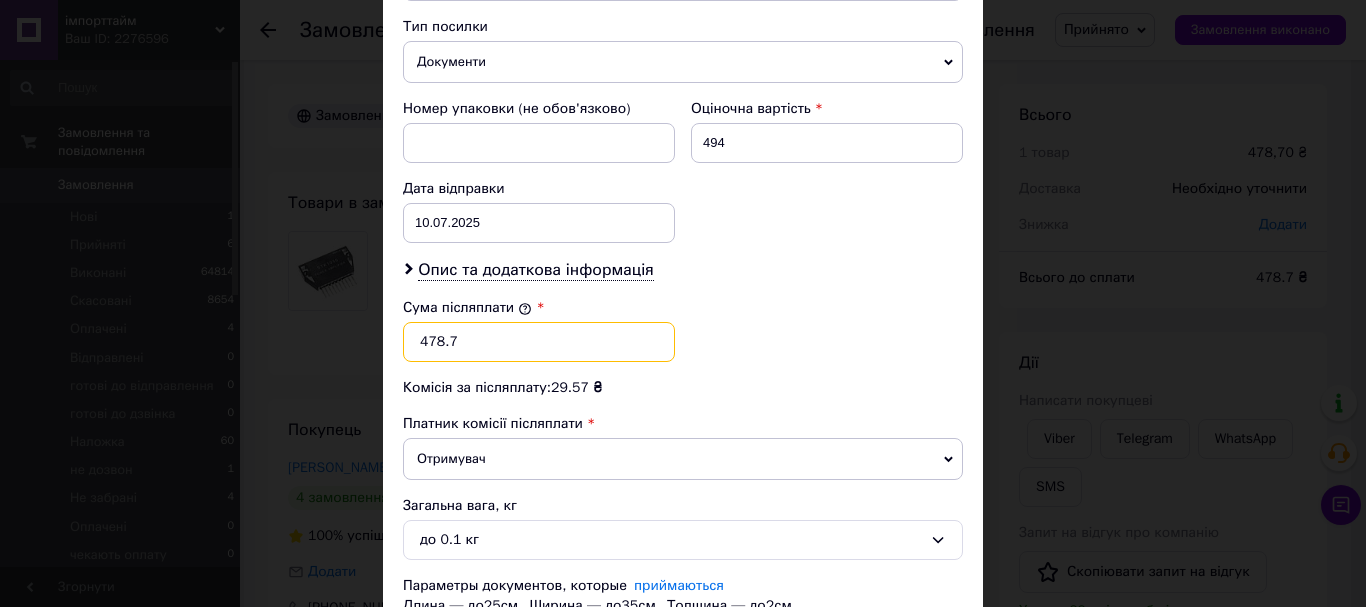 click on "478.7" at bounding box center (539, 342) 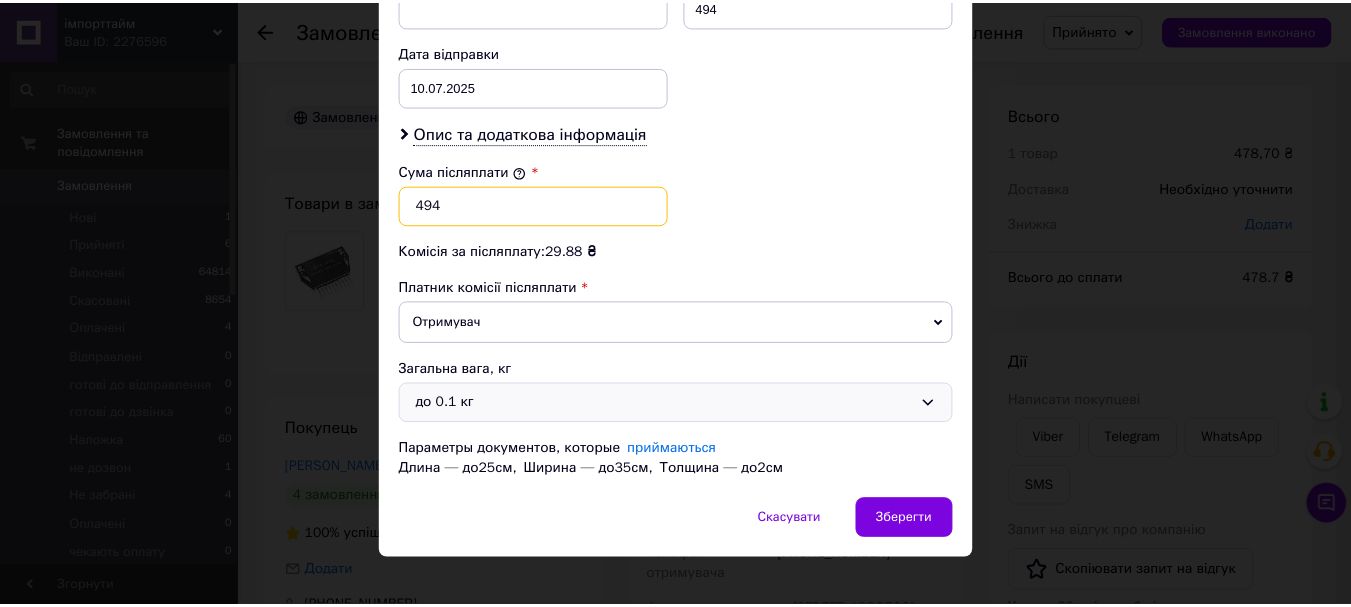 scroll, scrollTop: 939, scrollLeft: 0, axis: vertical 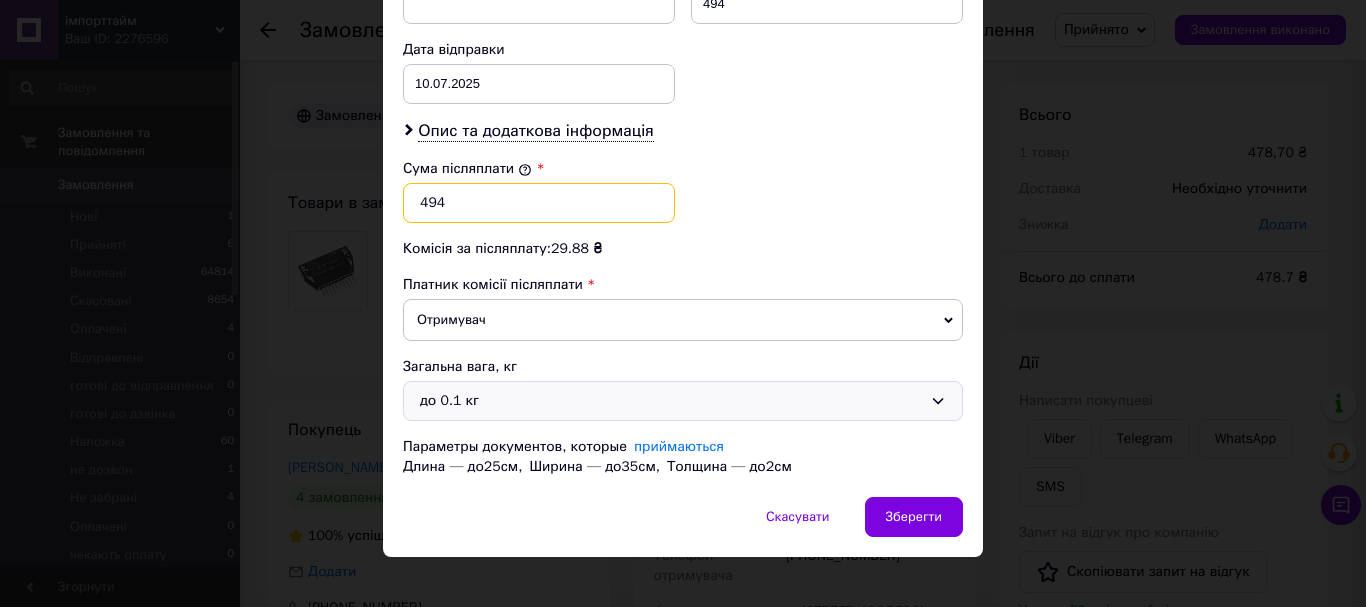 type on "494" 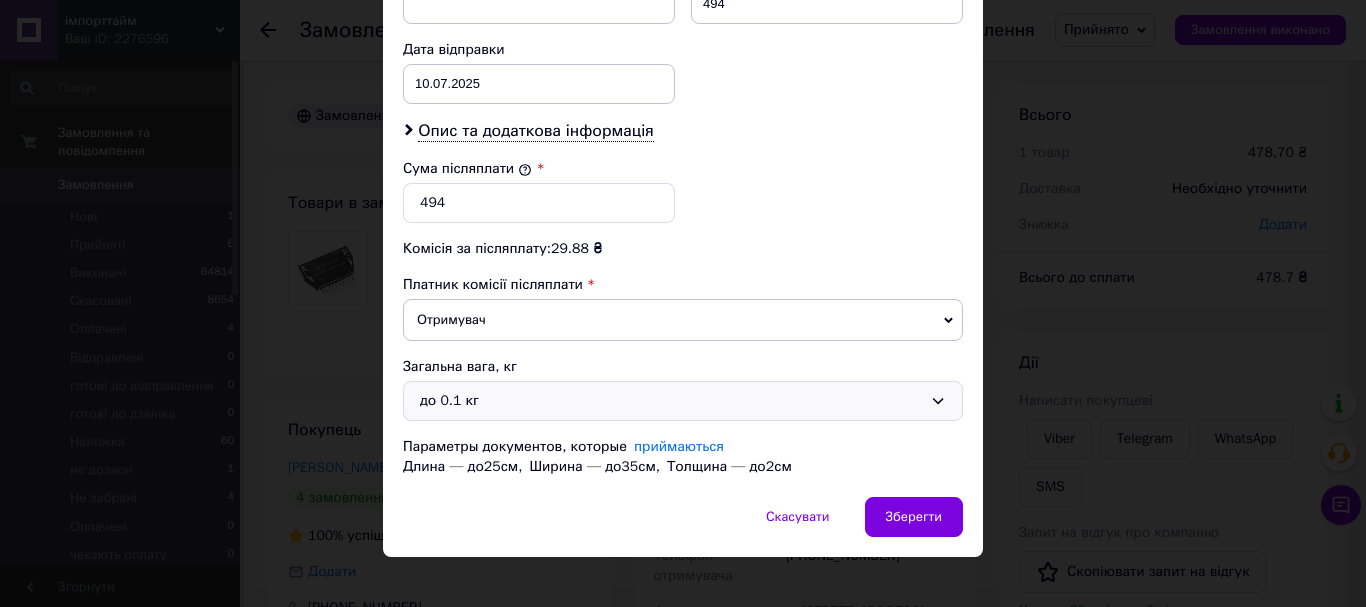 click on "до 0.1 кг" at bounding box center [671, 401] 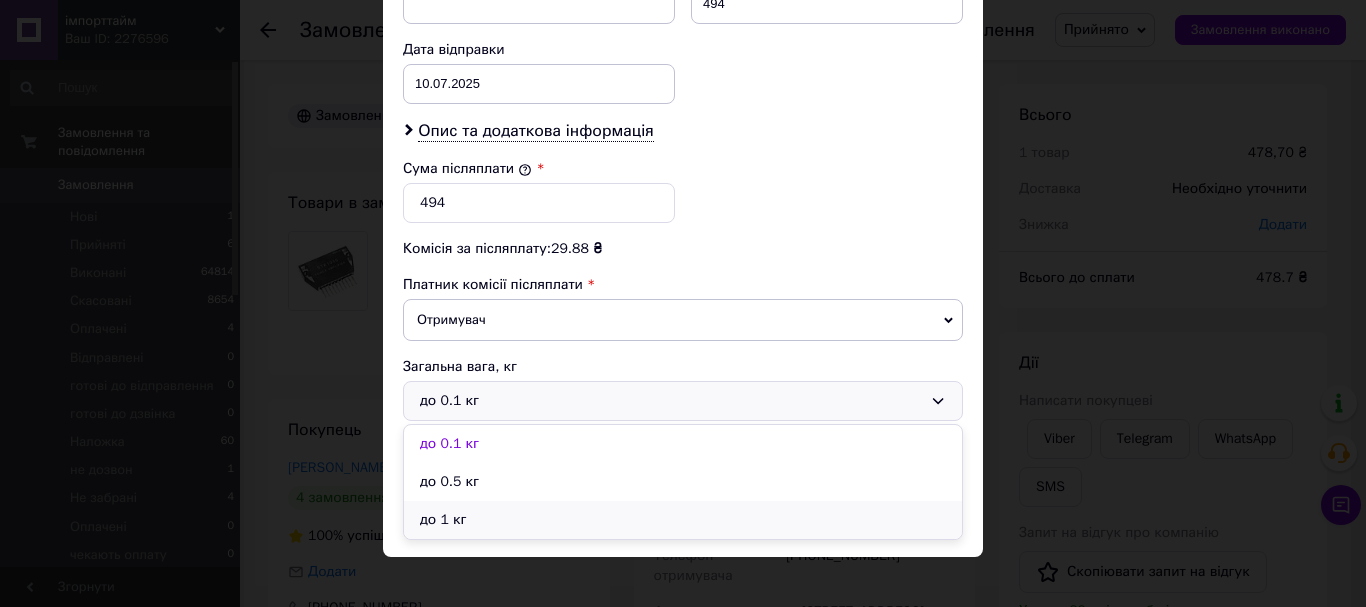 click on "до 1 кг" at bounding box center (683, 520) 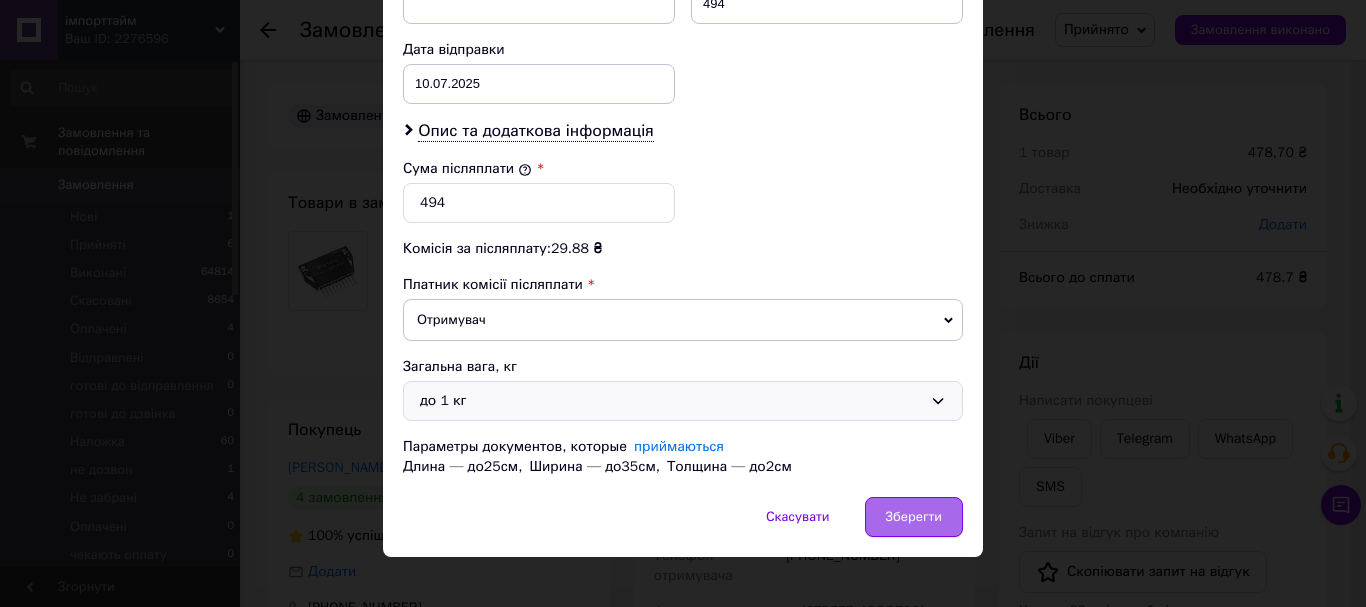 click on "Зберегти" at bounding box center (914, 517) 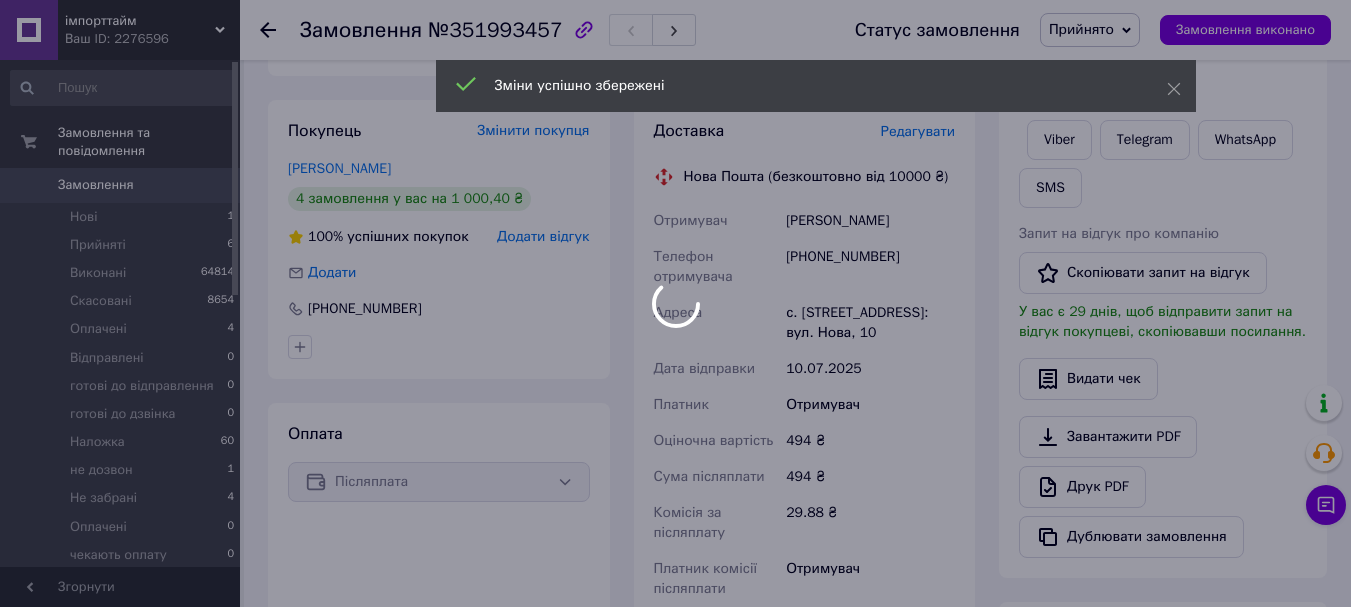 scroll, scrollTop: 300, scrollLeft: 0, axis: vertical 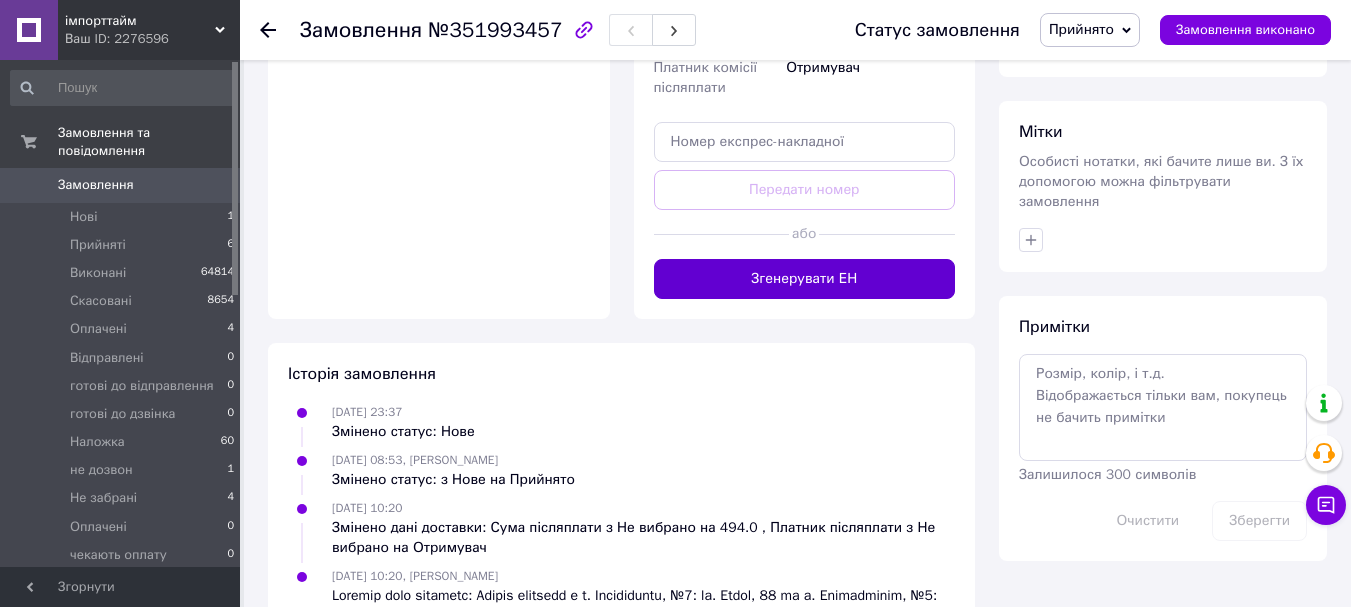 click on "Згенерувати ЕН" at bounding box center (805, 279) 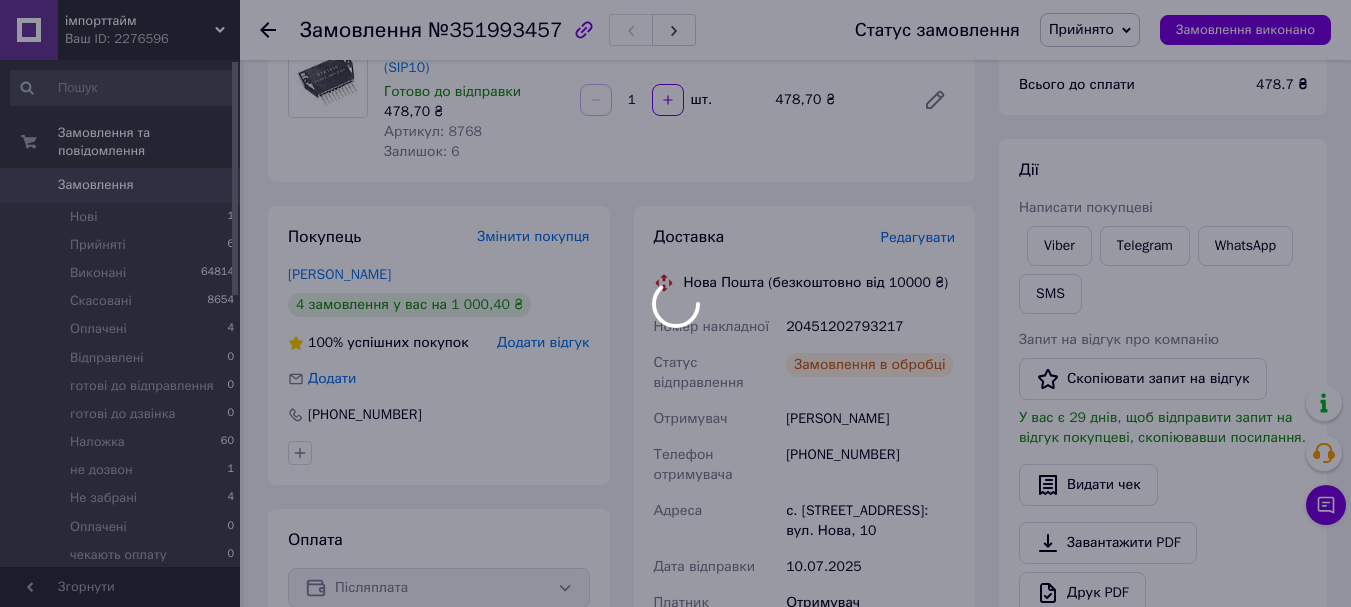scroll, scrollTop: 200, scrollLeft: 0, axis: vertical 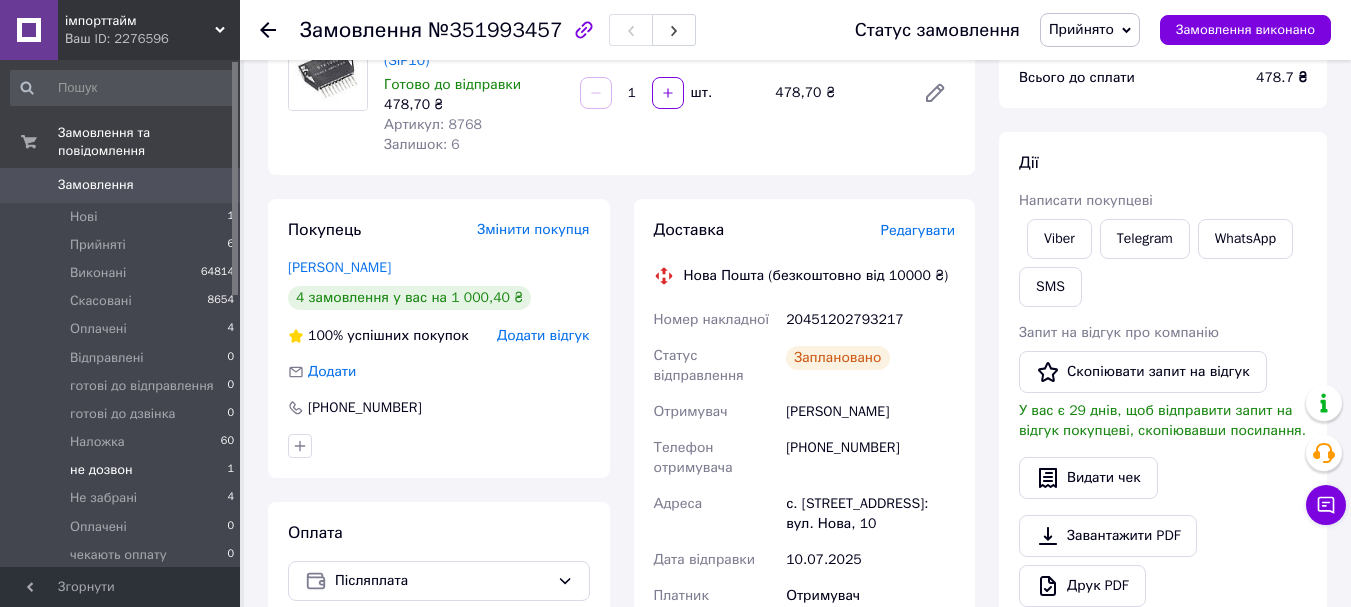 click on "не дозвон 1" at bounding box center (123, 470) 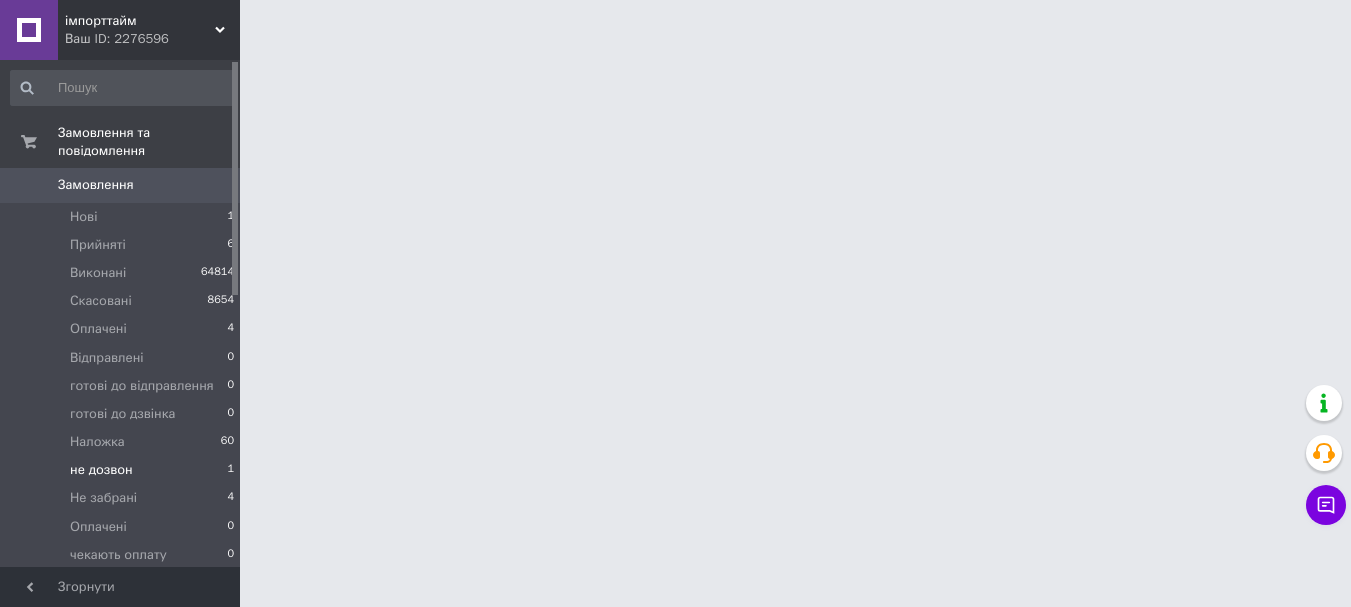scroll, scrollTop: 0, scrollLeft: 0, axis: both 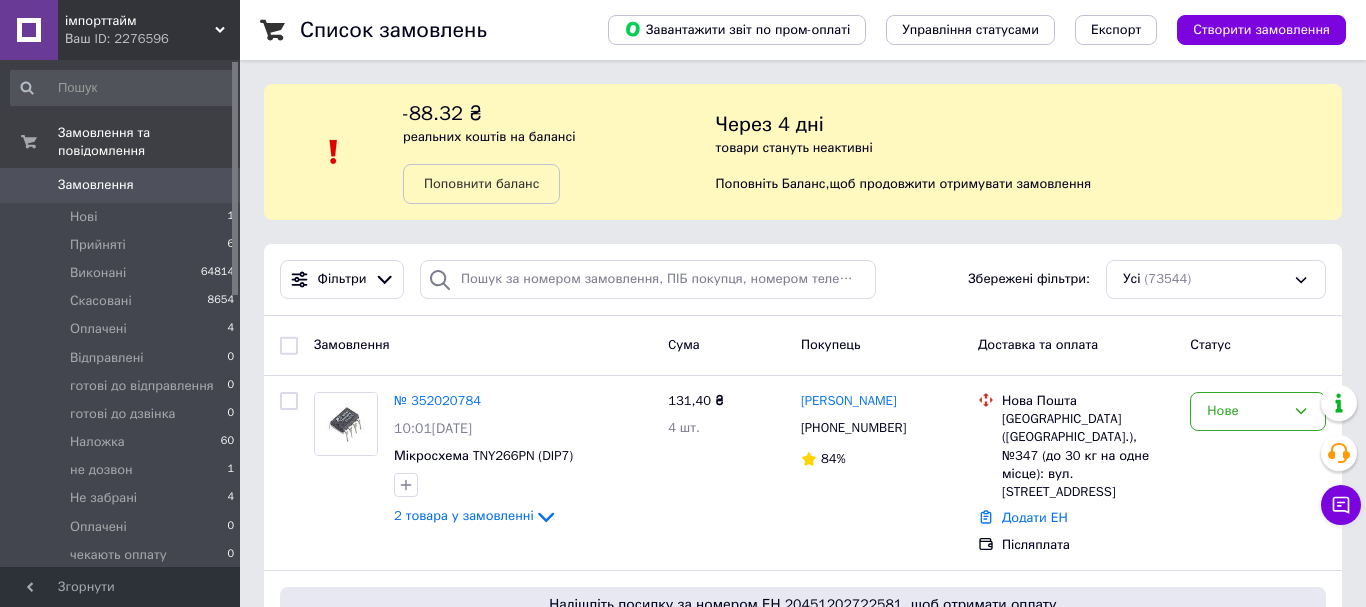 click on "-88.32 ₴ реальних коштів на балансі Поповнити баланс" at bounding box center (559, 152) 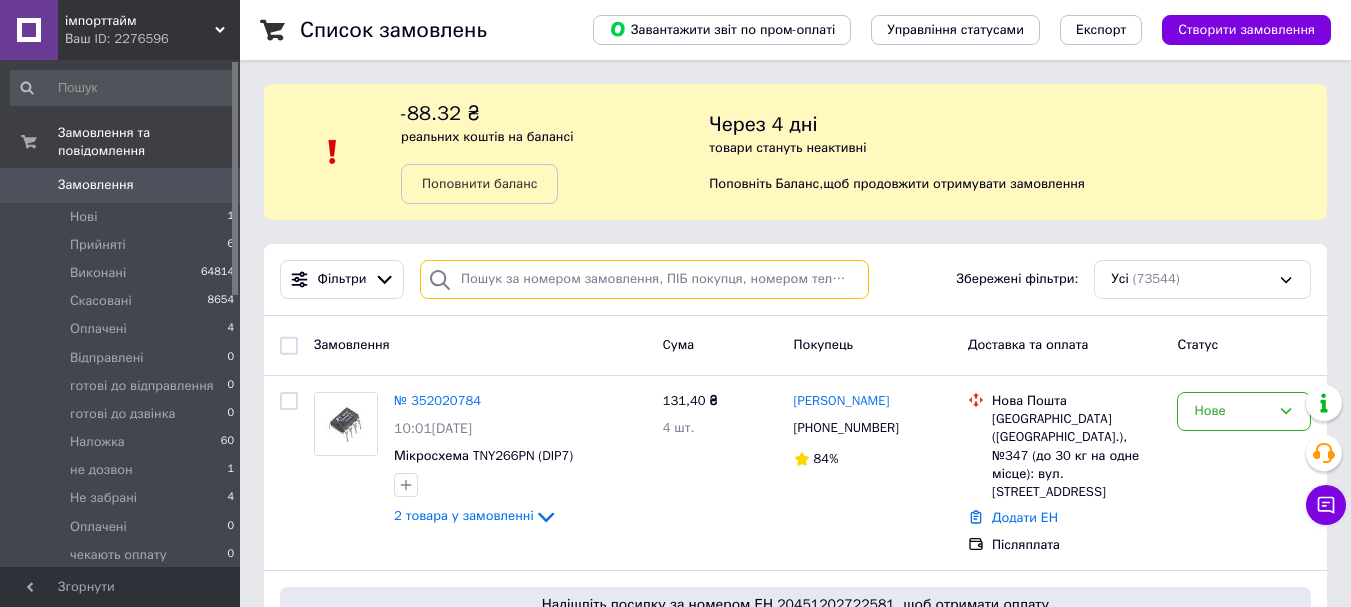 click at bounding box center [644, 279] 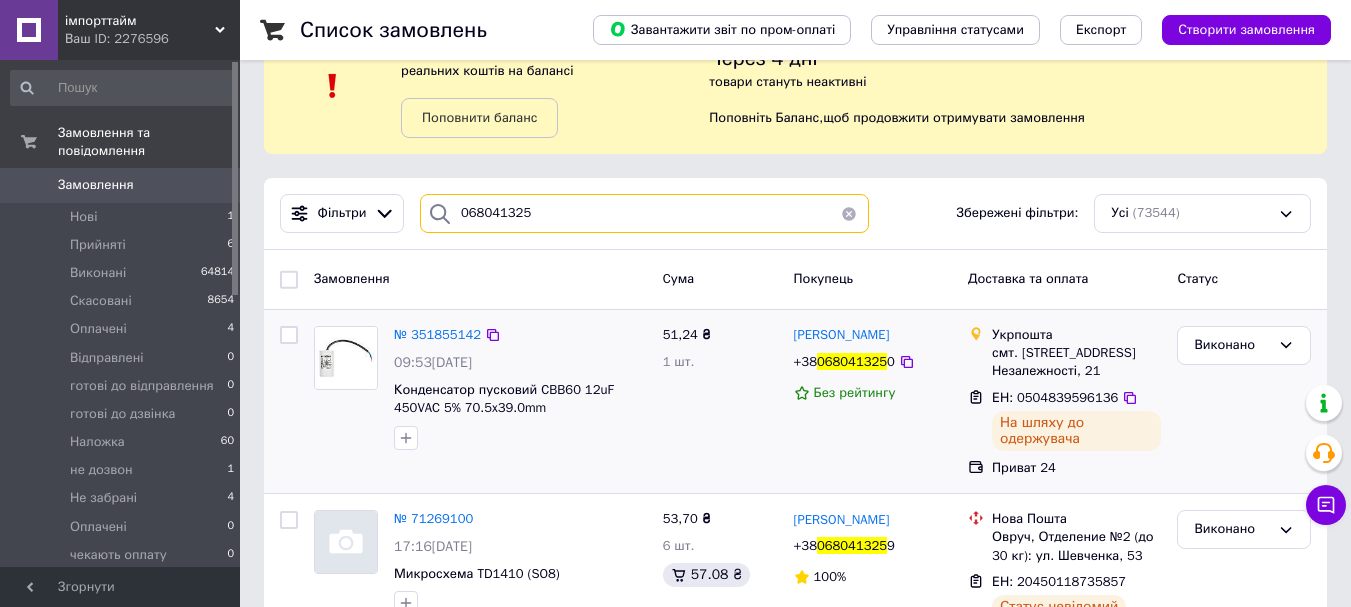 scroll, scrollTop: 100, scrollLeft: 0, axis: vertical 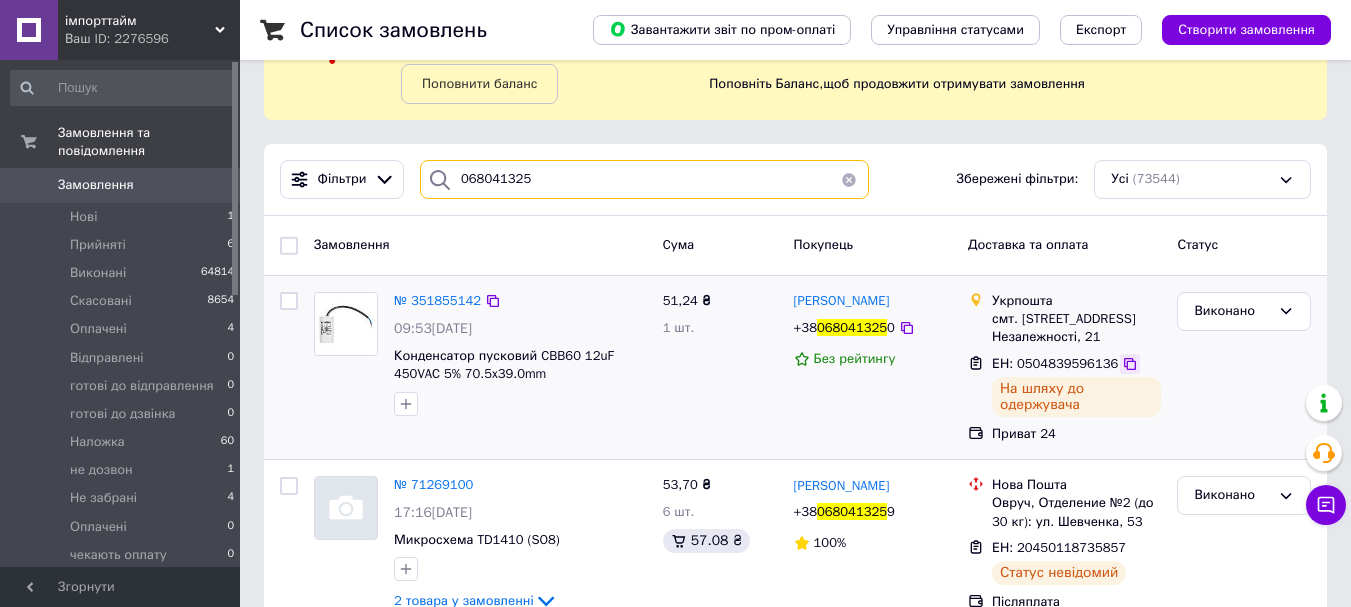 type on "068041325" 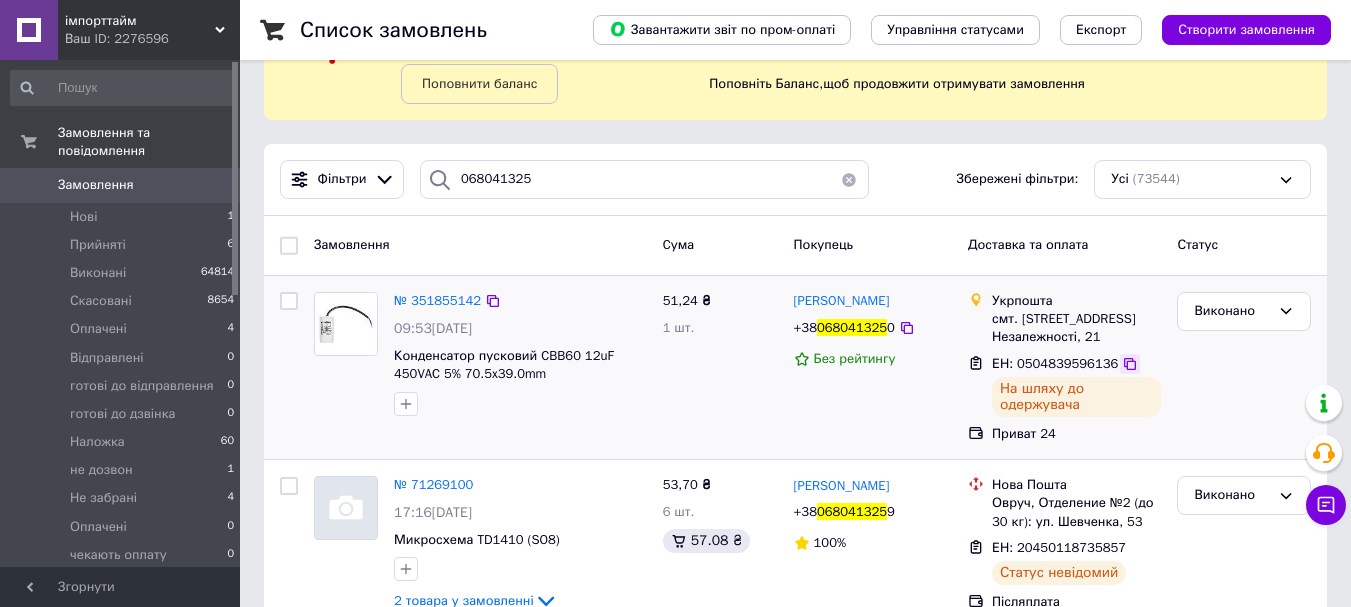 click 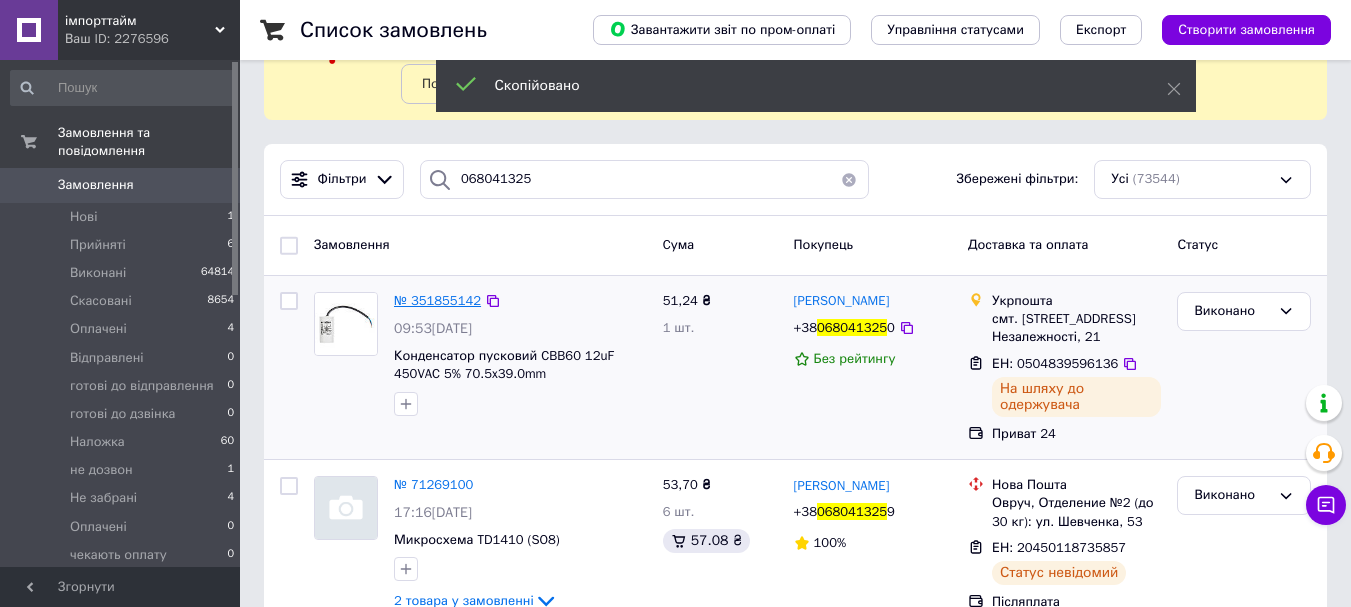 click on "№ 351855142" at bounding box center (437, 300) 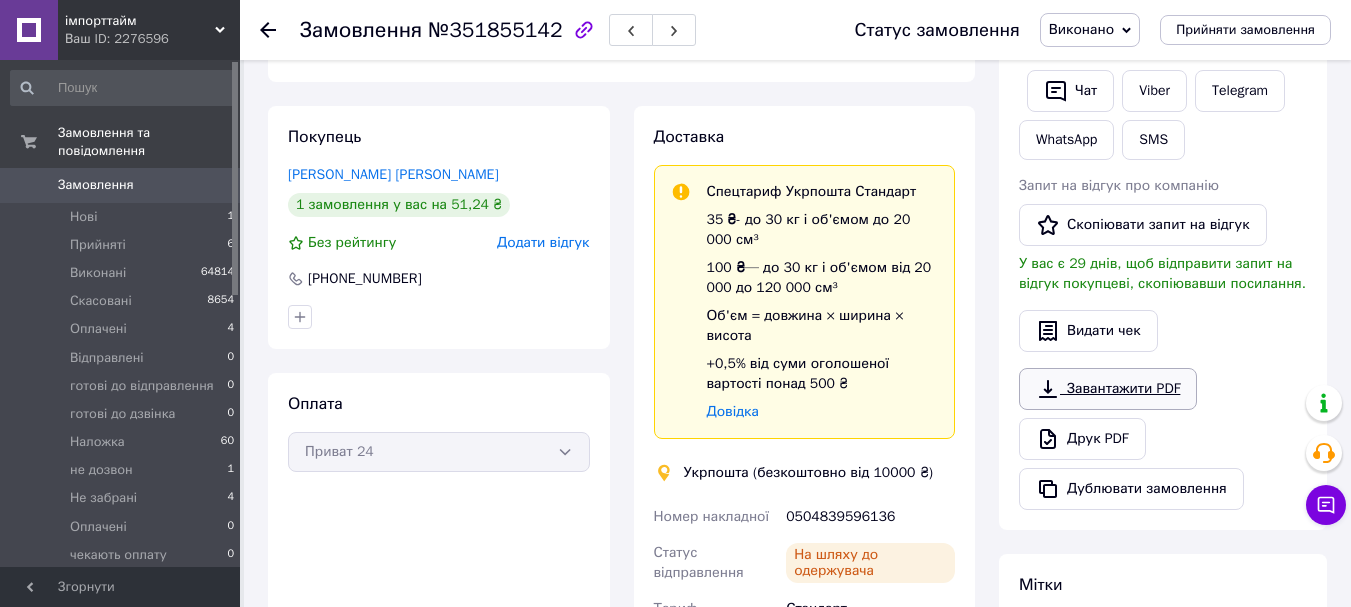 scroll, scrollTop: 100, scrollLeft: 0, axis: vertical 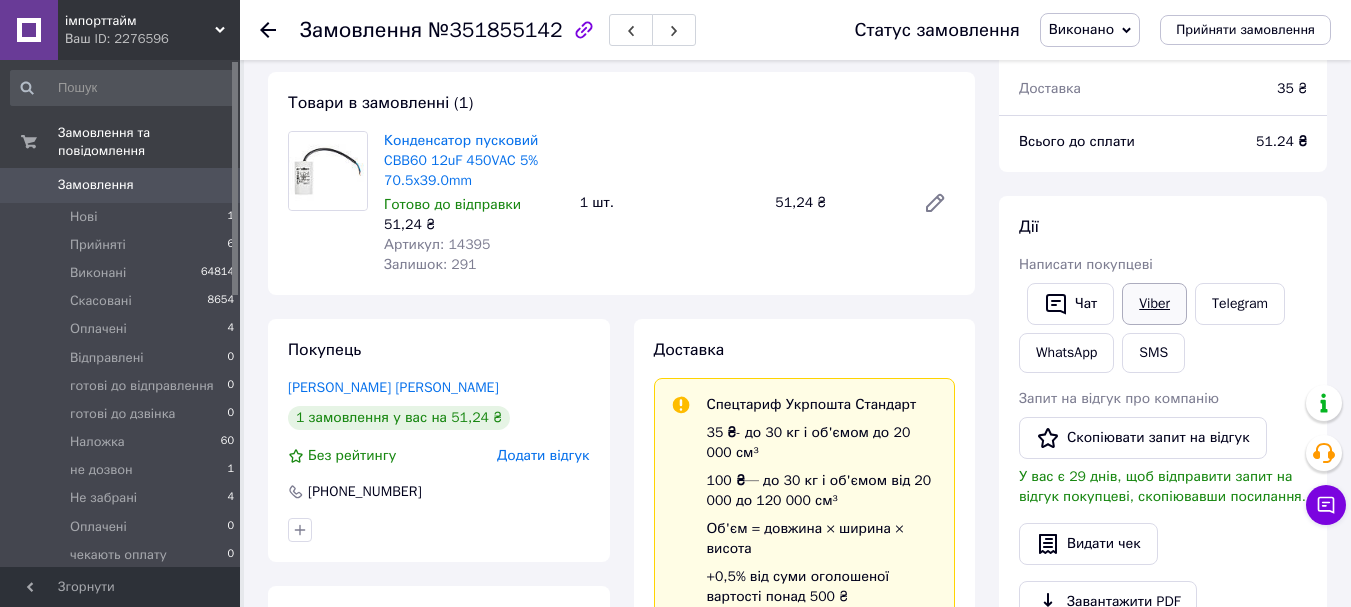 click on "Viber" at bounding box center [1154, 304] 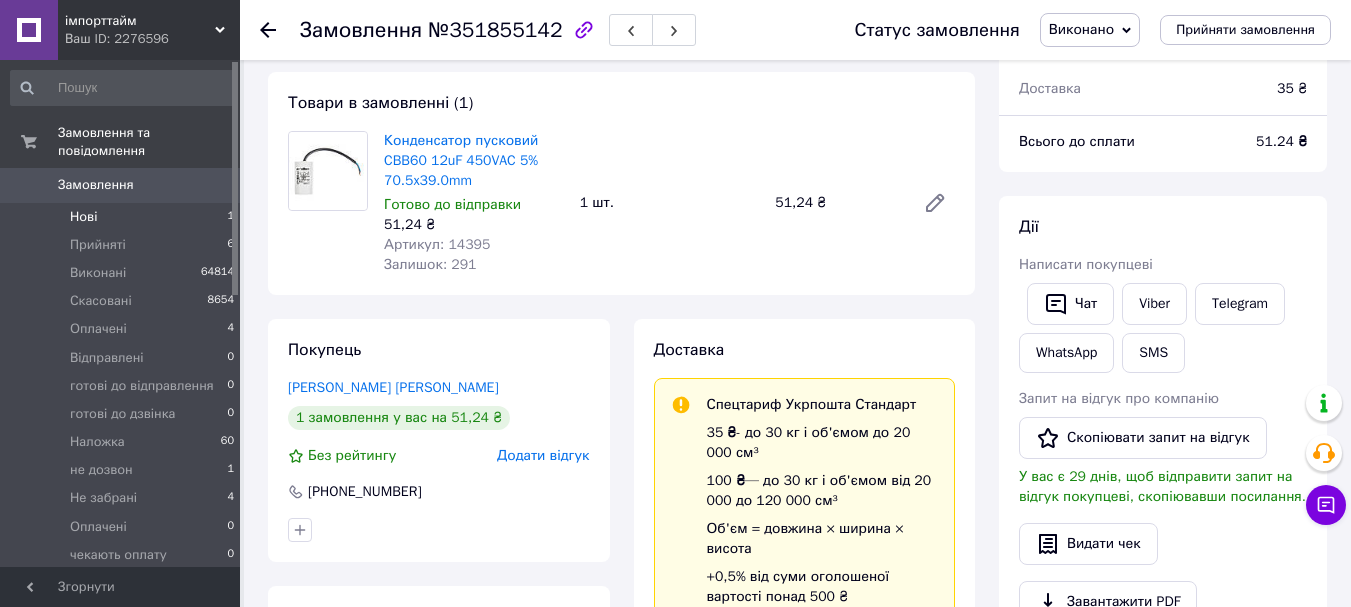 click on "Нові 1" at bounding box center (123, 217) 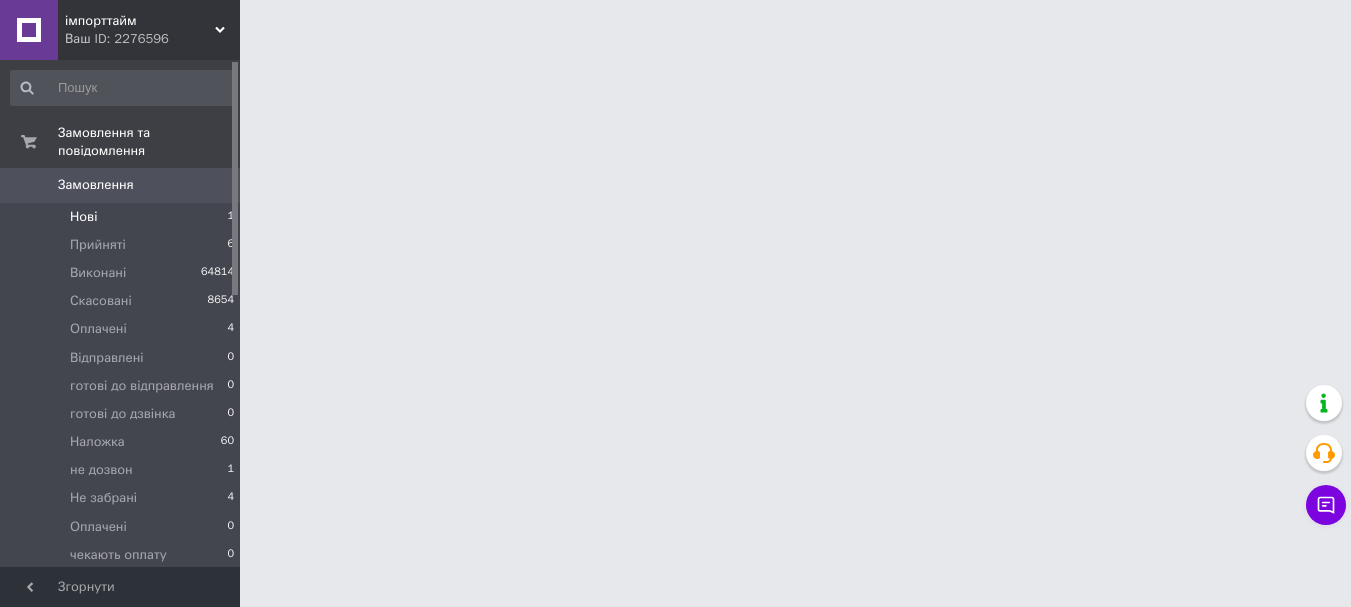 scroll, scrollTop: 0, scrollLeft: 0, axis: both 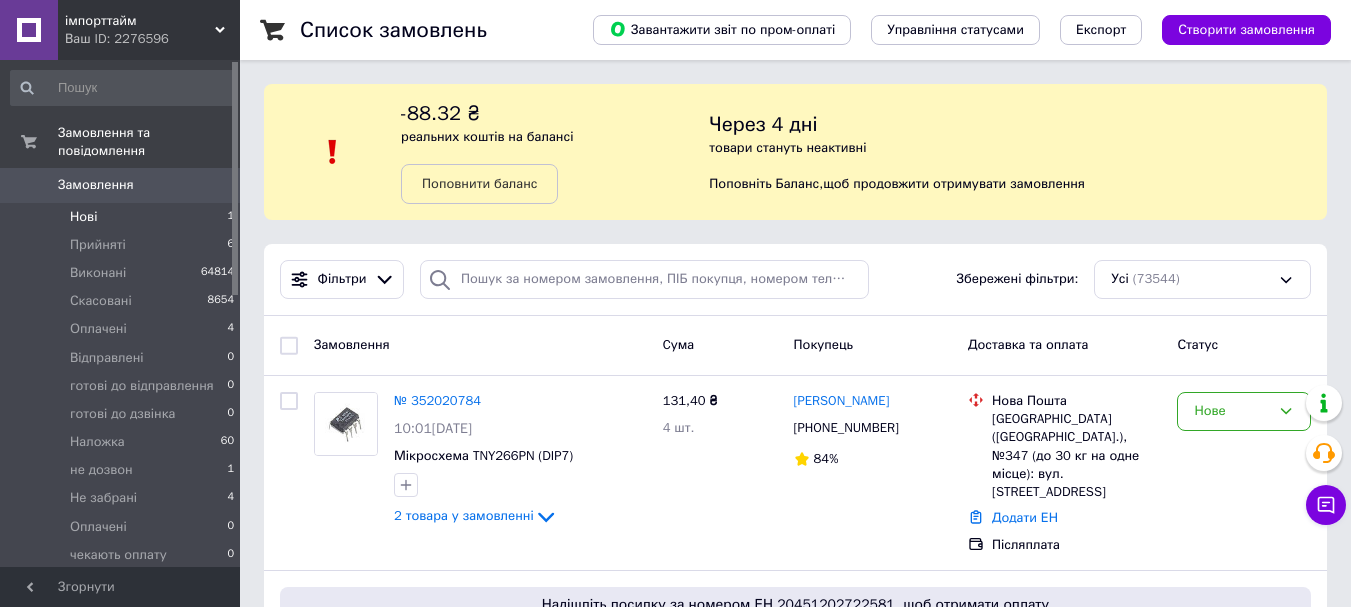click on "Нові 1" at bounding box center (123, 217) 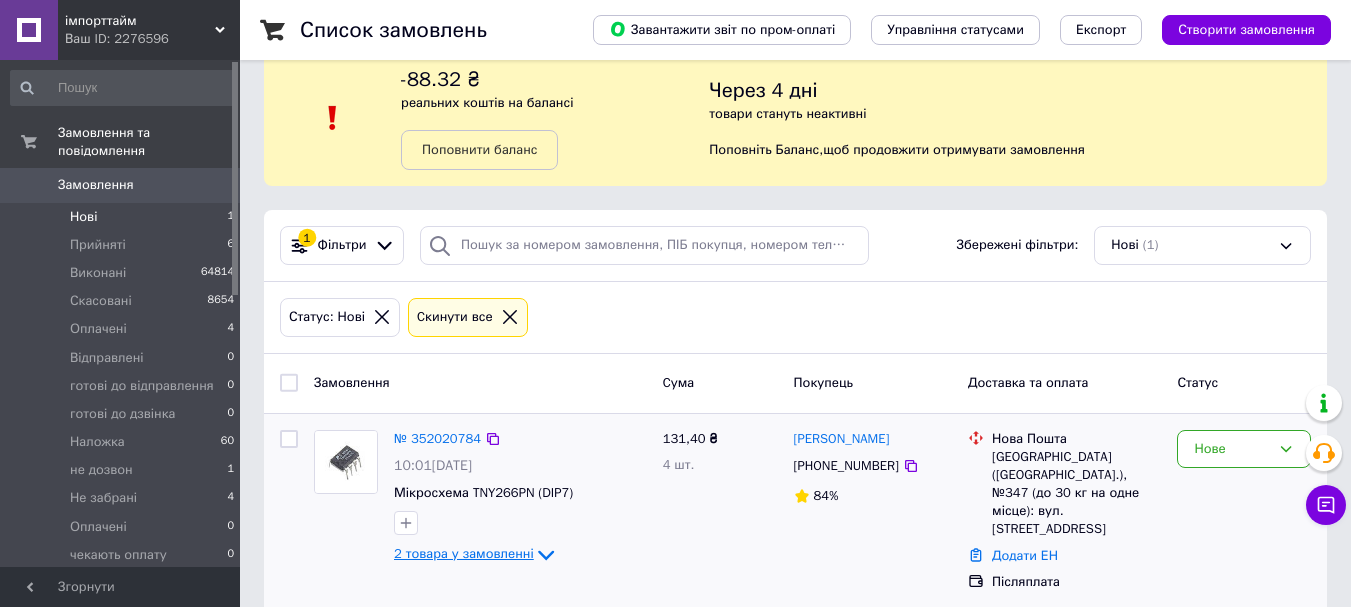 click on "2 товара у замовленні" at bounding box center (464, 553) 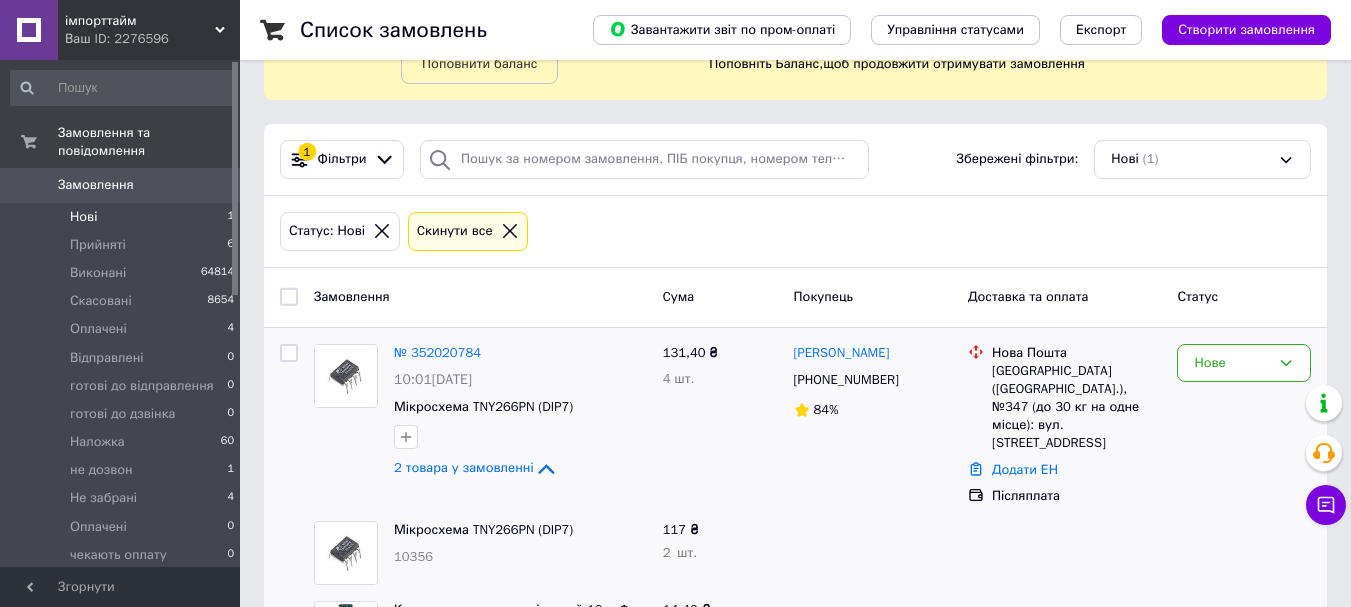 scroll, scrollTop: 195, scrollLeft: 0, axis: vertical 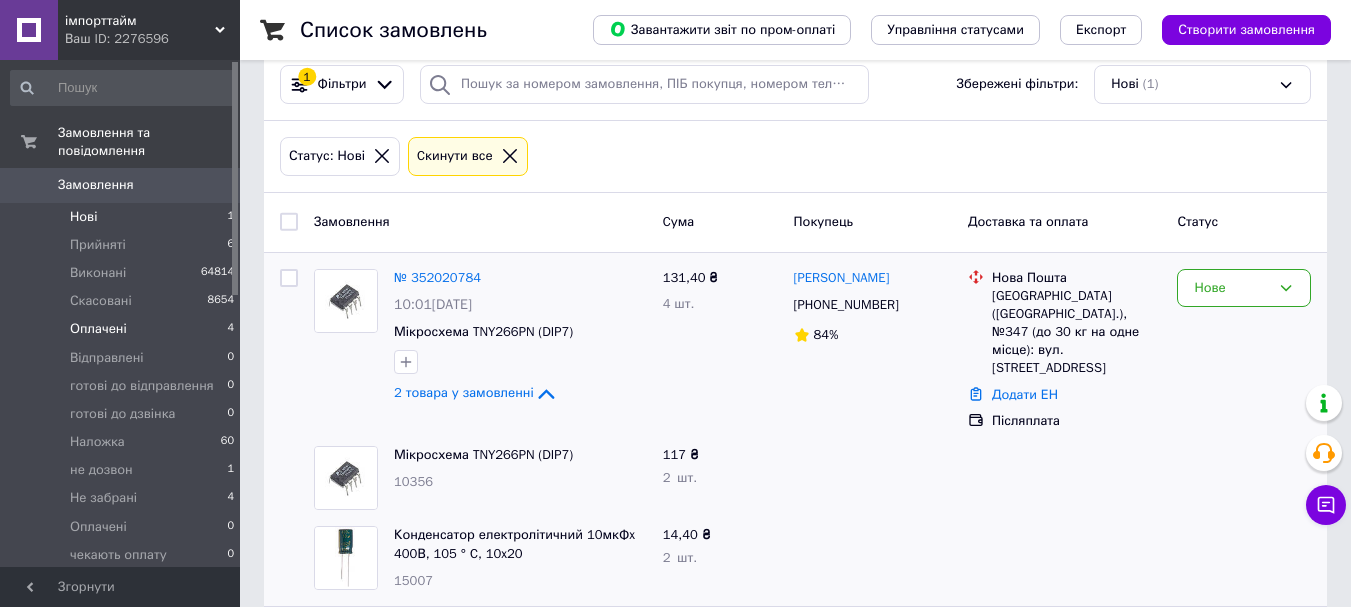 click on "Оплачені 4" at bounding box center (123, 329) 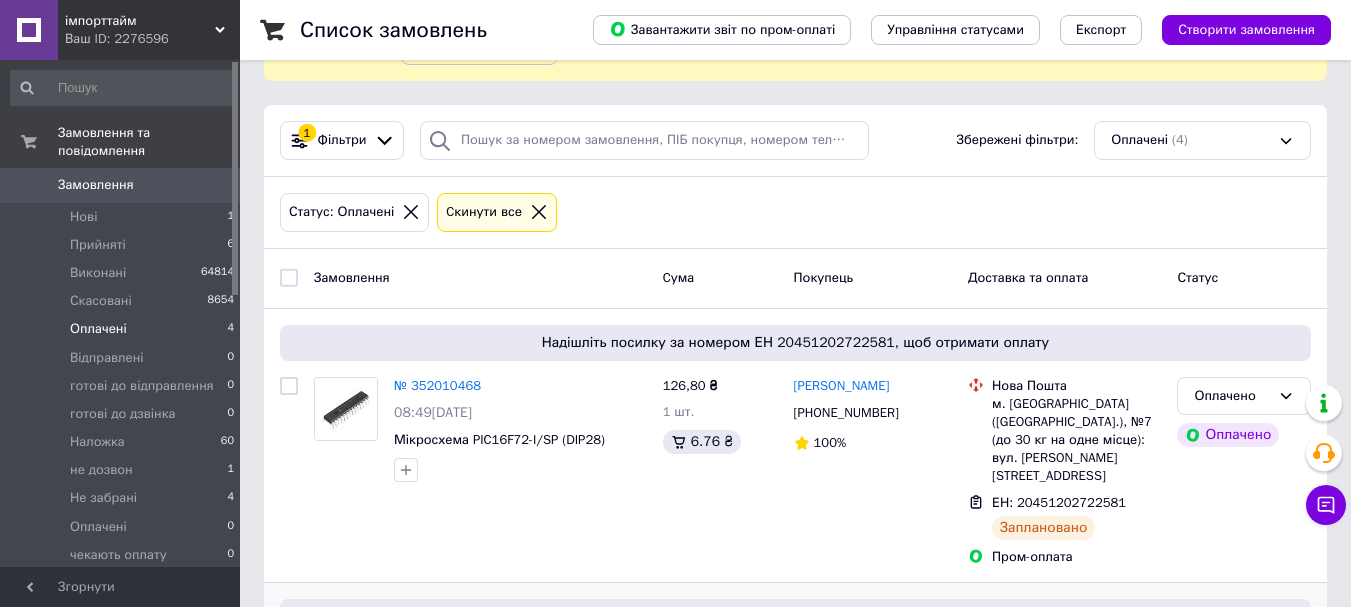 scroll, scrollTop: 400, scrollLeft: 0, axis: vertical 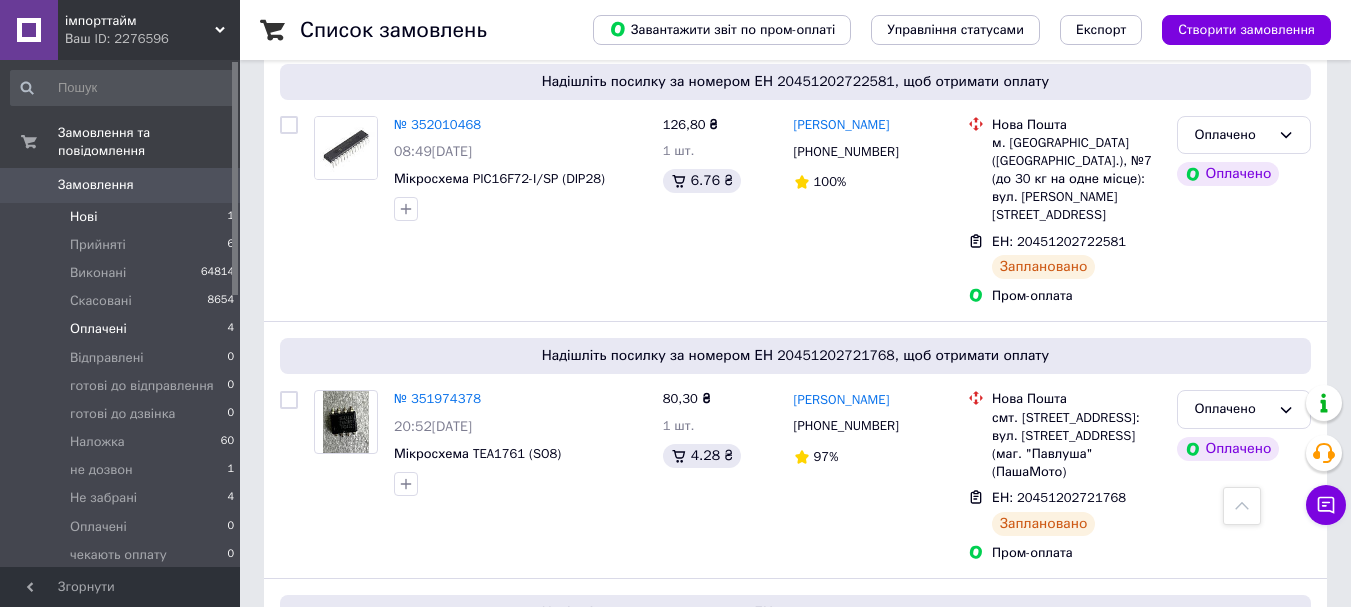 click on "Нові 1" at bounding box center [123, 217] 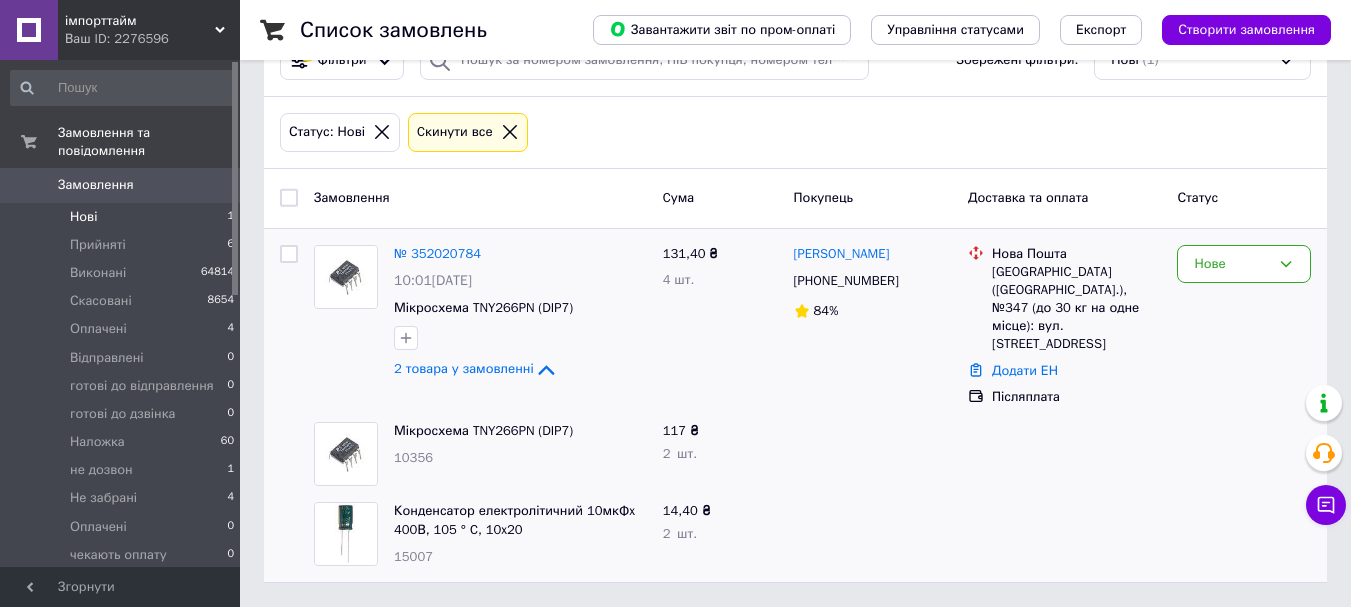 scroll, scrollTop: 0, scrollLeft: 0, axis: both 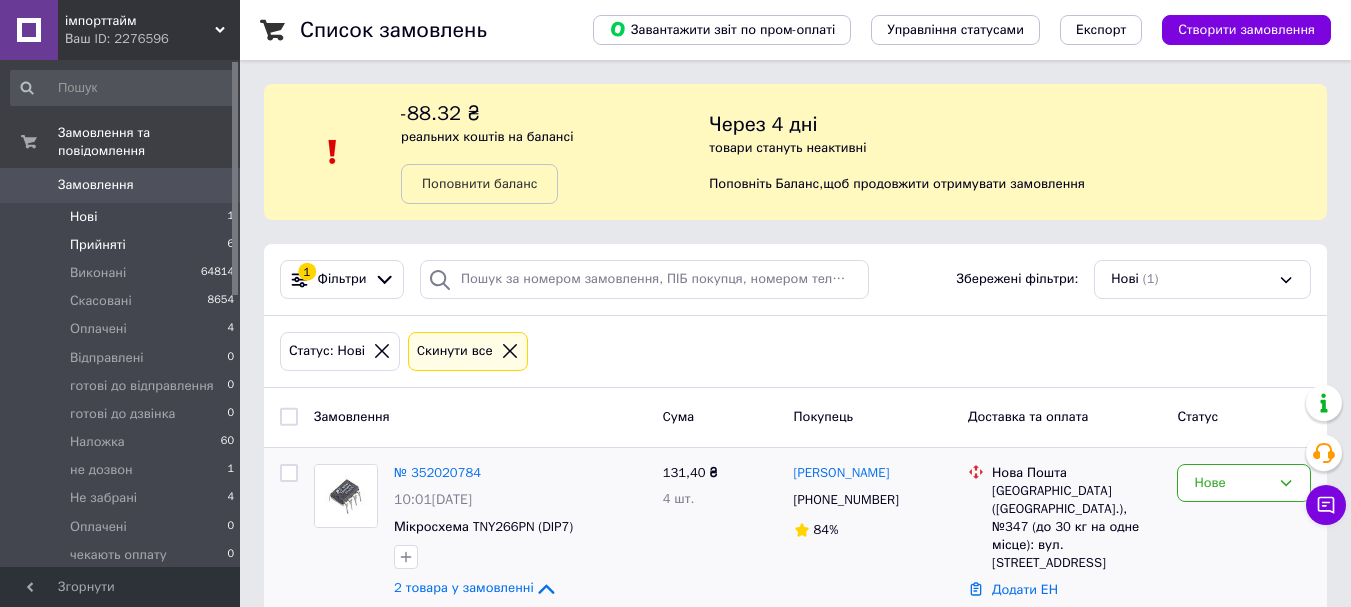 click on "Прийняті 6" at bounding box center (123, 245) 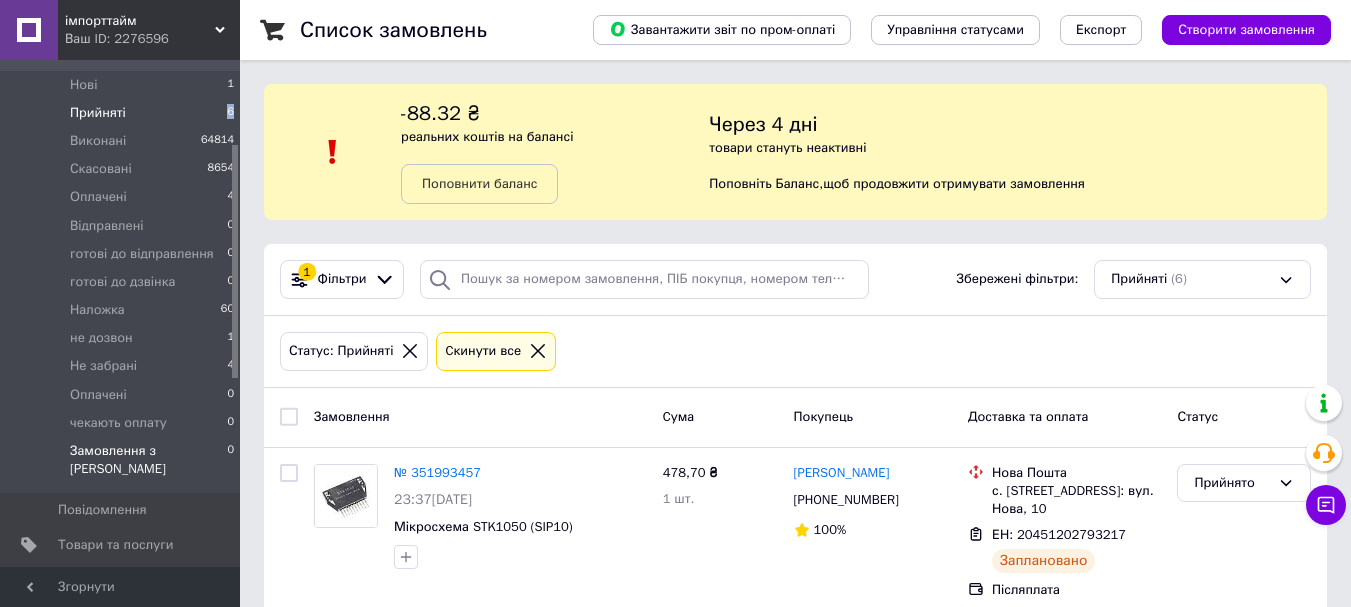 scroll, scrollTop: 200, scrollLeft: 0, axis: vertical 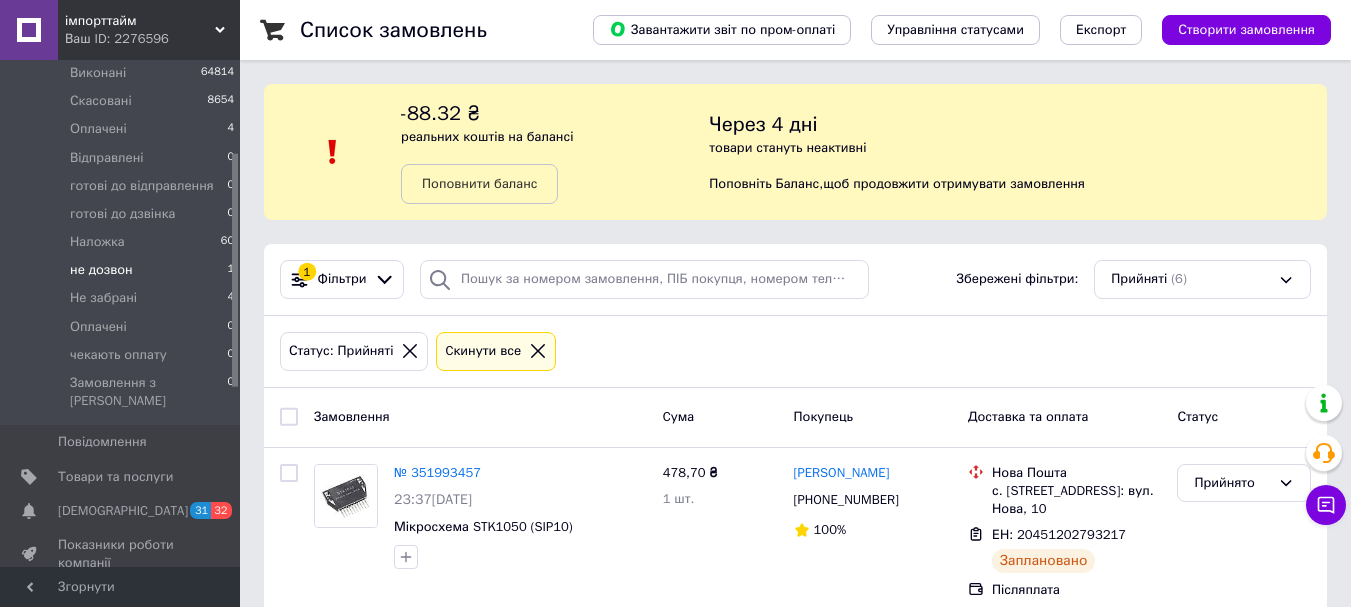 click on "не дозвон 1" at bounding box center [123, 270] 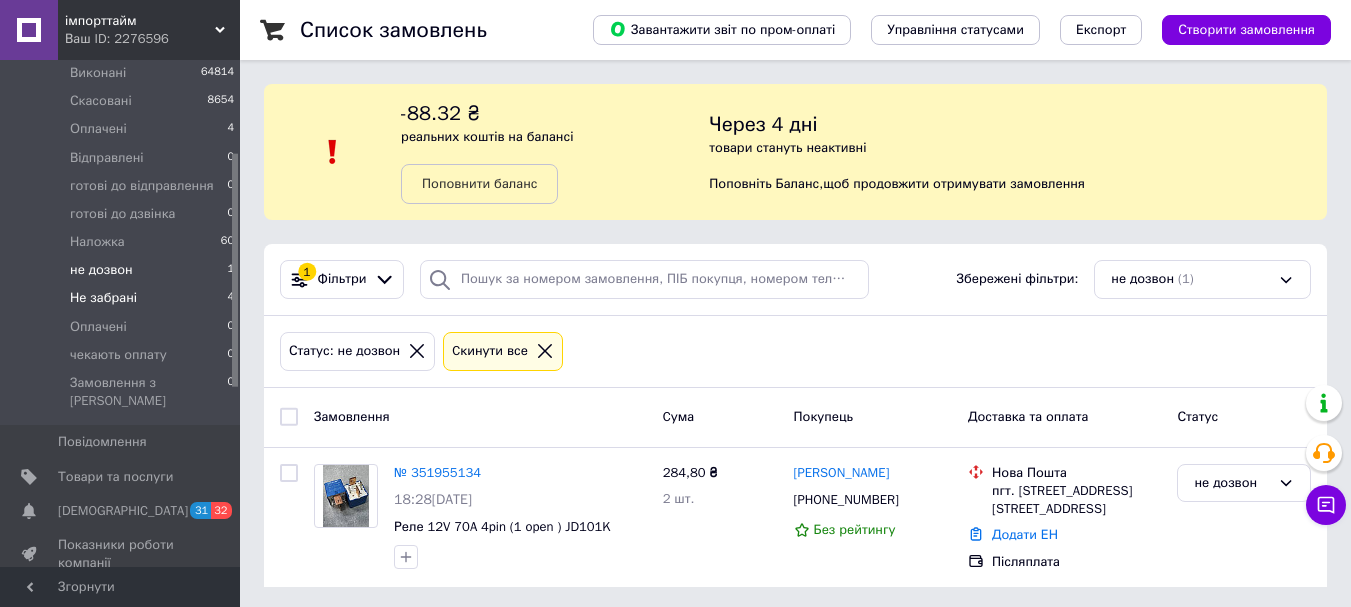 click on "Не забрані 4" at bounding box center (123, 298) 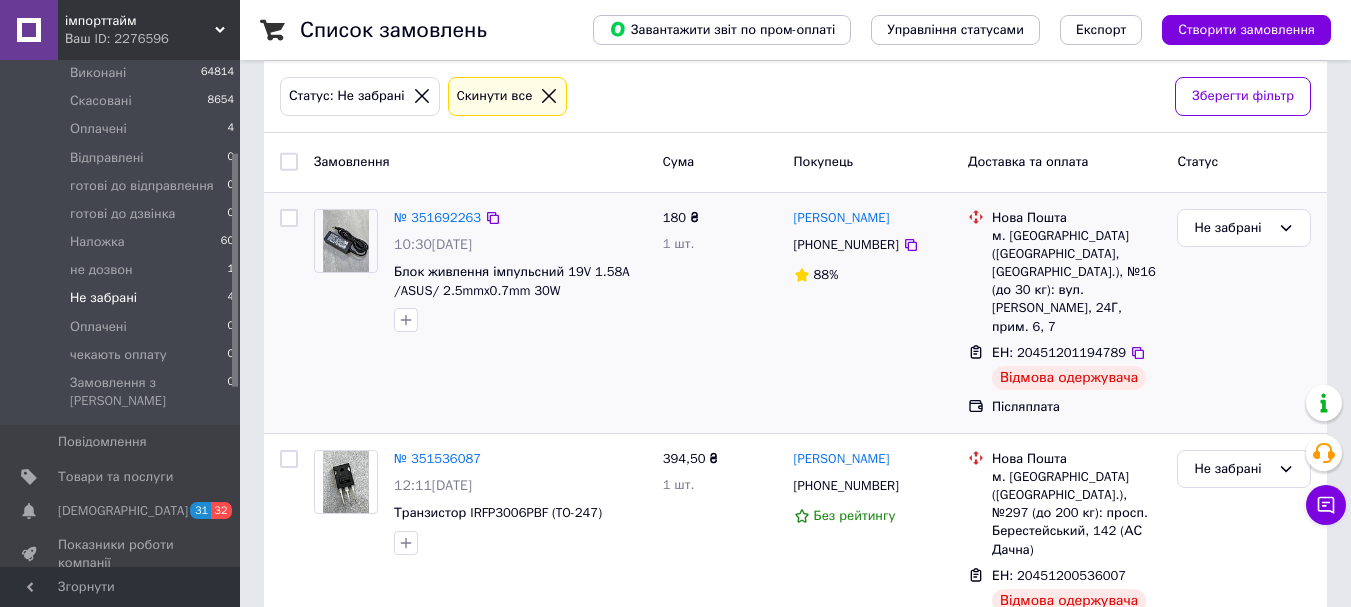 scroll, scrollTop: 300, scrollLeft: 0, axis: vertical 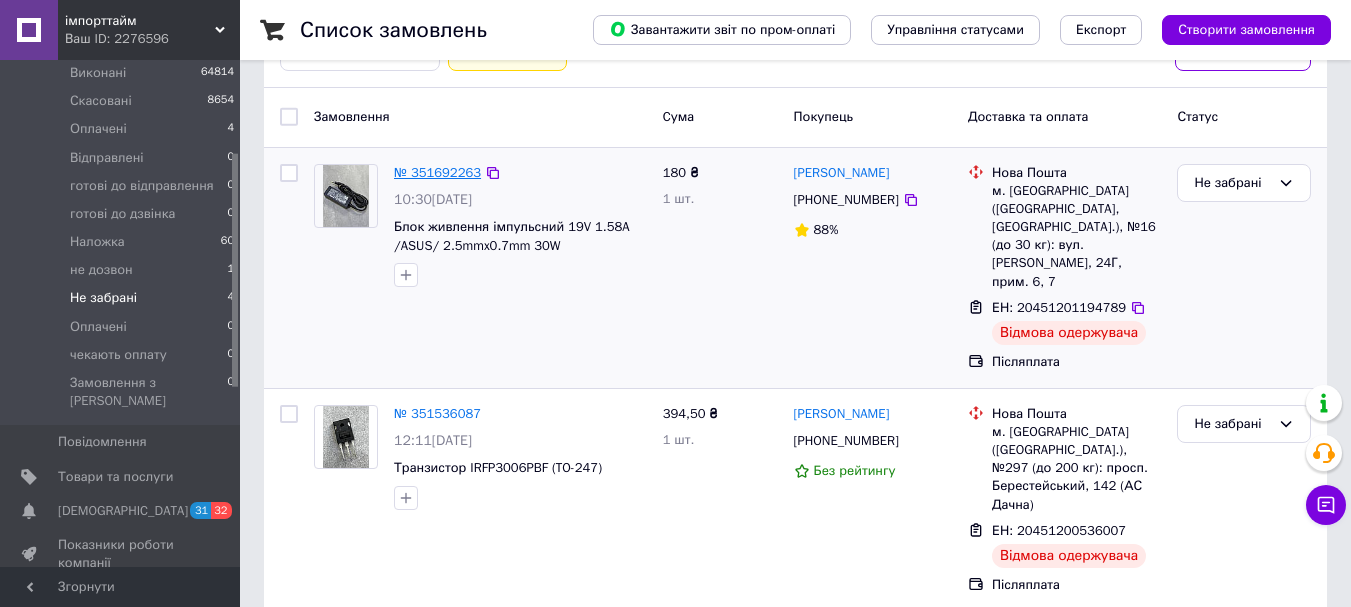 click on "№ 351692263" at bounding box center [437, 172] 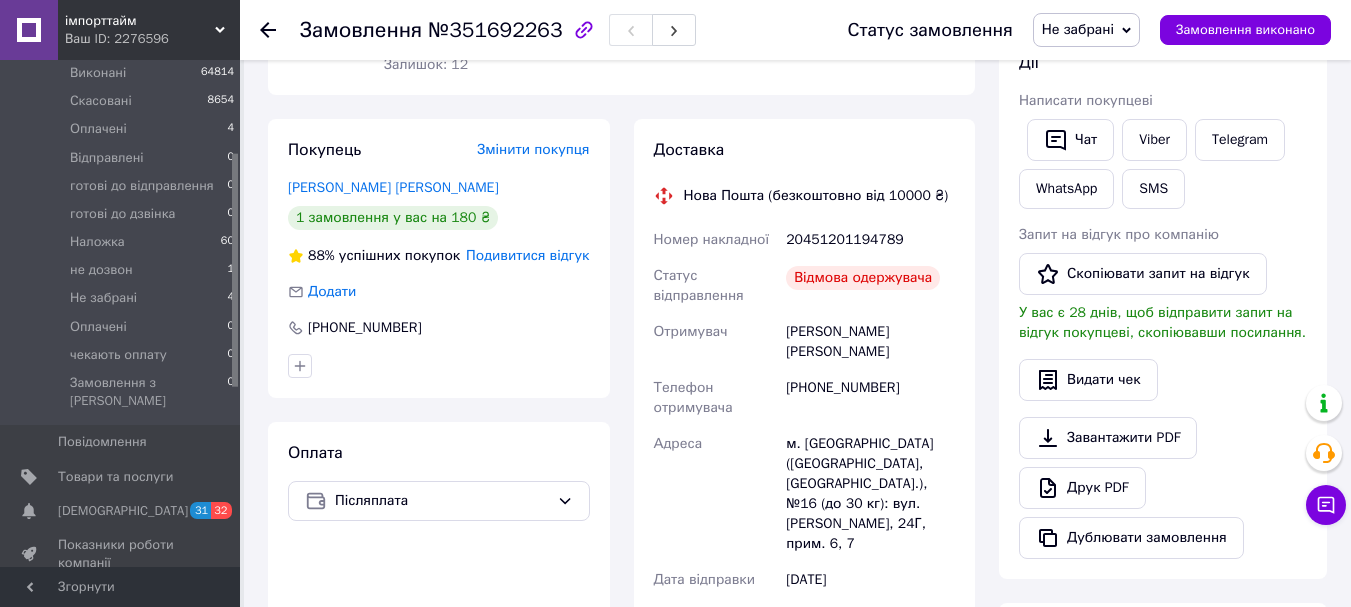 scroll, scrollTop: 0, scrollLeft: 0, axis: both 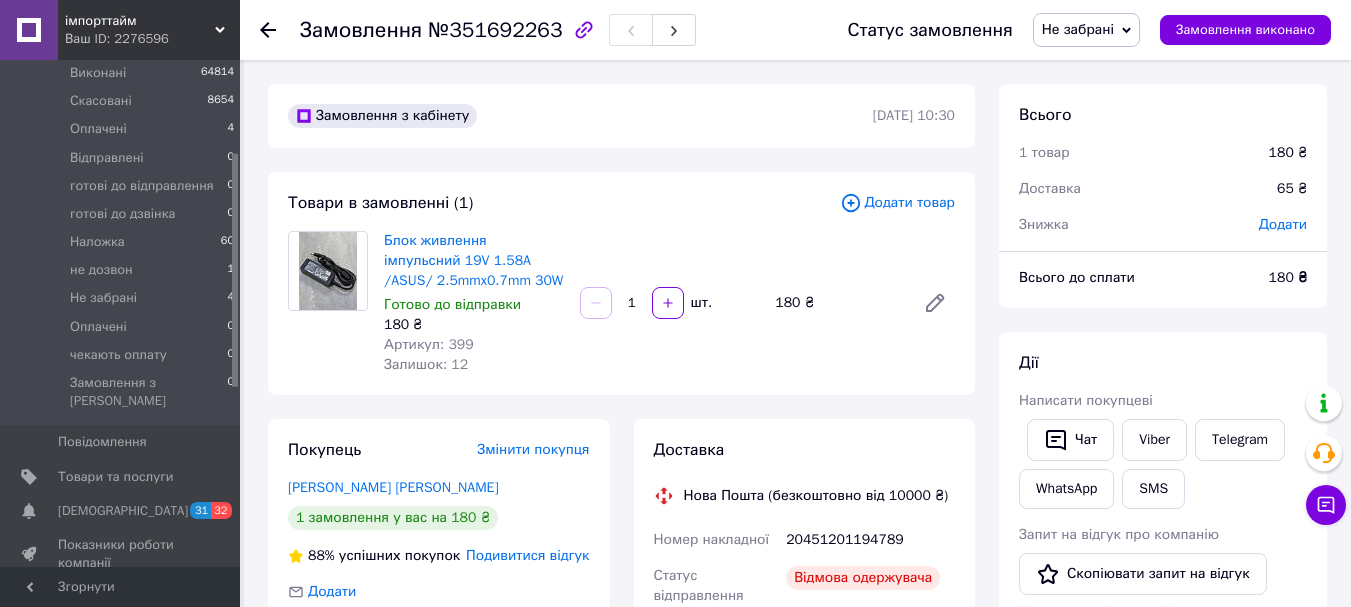 click on "Артикул: 399" at bounding box center [429, 344] 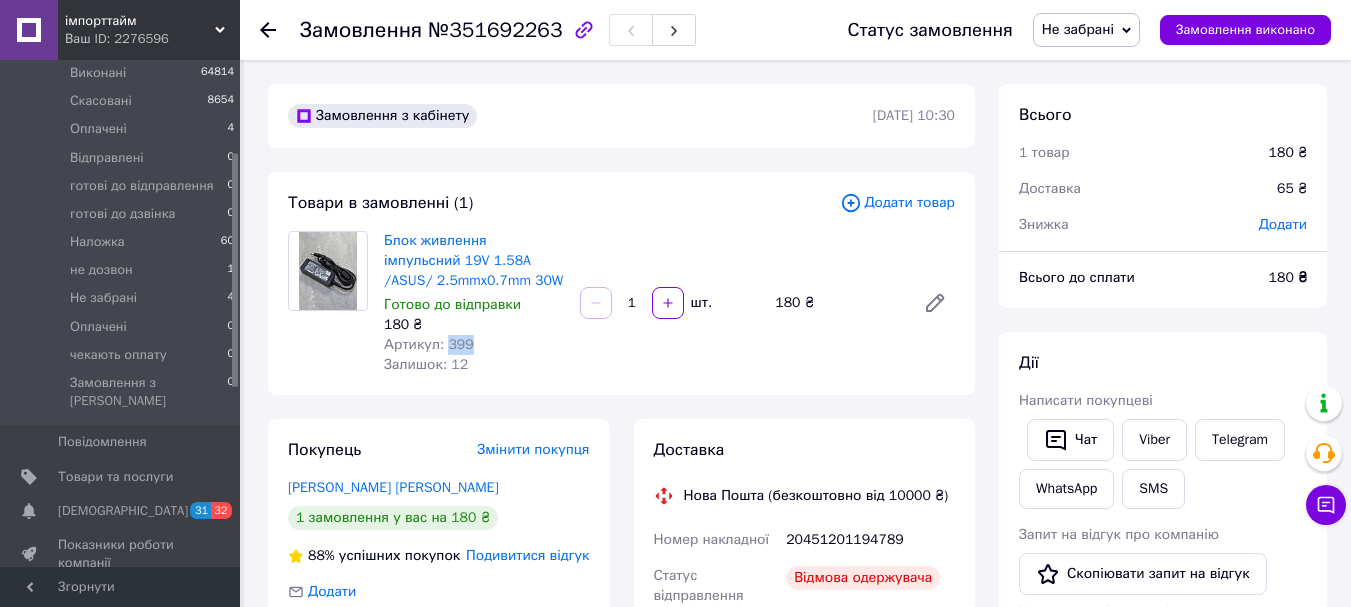 click on "Артикул: 399" at bounding box center [429, 344] 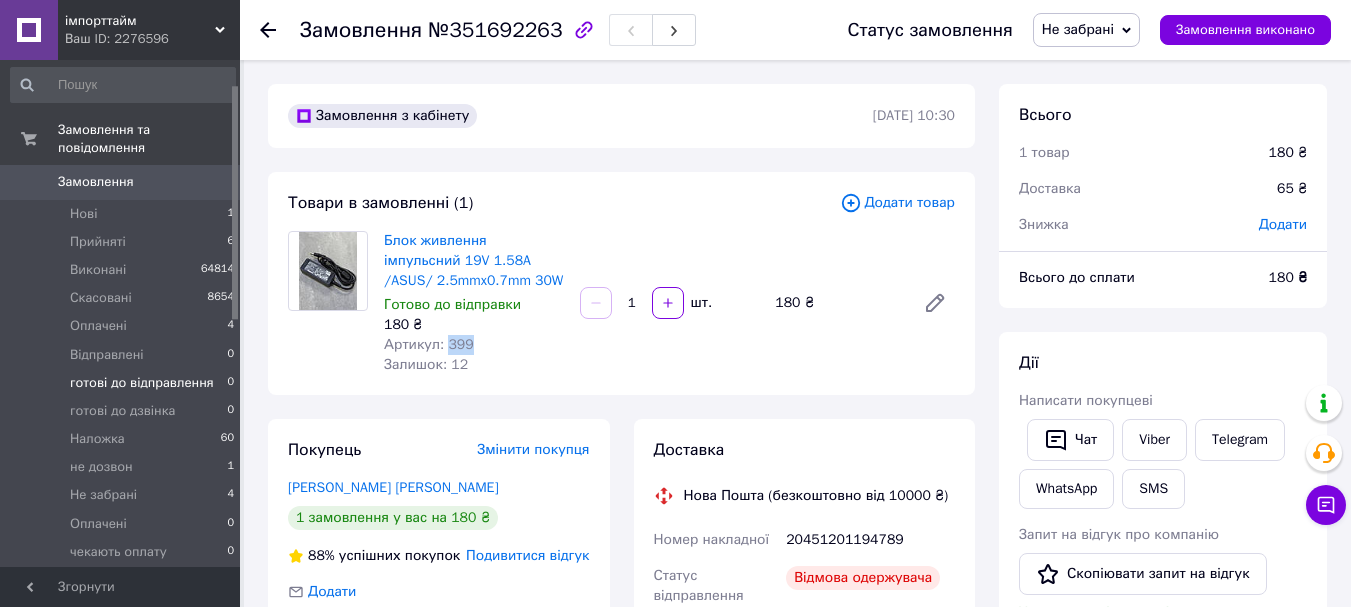 scroll, scrollTop: 0, scrollLeft: 0, axis: both 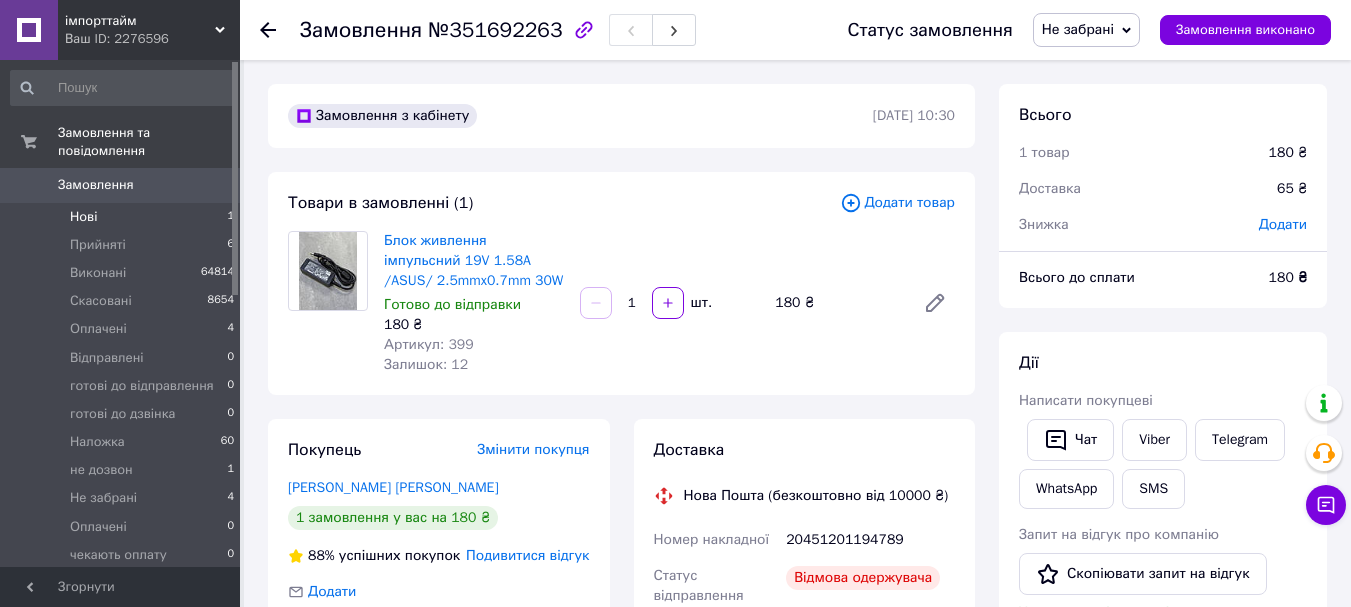 click on "Нові 1" at bounding box center (123, 217) 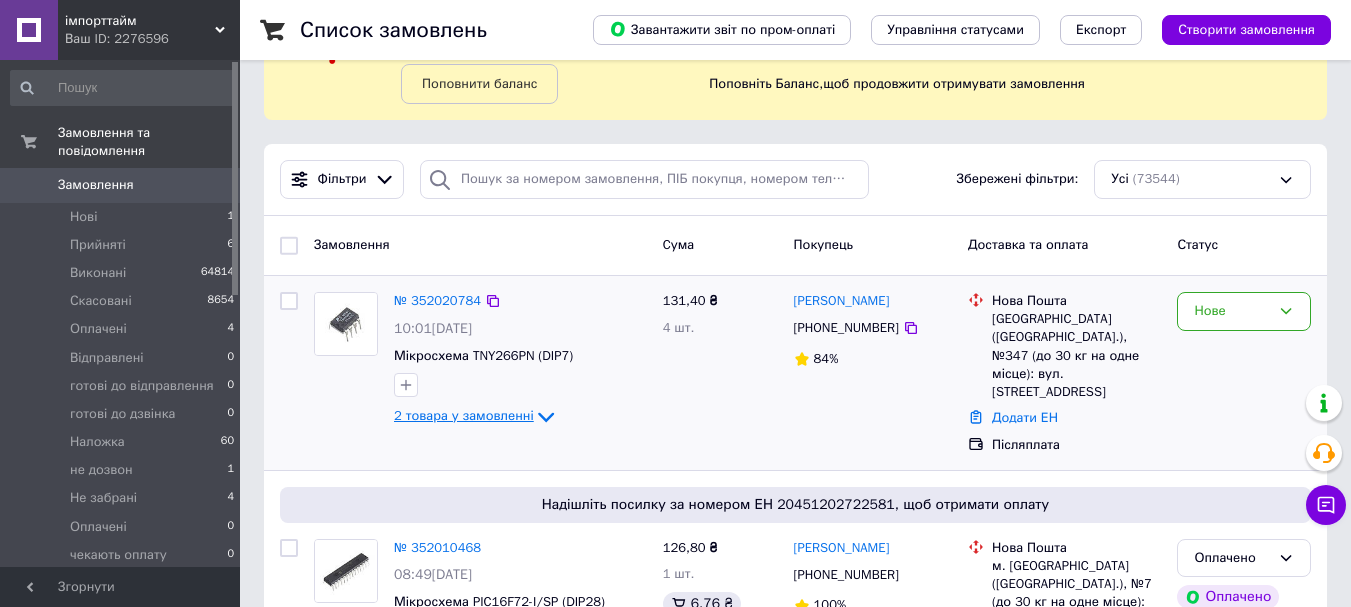 click on "2 товара у замовленні" at bounding box center [464, 416] 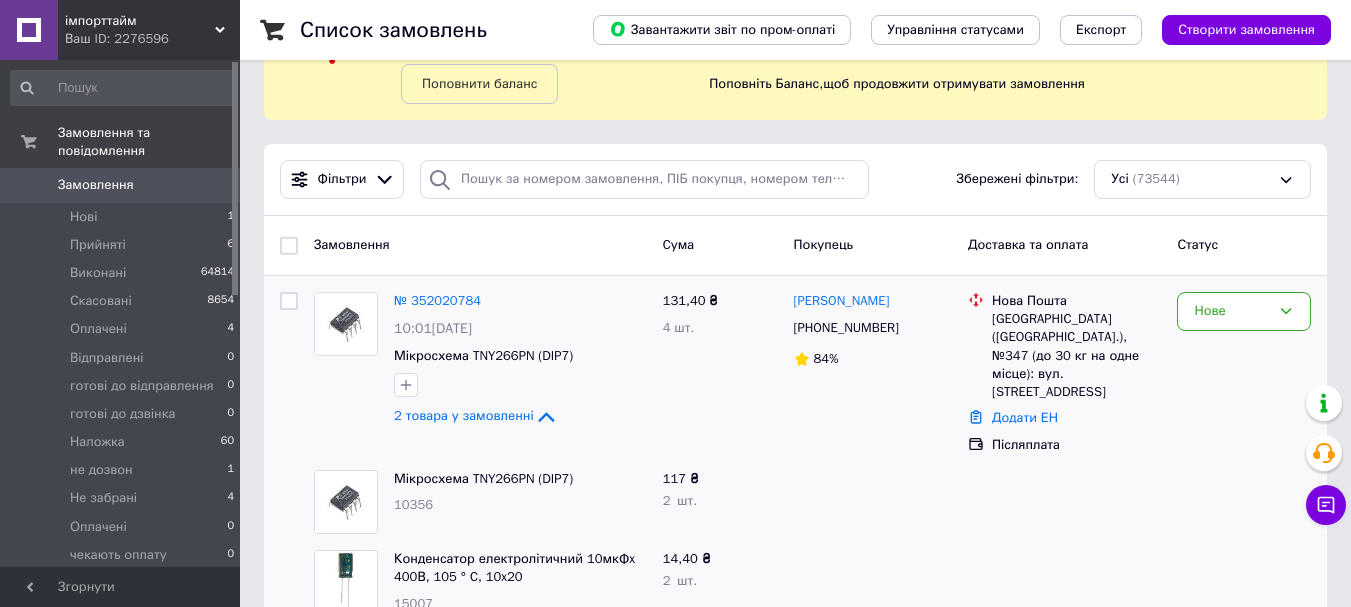 scroll, scrollTop: 300, scrollLeft: 0, axis: vertical 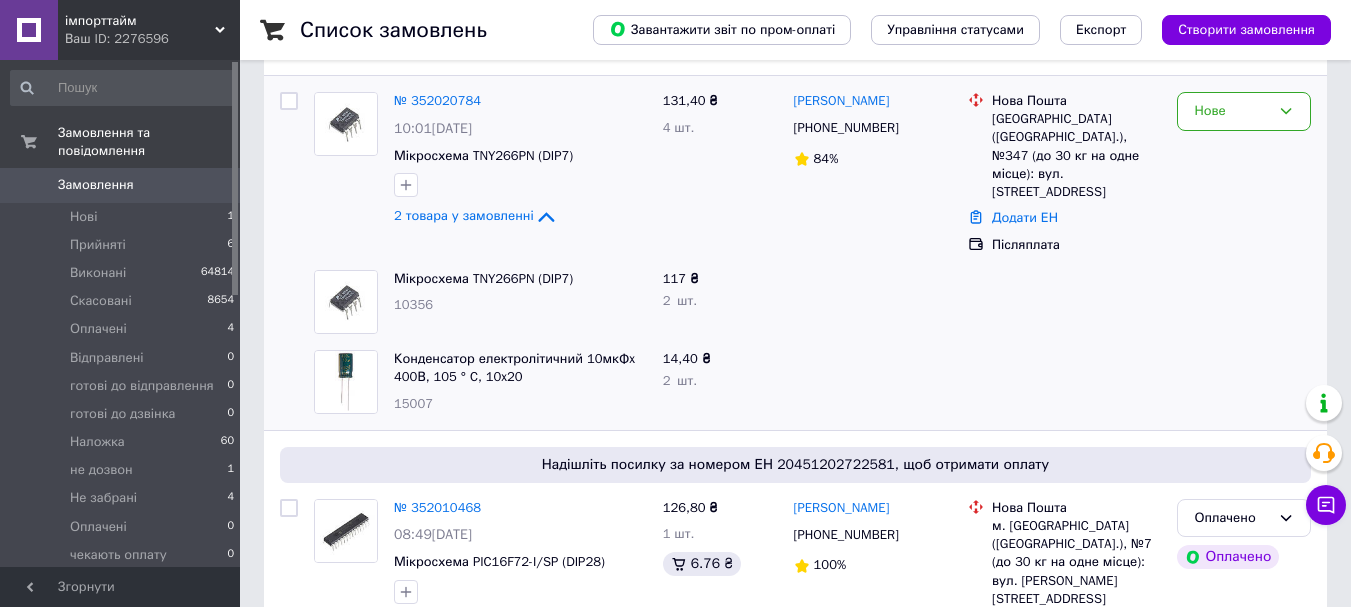click on "Мікросхема TNY266PN (DIP7) 10356" at bounding box center (520, 302) 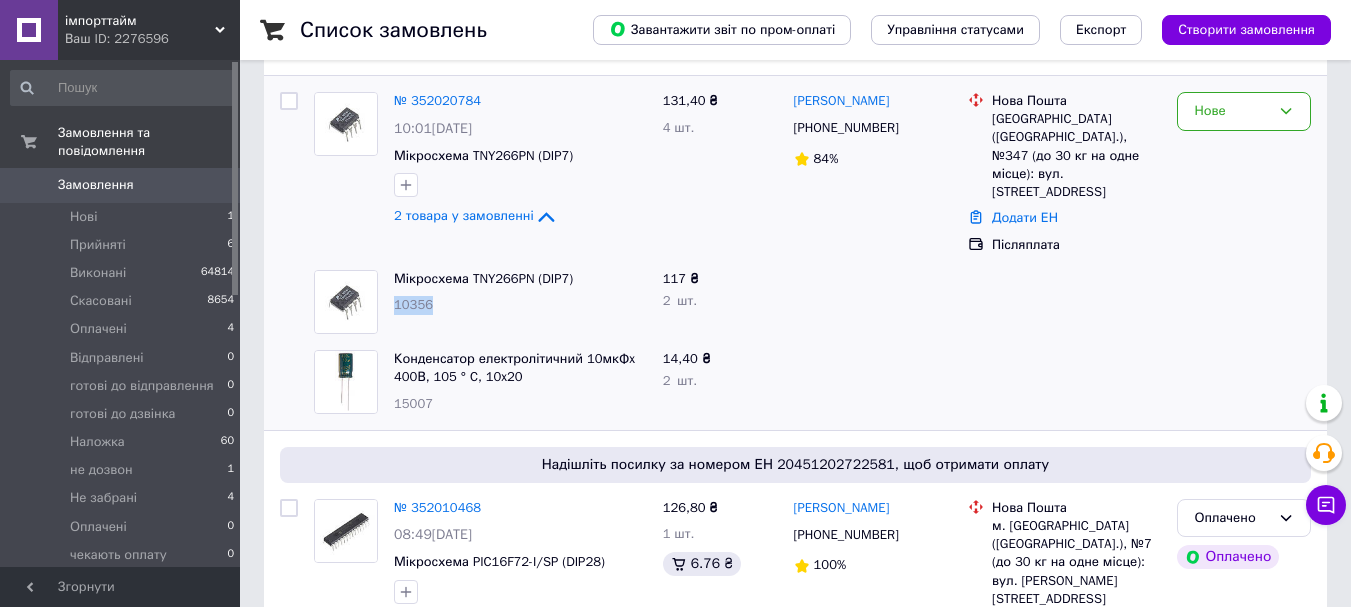 click on "Мікросхема TNY266PN (DIP7) 10356" at bounding box center [520, 302] 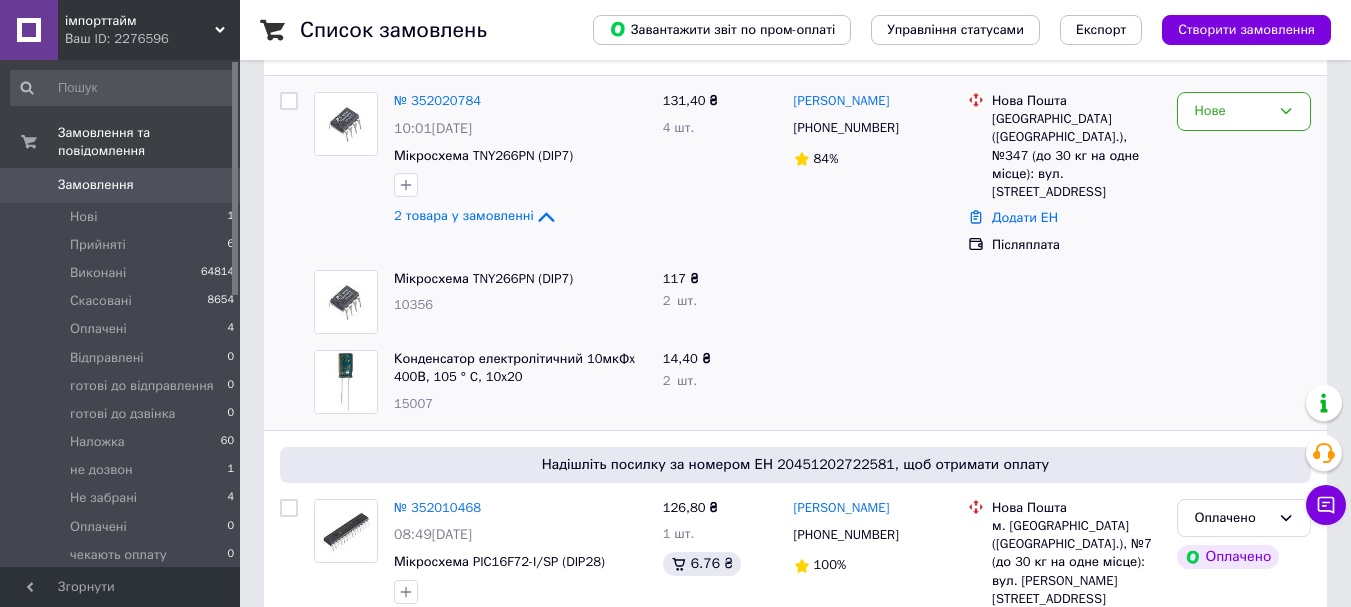 click on "15007" at bounding box center [413, 403] 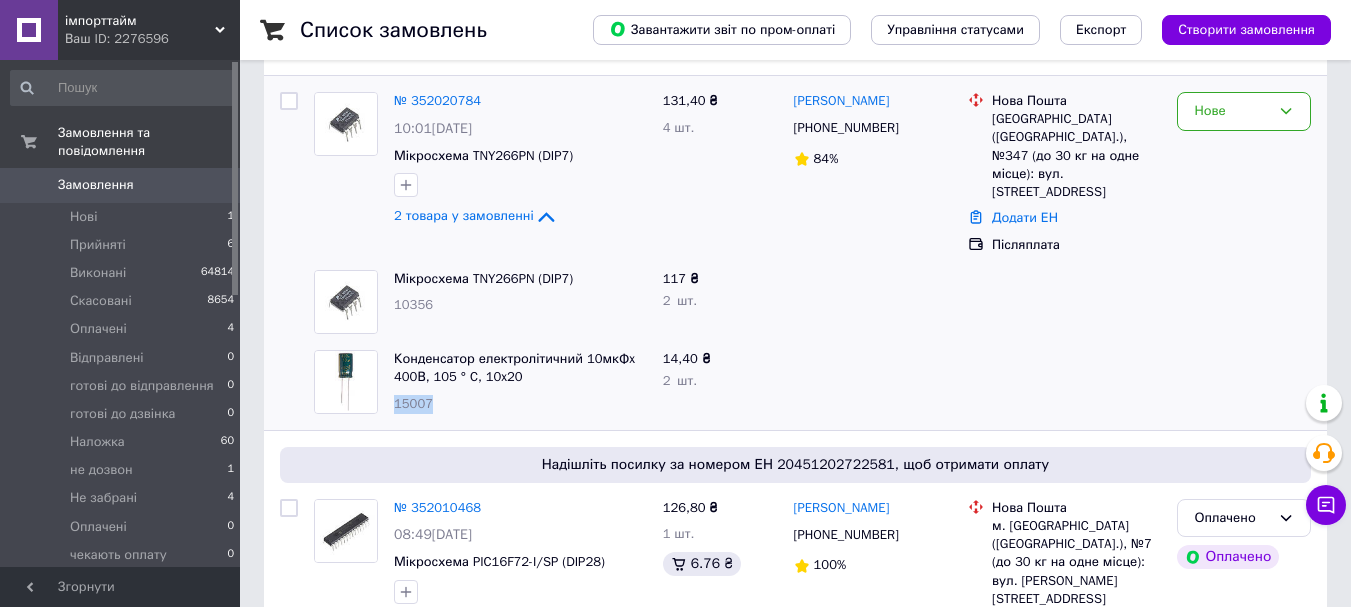 click on "15007" at bounding box center (413, 403) 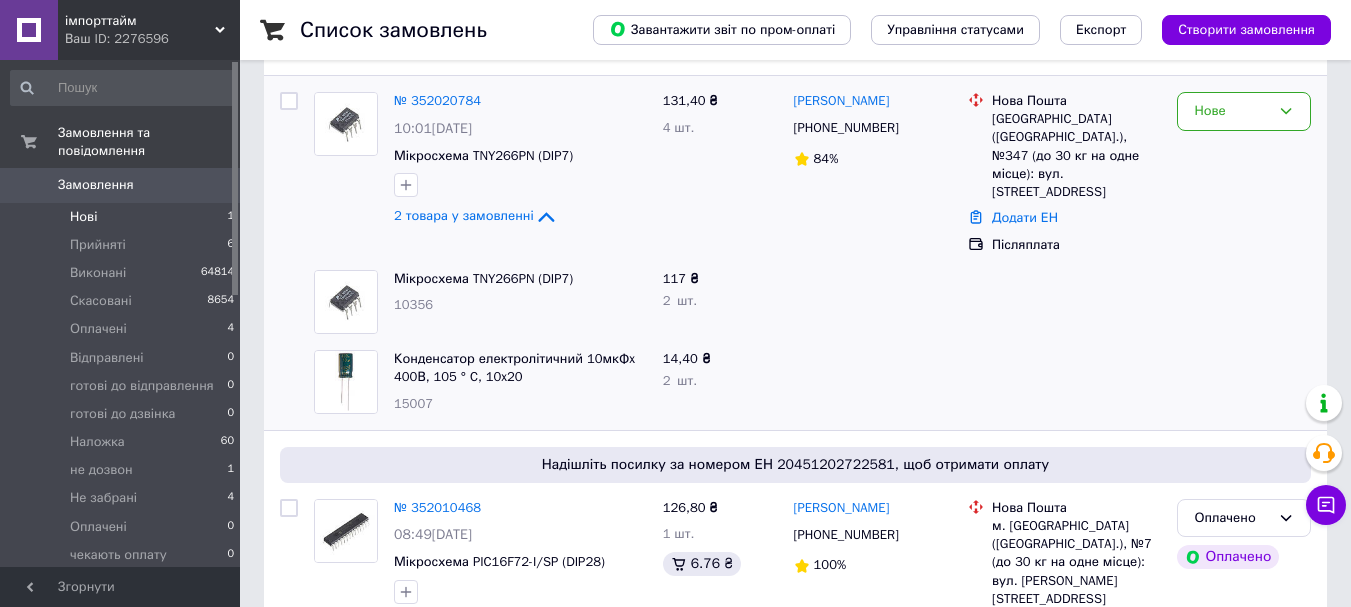 click on "Нові 1" at bounding box center (123, 217) 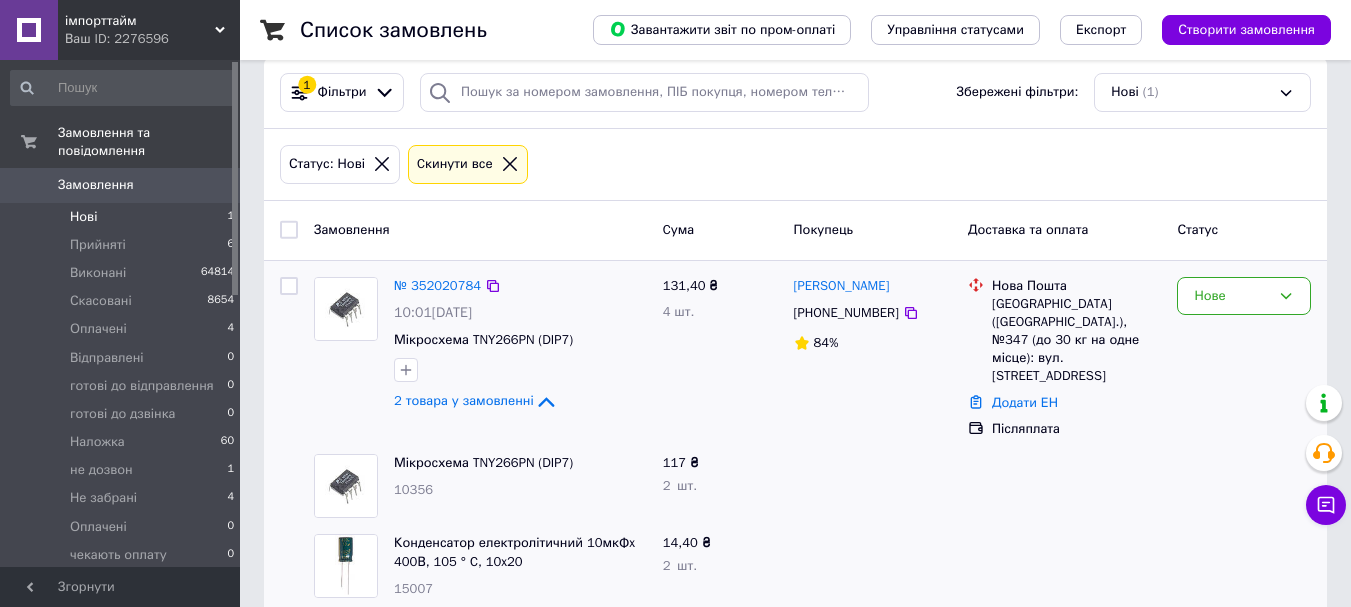 scroll, scrollTop: 195, scrollLeft: 0, axis: vertical 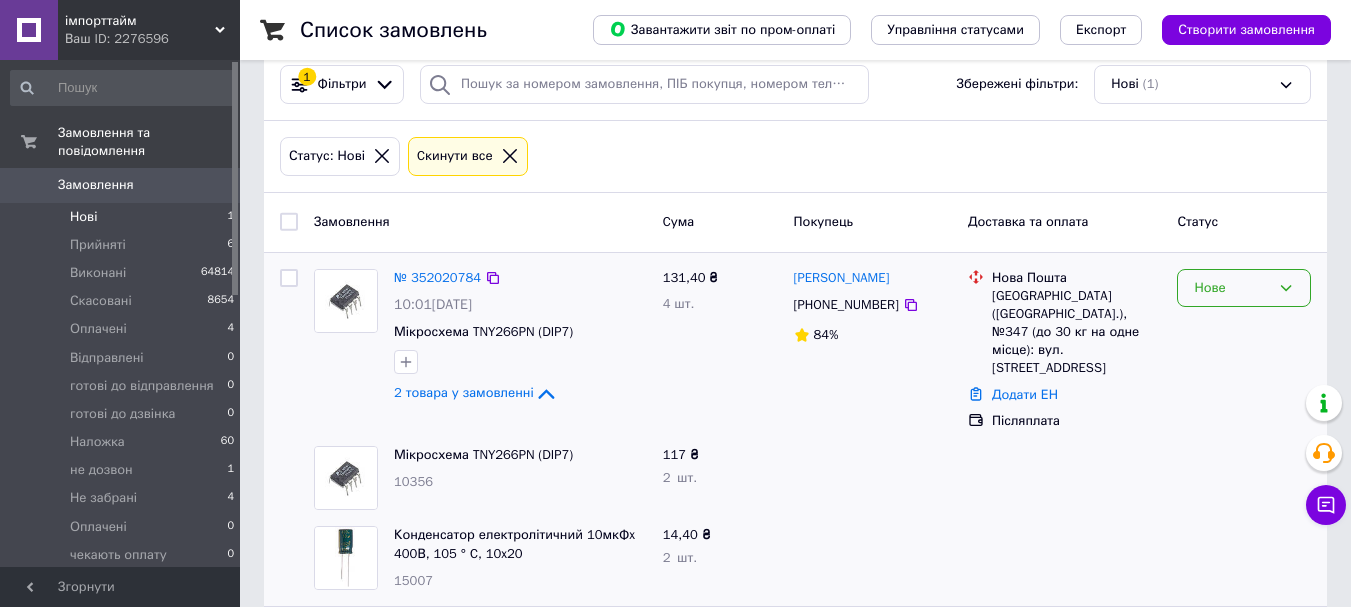 click on "Нове" at bounding box center [1232, 288] 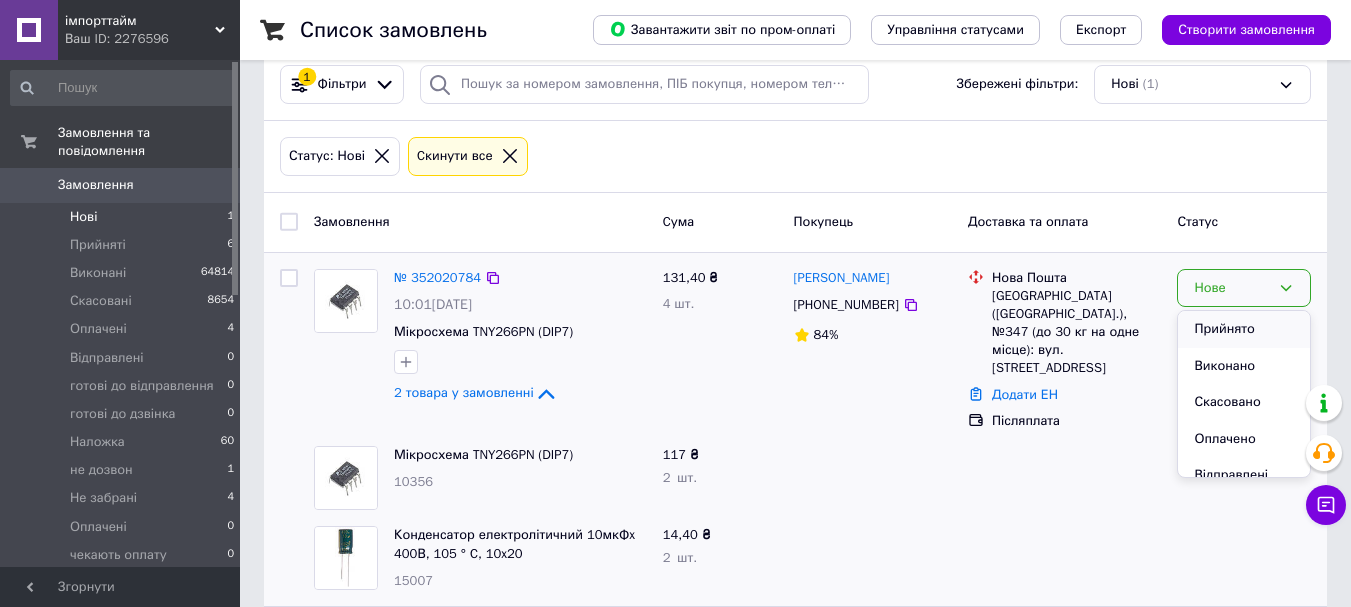 click on "Прийнято" at bounding box center [1244, 329] 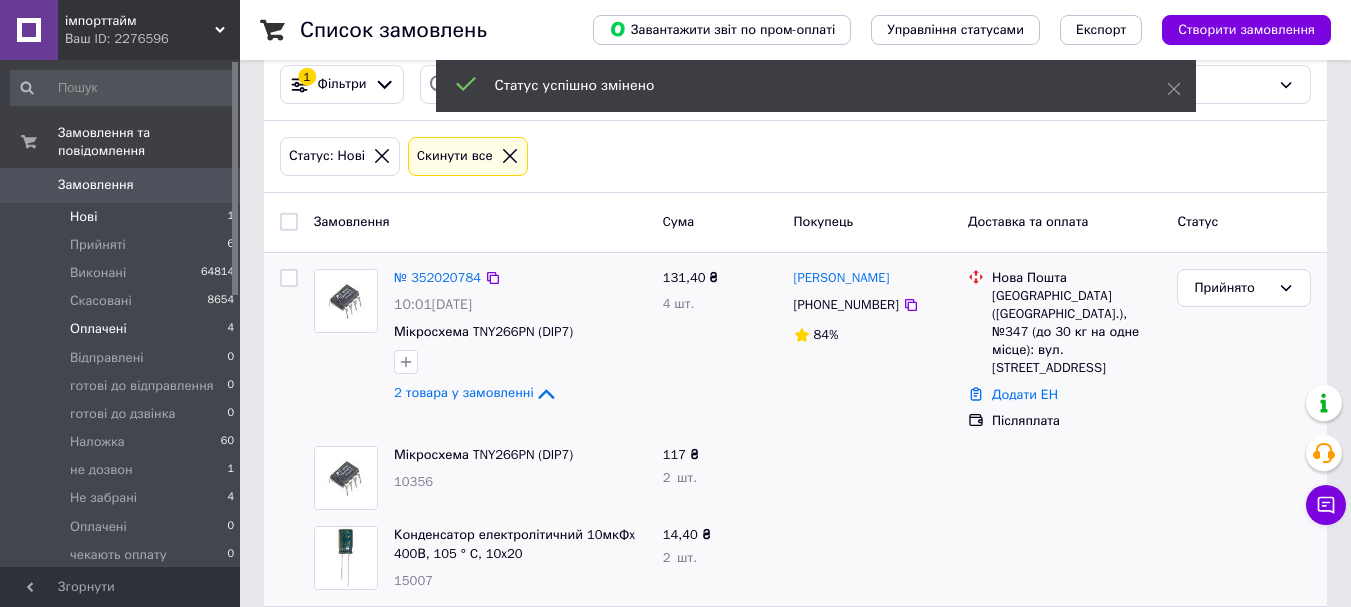 click on "Оплачені 4" at bounding box center [123, 329] 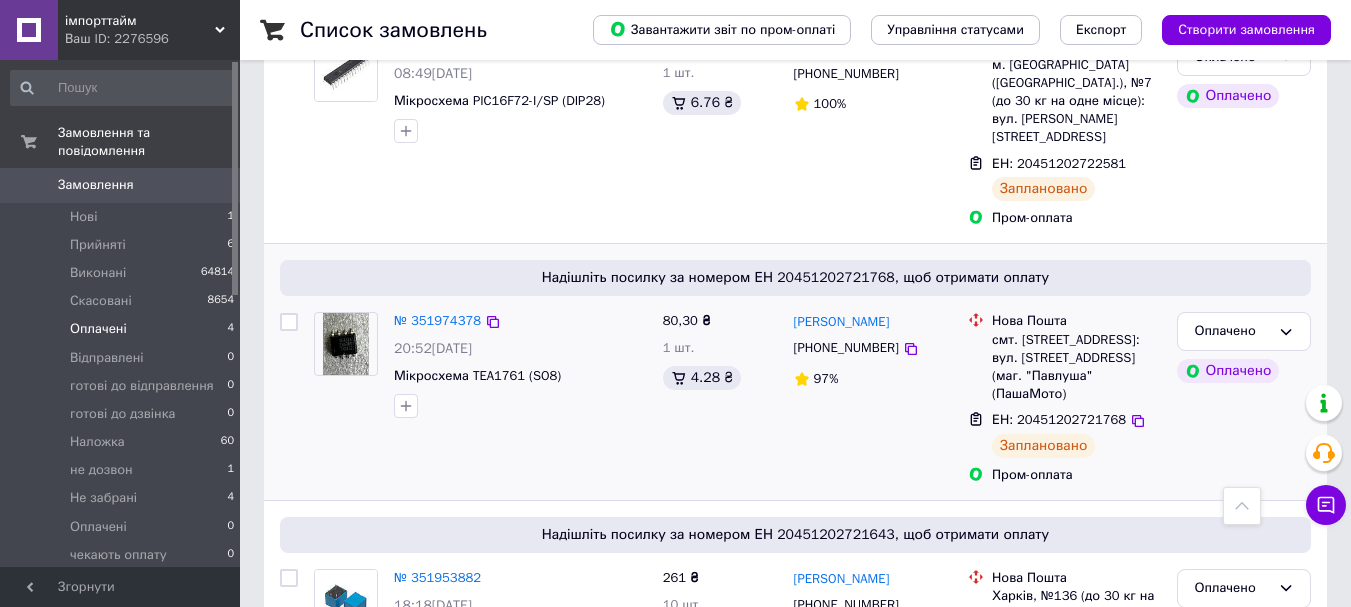scroll, scrollTop: 500, scrollLeft: 0, axis: vertical 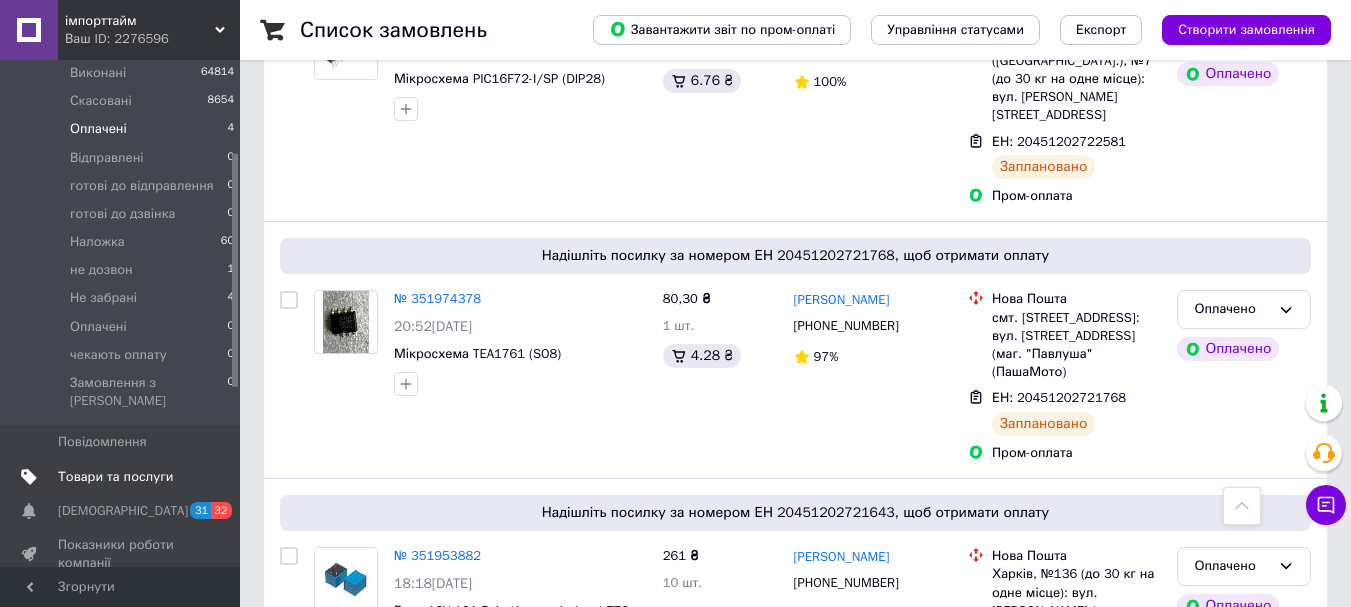 click on "Товари та послуги" at bounding box center [121, 477] 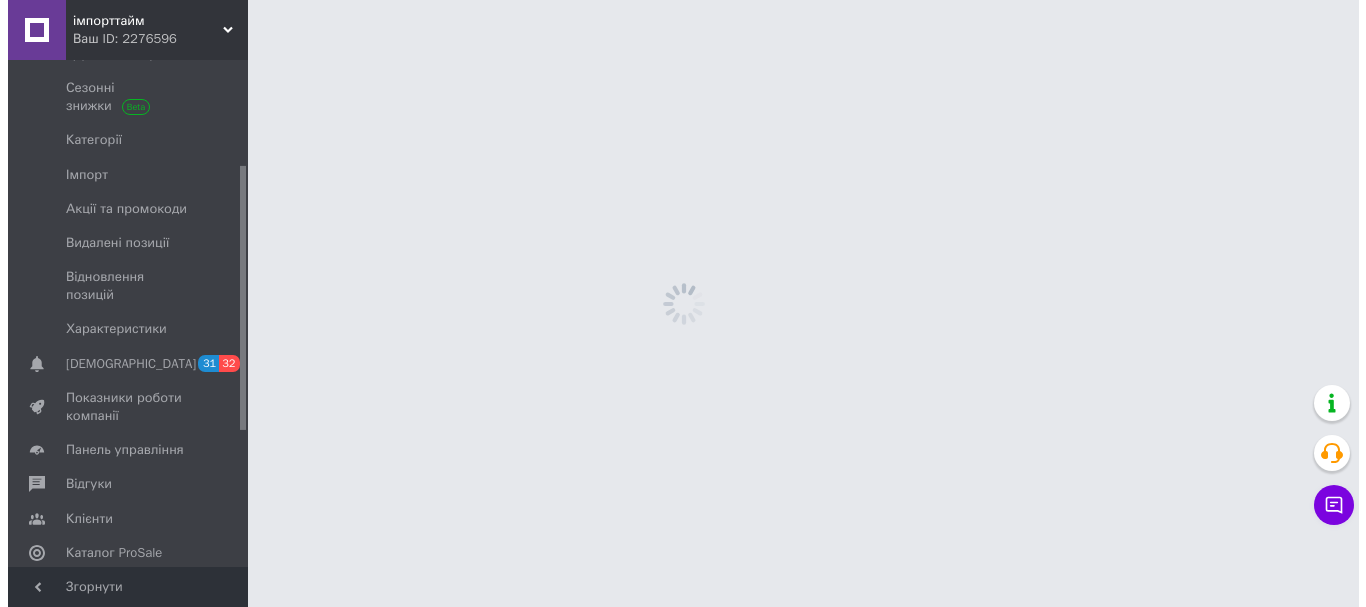scroll, scrollTop: 0, scrollLeft: 0, axis: both 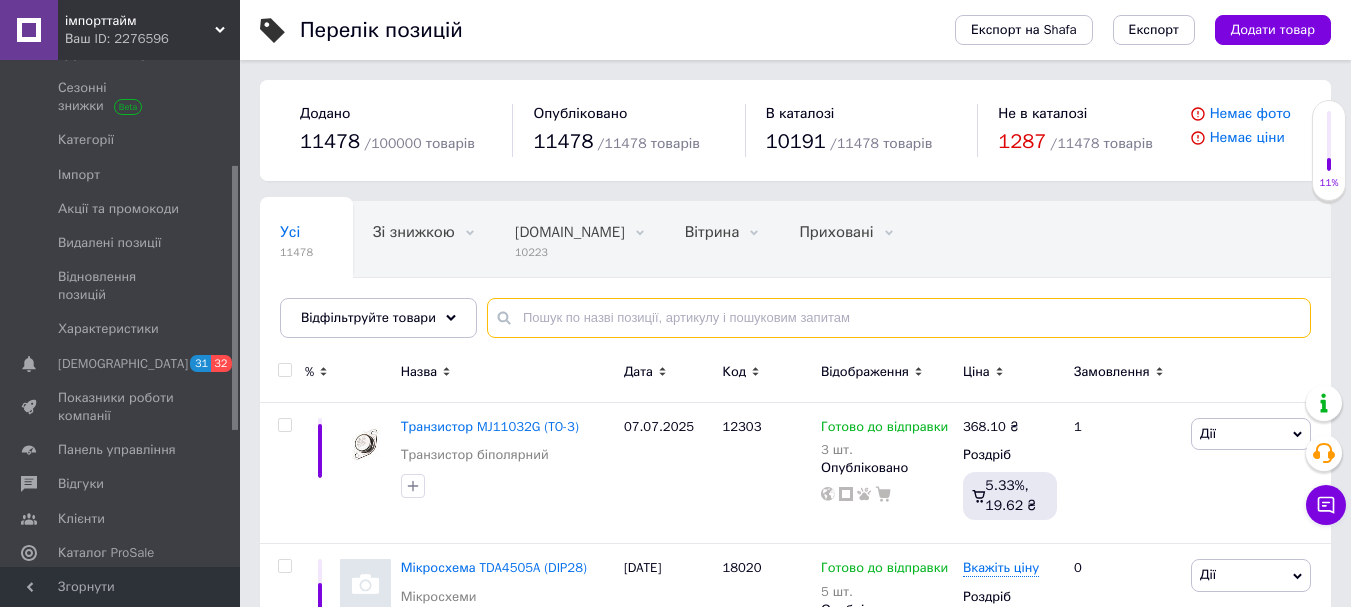 click at bounding box center (899, 318) 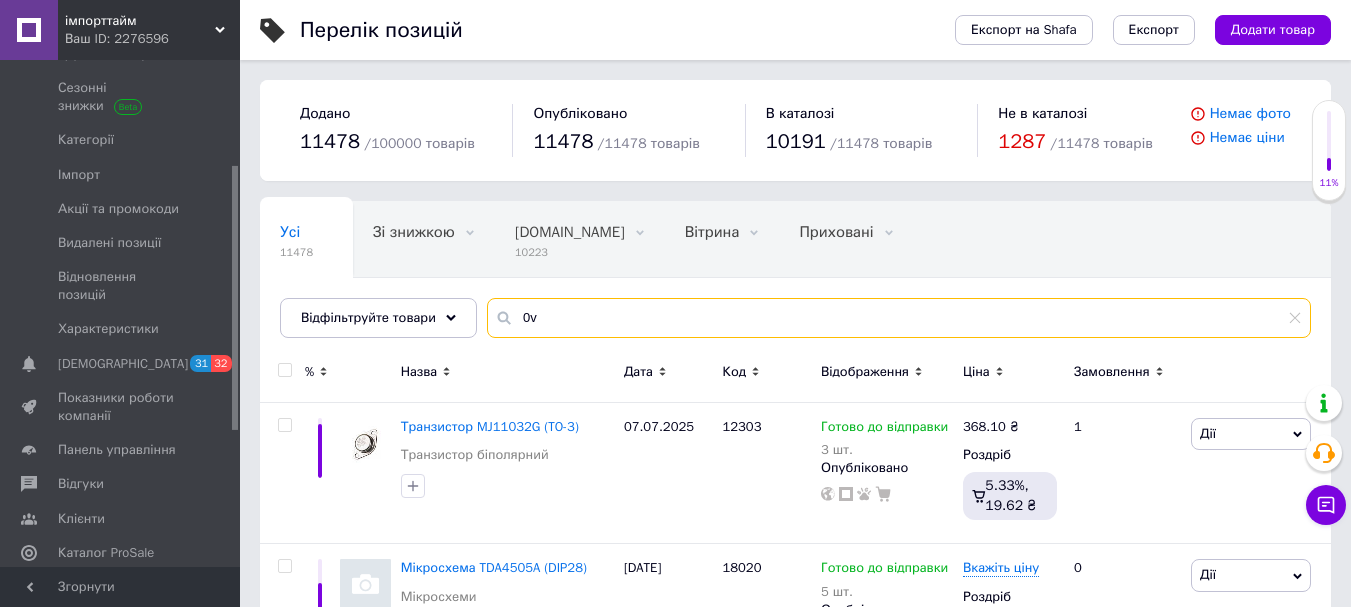 type on "0" 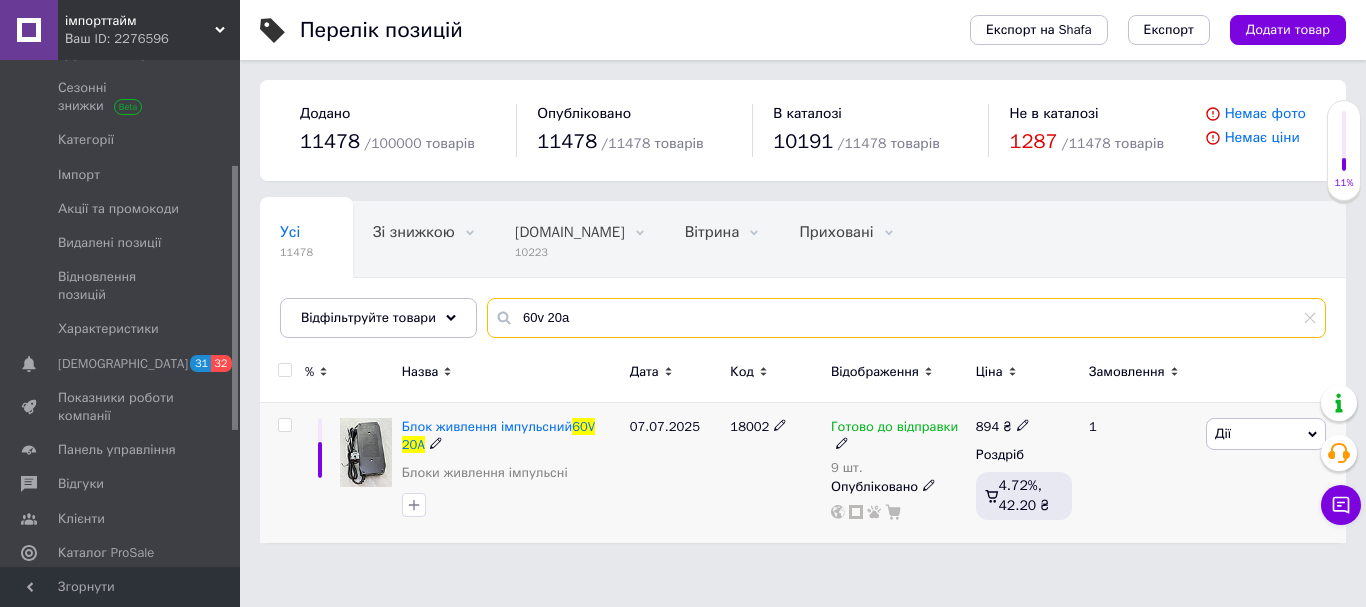 type on "60v 20a" 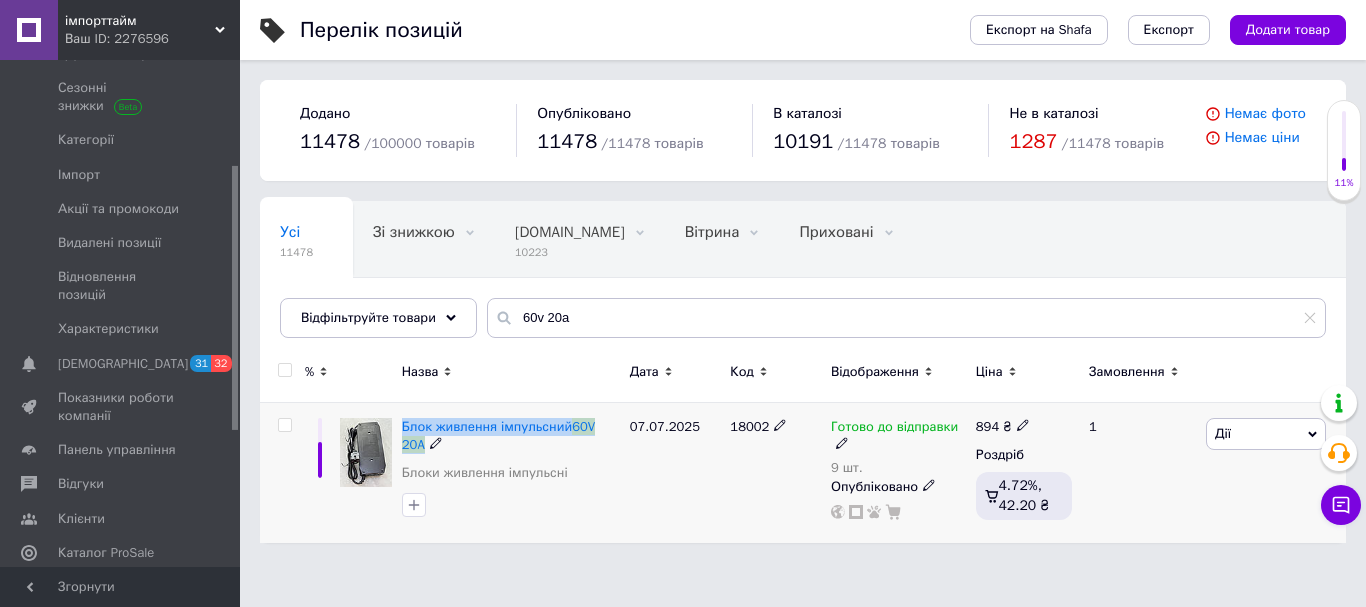 drag, startPoint x: 398, startPoint y: 427, endPoint x: 609, endPoint y: 437, distance: 211.23683 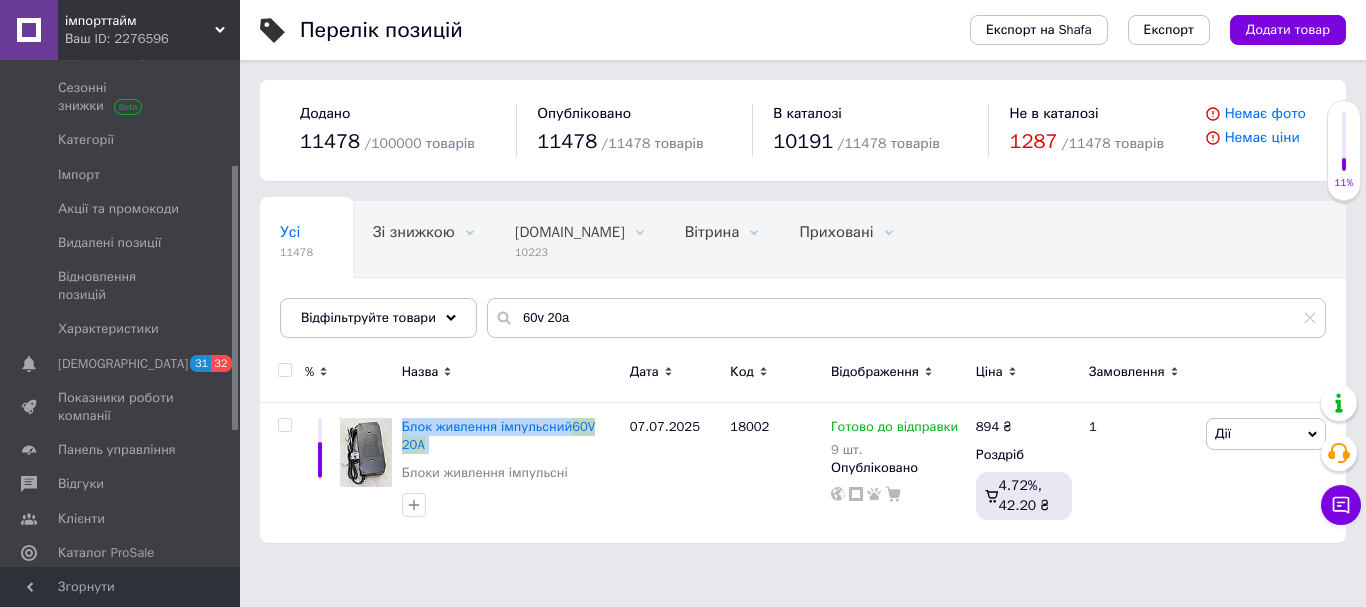 copy on "Блок живлення імпульсний  60V   20A" 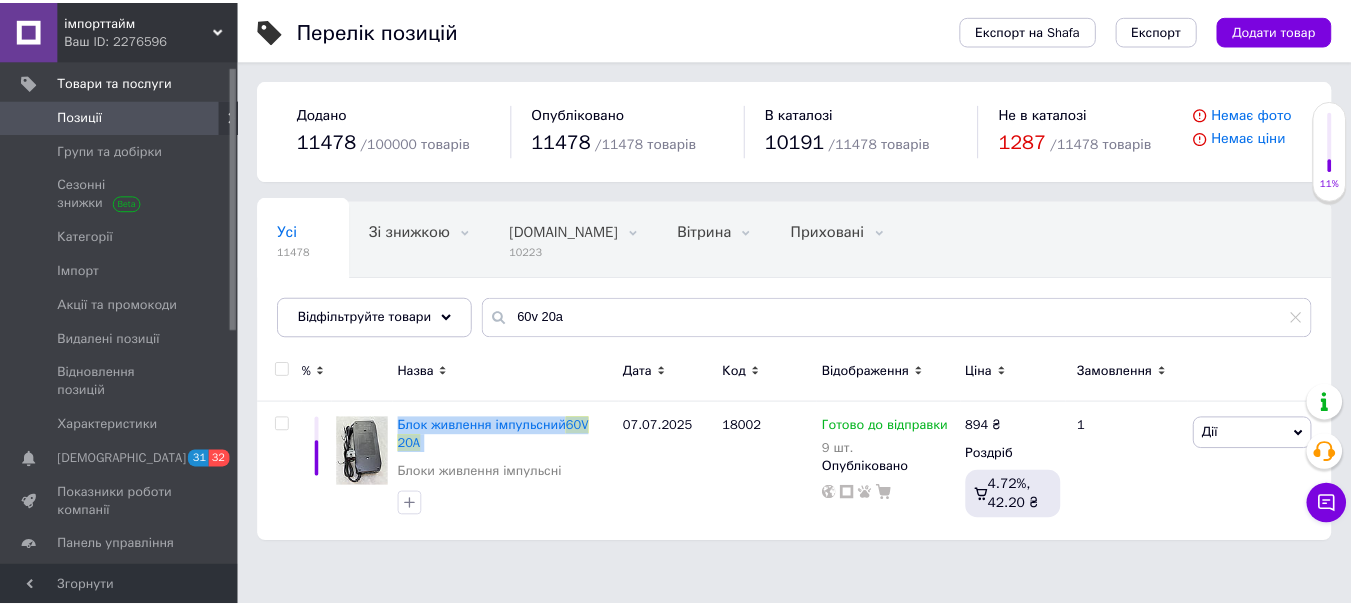 scroll, scrollTop: 0, scrollLeft: 0, axis: both 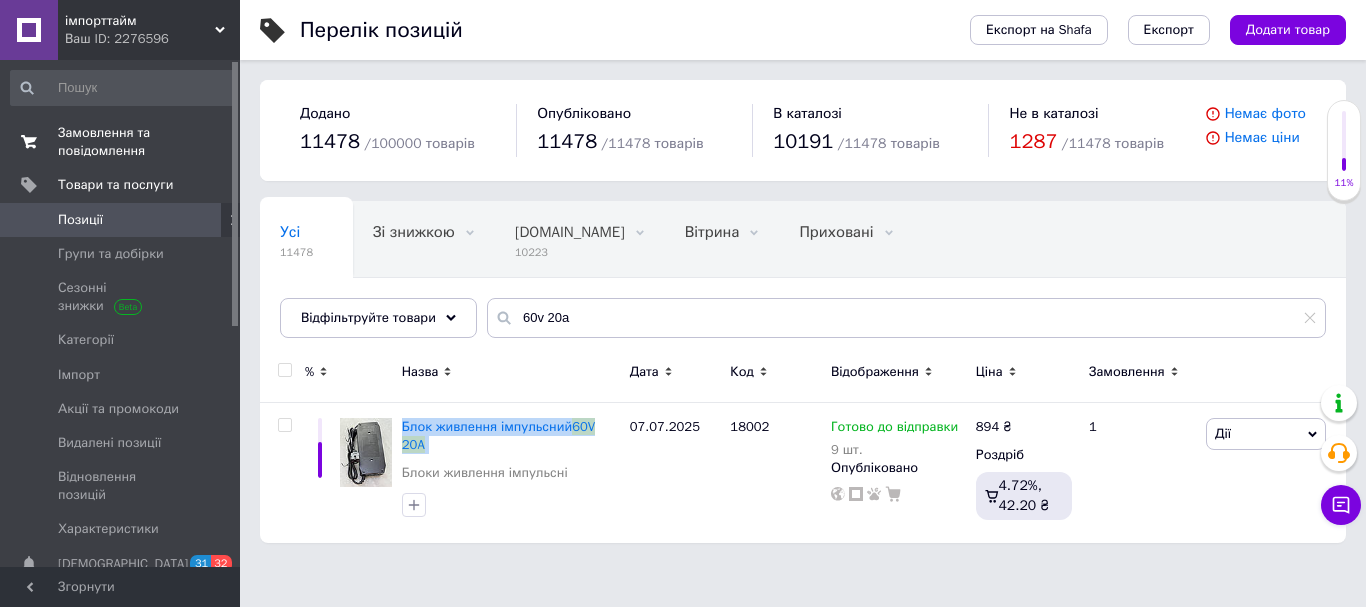 click on "Замовлення та повідомлення" at bounding box center [121, 142] 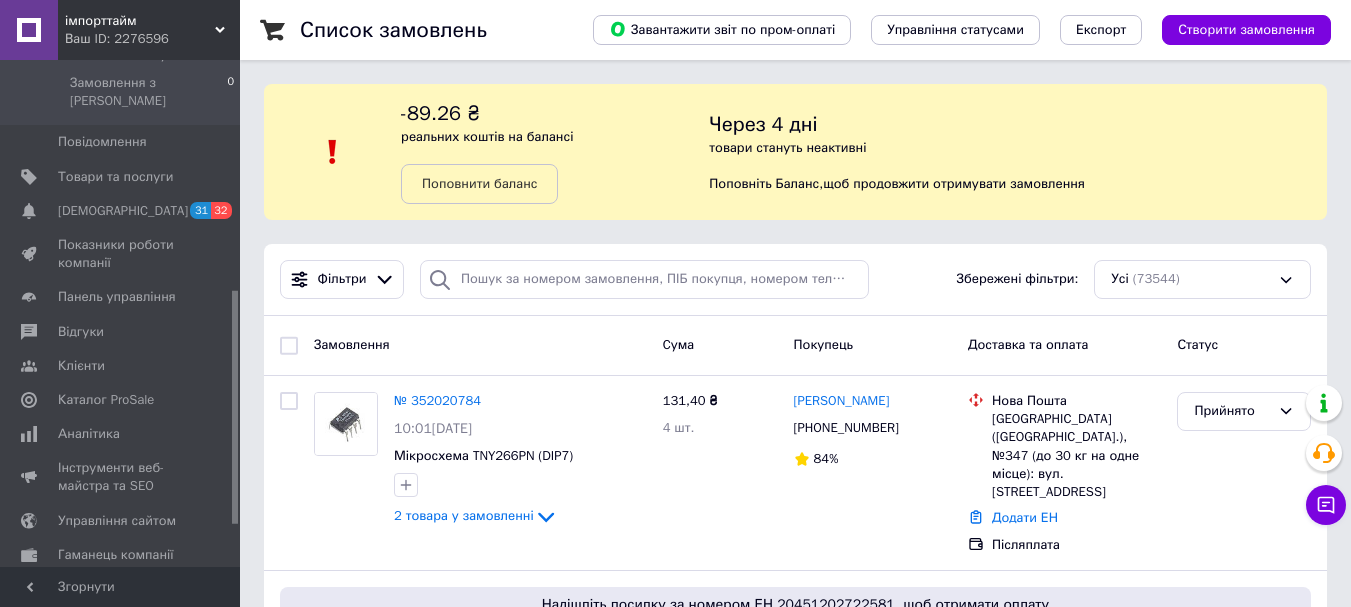 scroll, scrollTop: 0, scrollLeft: 0, axis: both 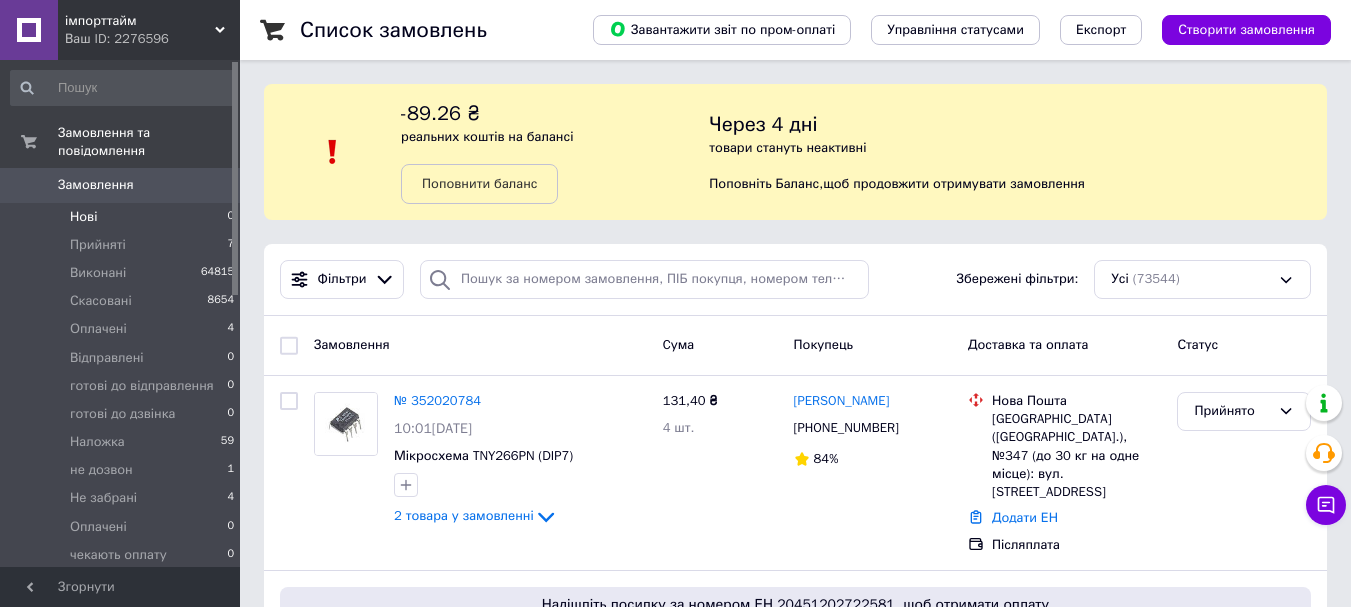 click on "Нові 0" at bounding box center [123, 217] 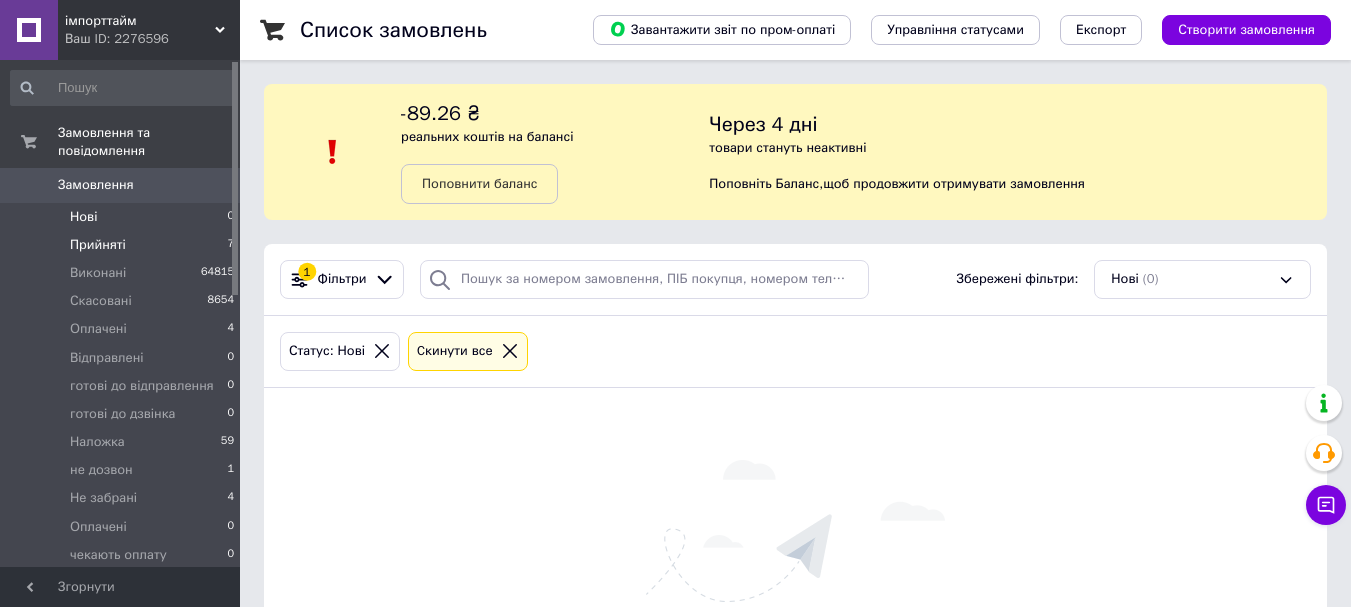click on "Прийняті 7" at bounding box center [123, 245] 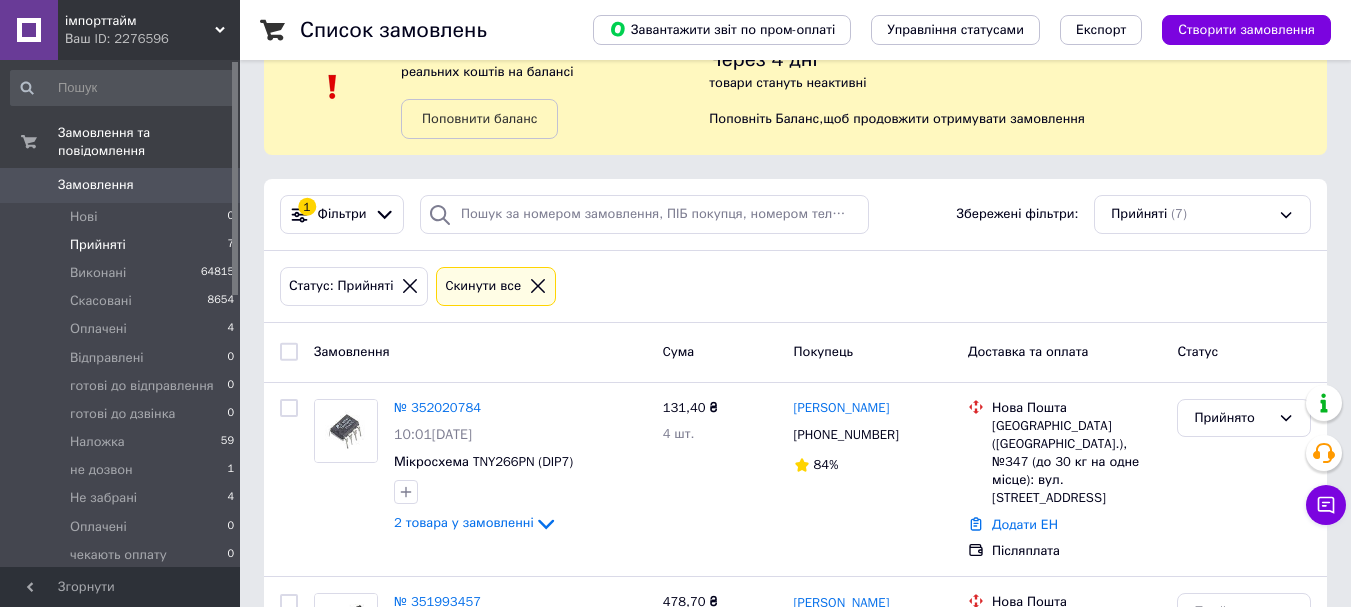 scroll, scrollTop: 100, scrollLeft: 0, axis: vertical 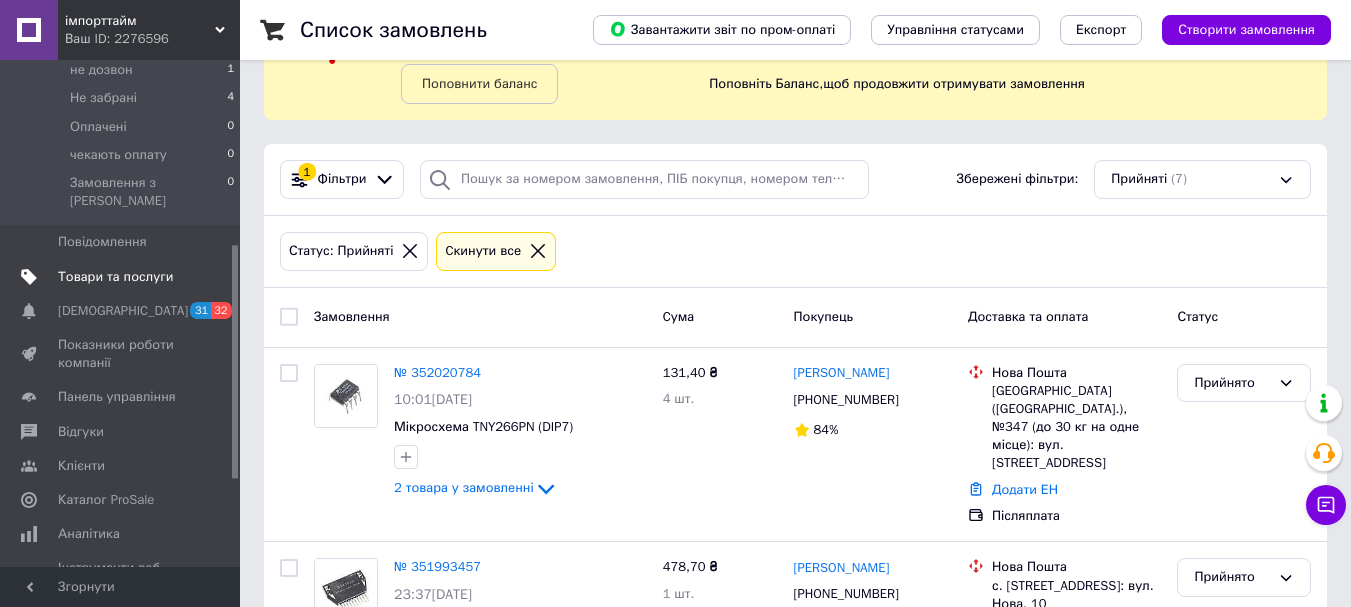 click on "Товари та послуги" at bounding box center (121, 277) 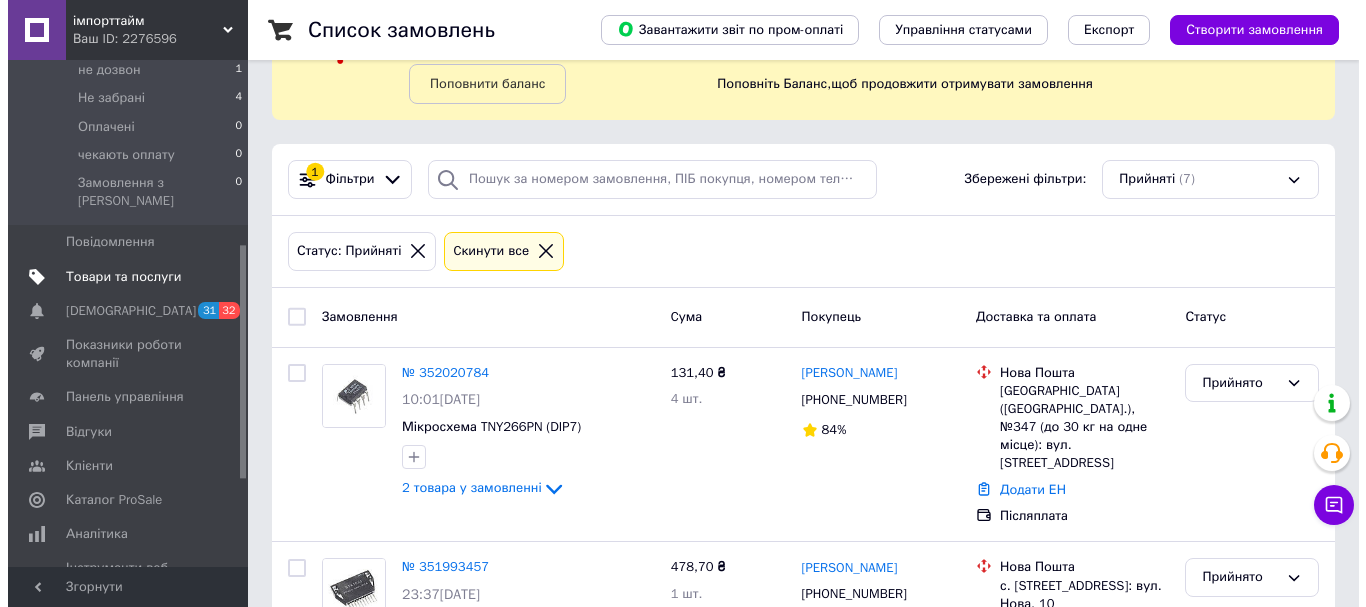 scroll, scrollTop: 0, scrollLeft: 0, axis: both 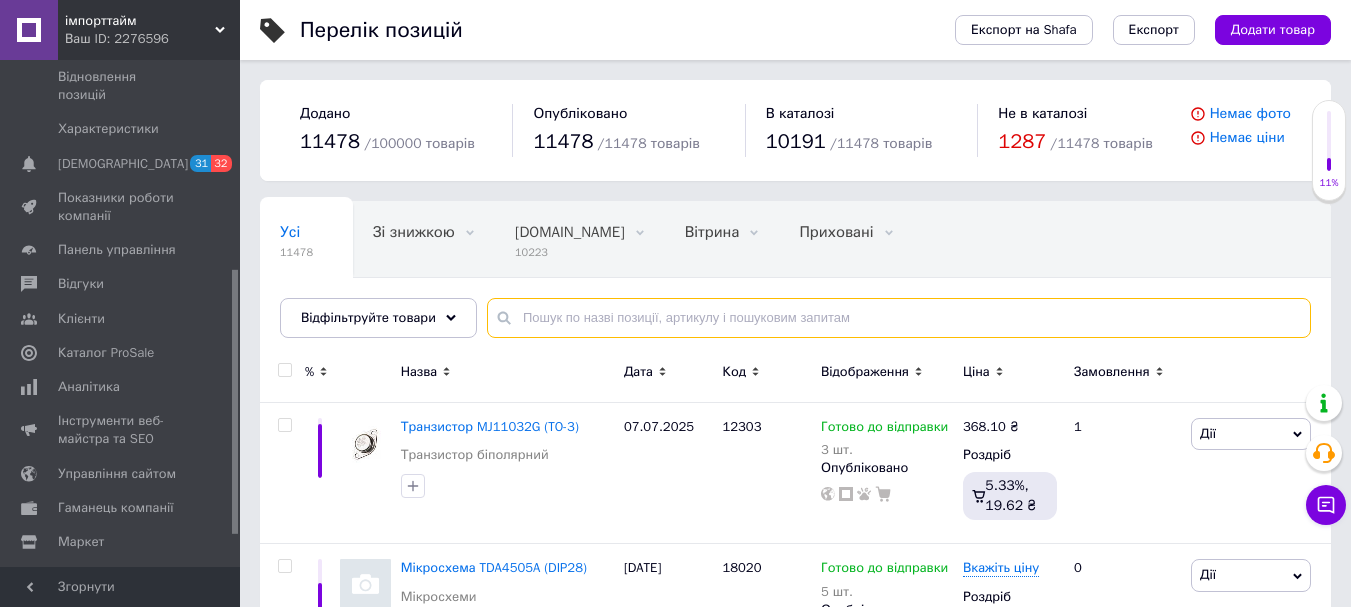 click at bounding box center (899, 318) 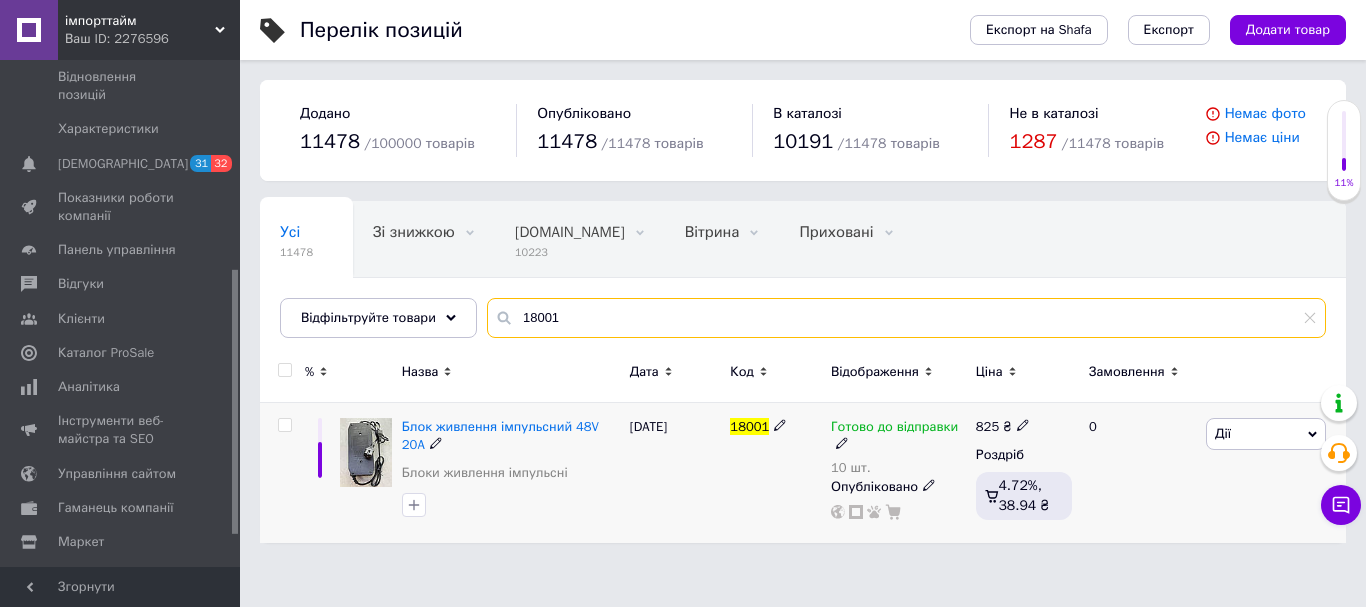 type on "18001" 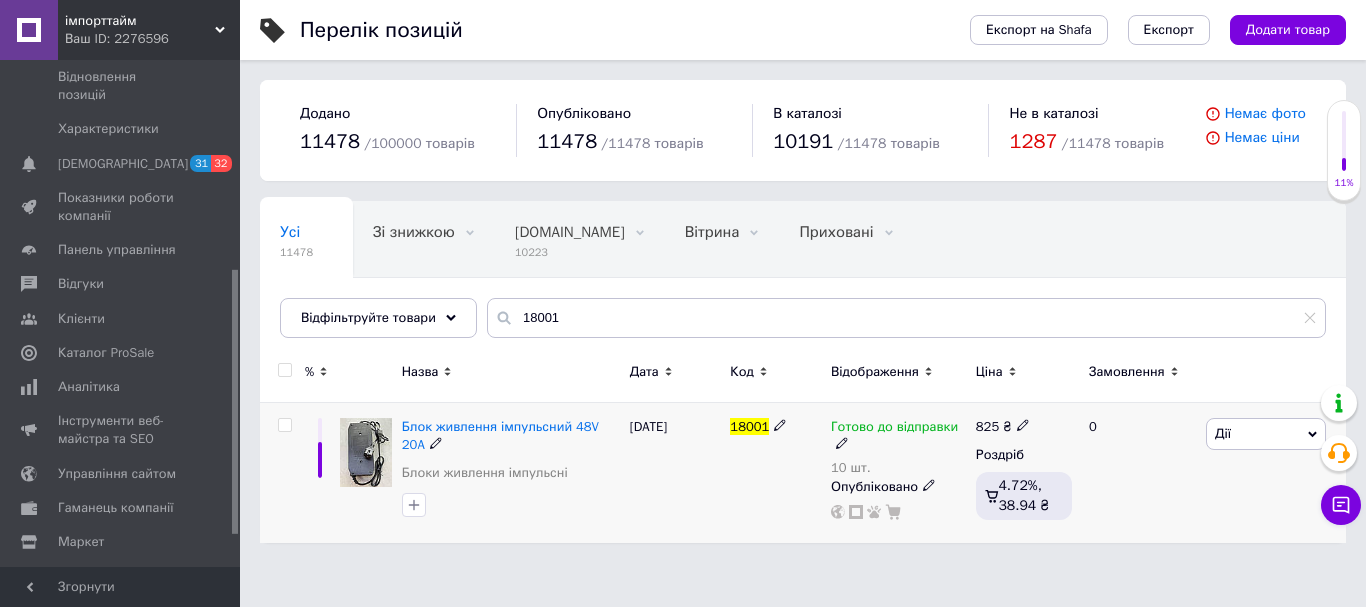 click 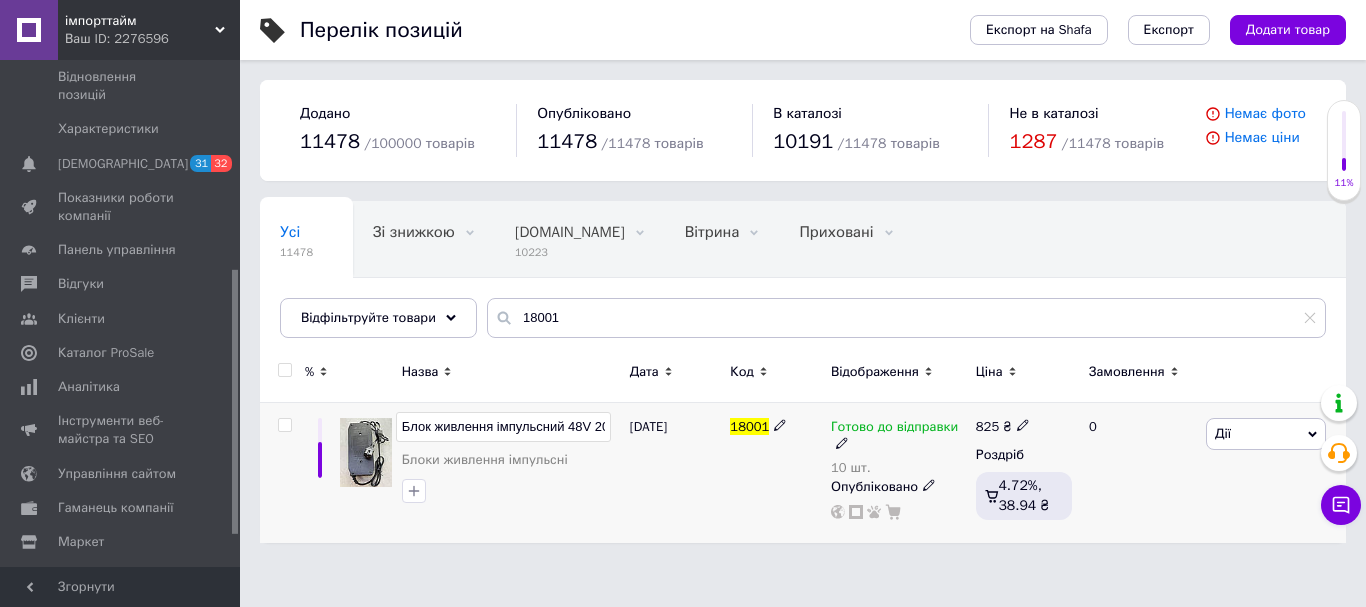 scroll, scrollTop: 0, scrollLeft: 13, axis: horizontal 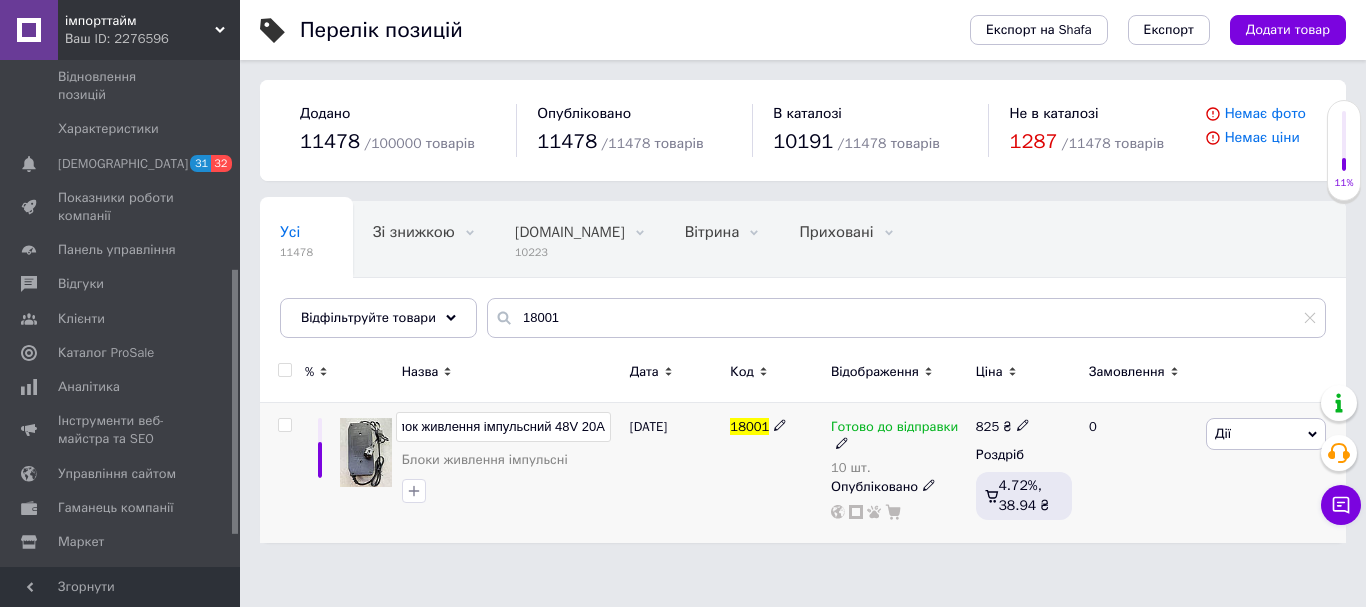 click on "Блок живлення імпульсний 48V 20A" at bounding box center [503, 427] 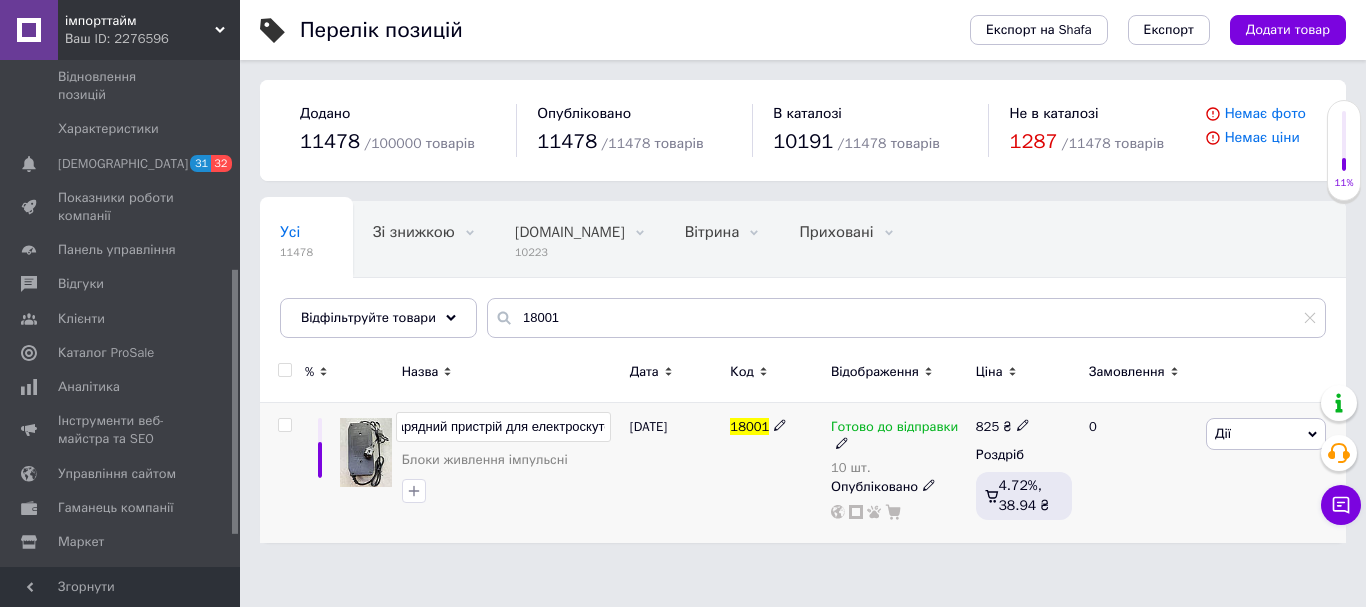 scroll, scrollTop: 0, scrollLeft: 171, axis: horizontal 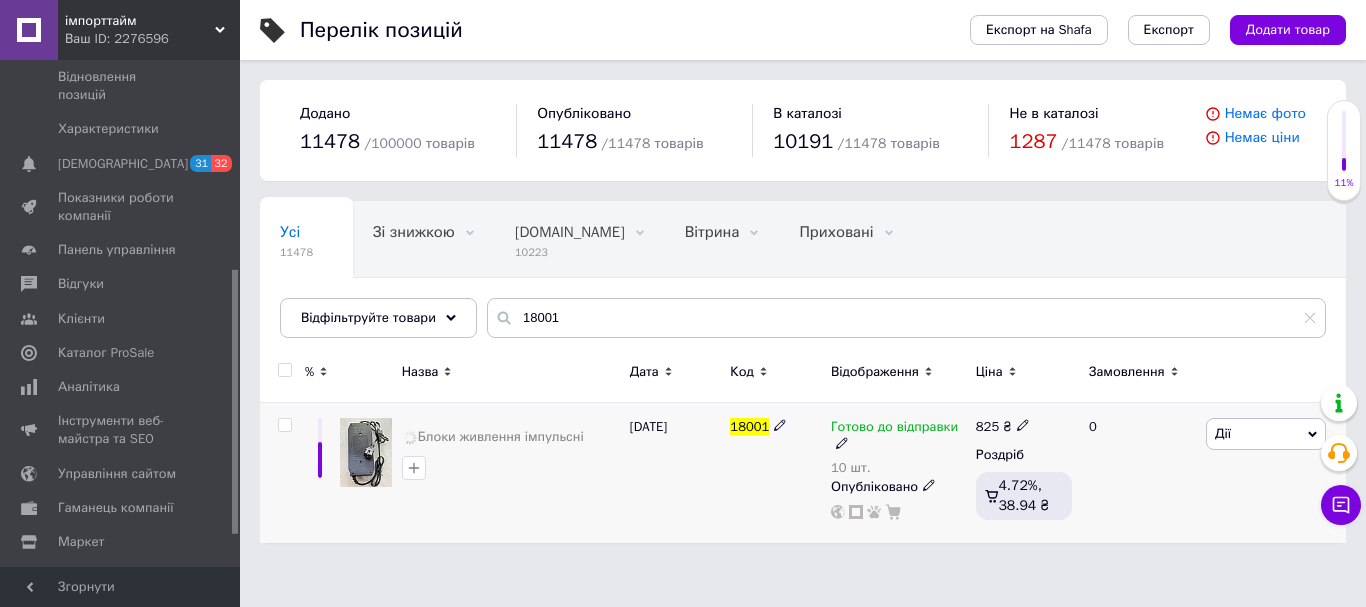 click on "[DATE]" at bounding box center [675, 473] 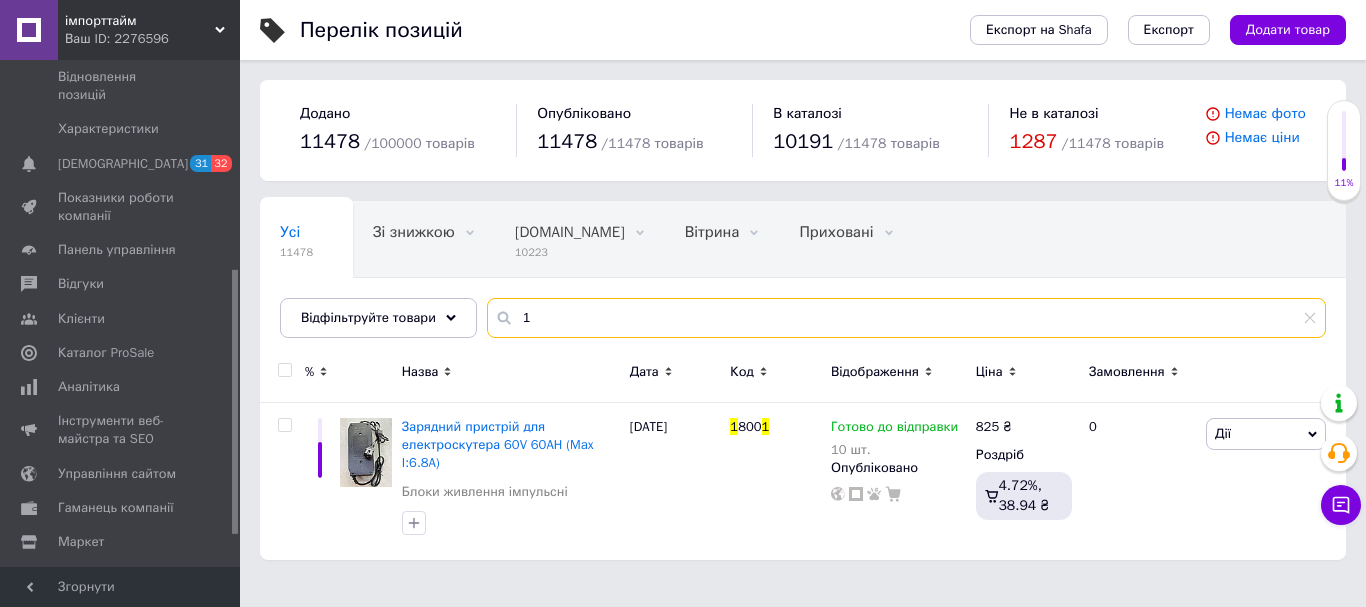 type on "1" 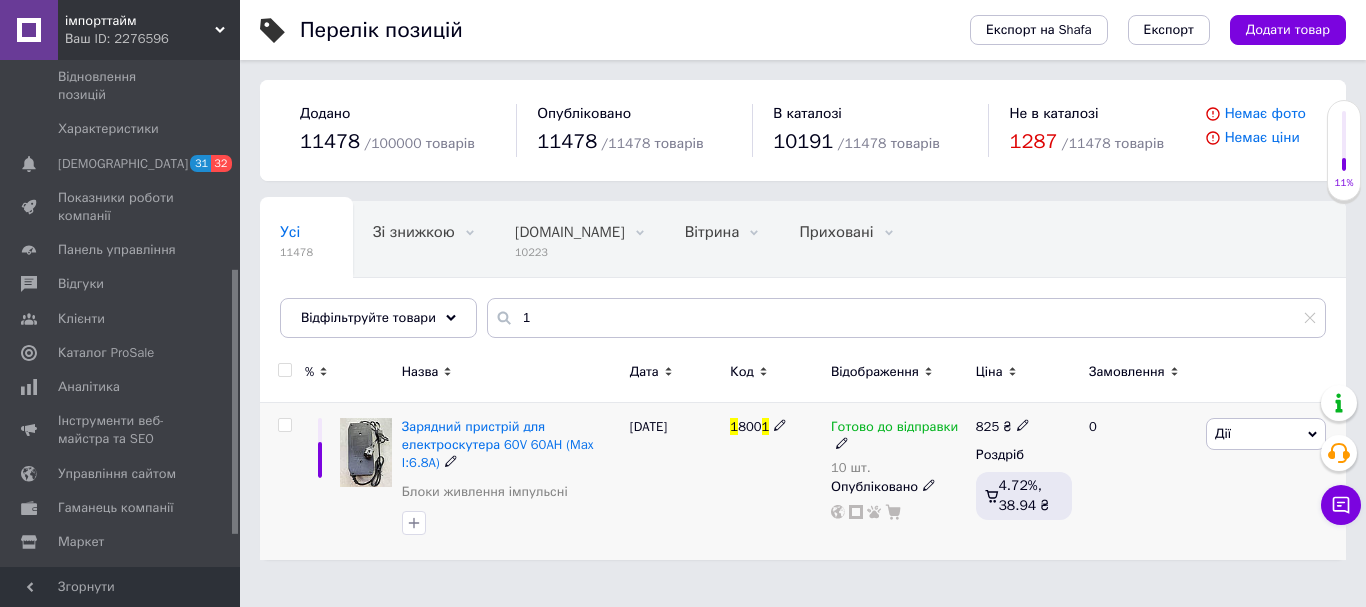 click 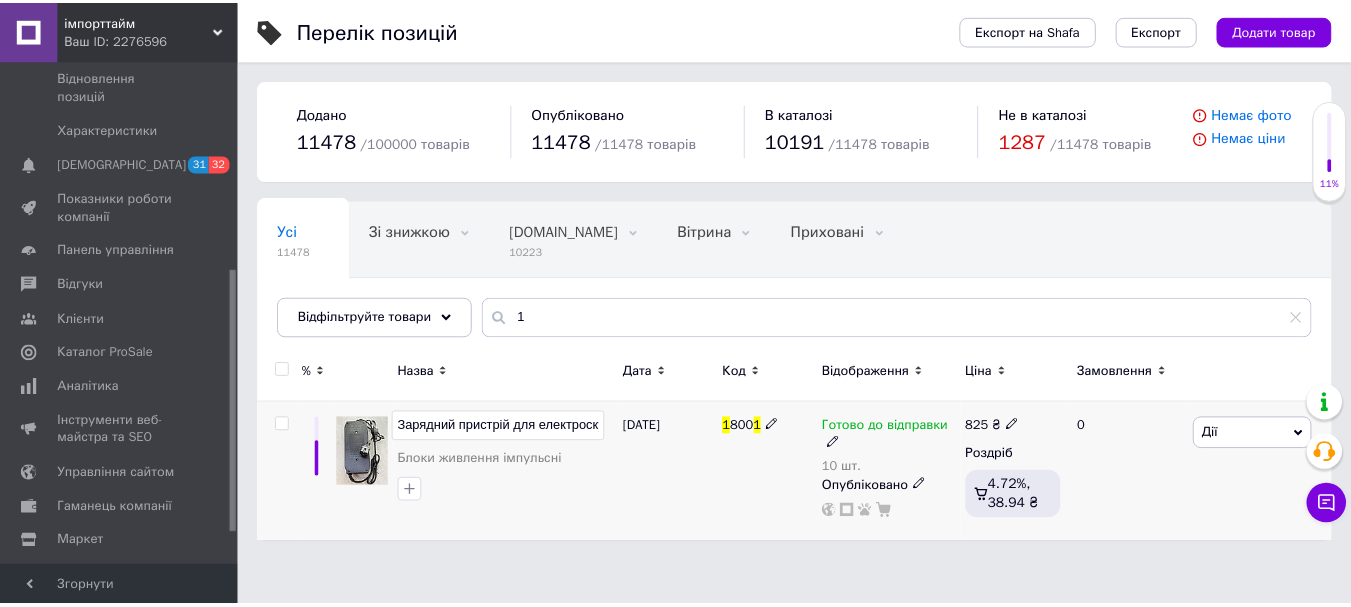 scroll, scrollTop: 0, scrollLeft: 171, axis: horizontal 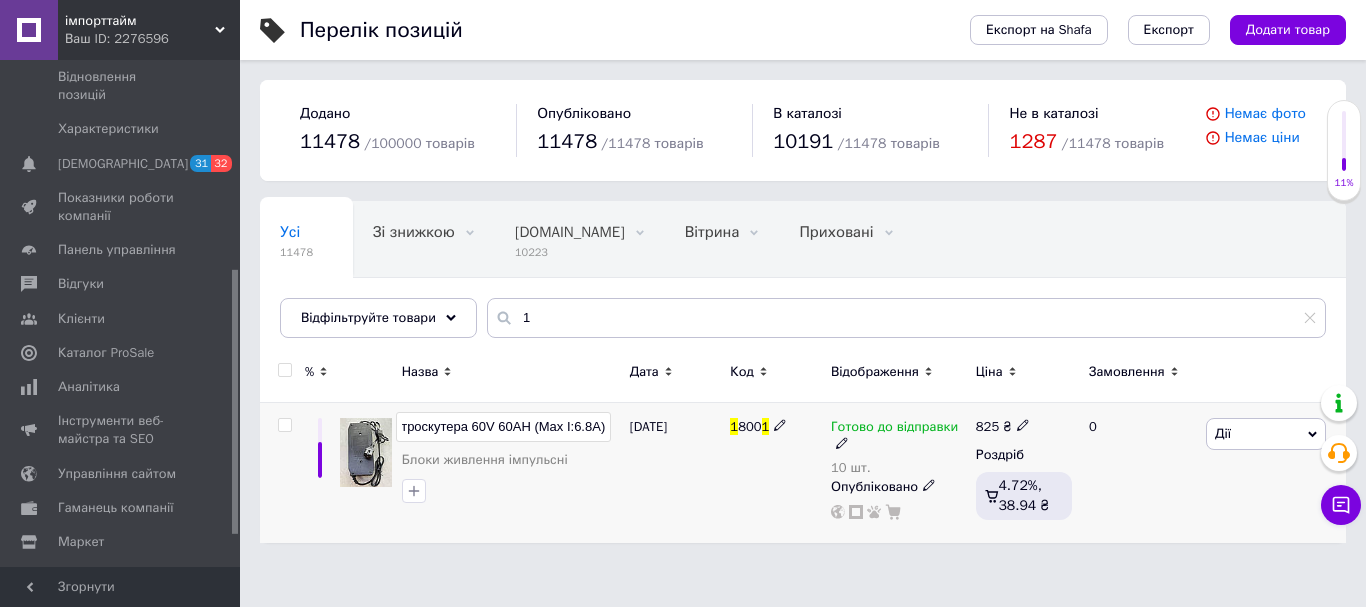 click on "Зарядний пристрій для електроскутера 60V 60AH (Max I:6.8A)" at bounding box center (503, 427) 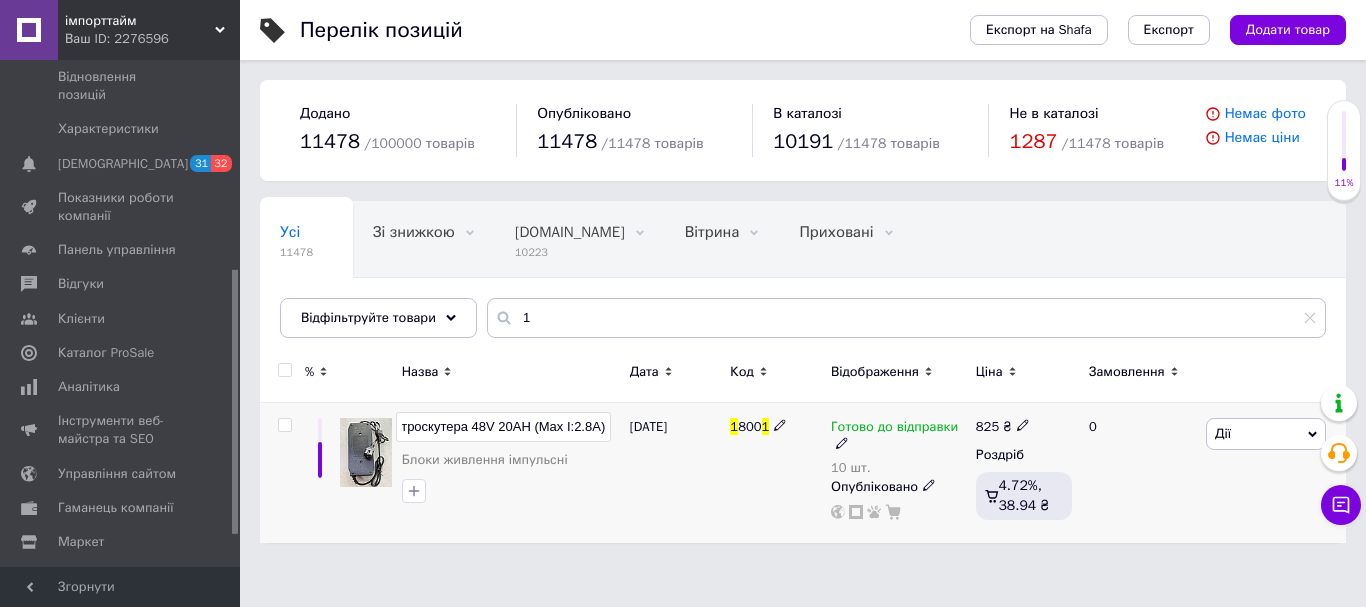 type on "Зарядний пристрій для електроскутера 48V 20AH (Max I:2.8A)" 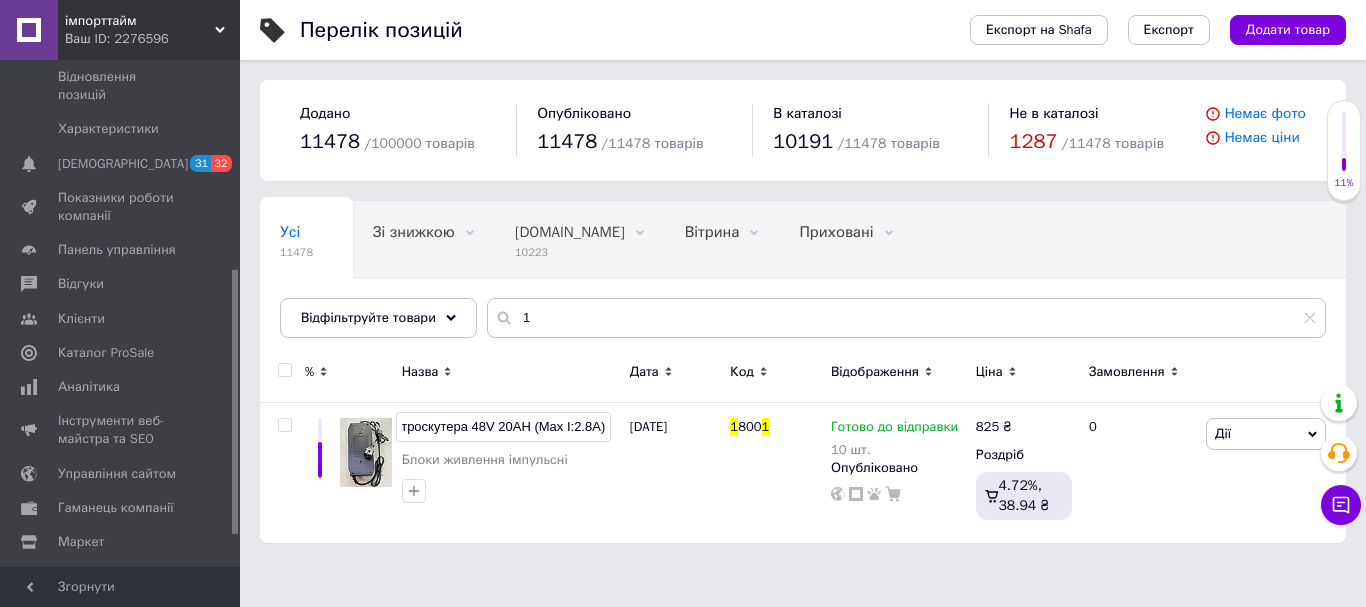 click on "імпорттайм Ваш ID: 2276596 Сайт імпорттайм Кабінет покупця Перевірити стан системи Сторінка на порталі Довідка Вийти Замовлення та повідомлення 0 0 Товари та послуги Позиції Групи та добірки Сезонні знижки Категорії Імпорт Акції та промокоди Видалені позиції Відновлення позицій Характеристики Сповіщення 31 32 Показники роботи компанії Панель управління Відгуки Клієнти Каталог ProSale Аналітика Інструменти веб-майстра та SEO Управління сайтом Гаманець компанії [PERSON_NAME] Тарифи та рахунки Prom топ 11478" at bounding box center (683, 281) 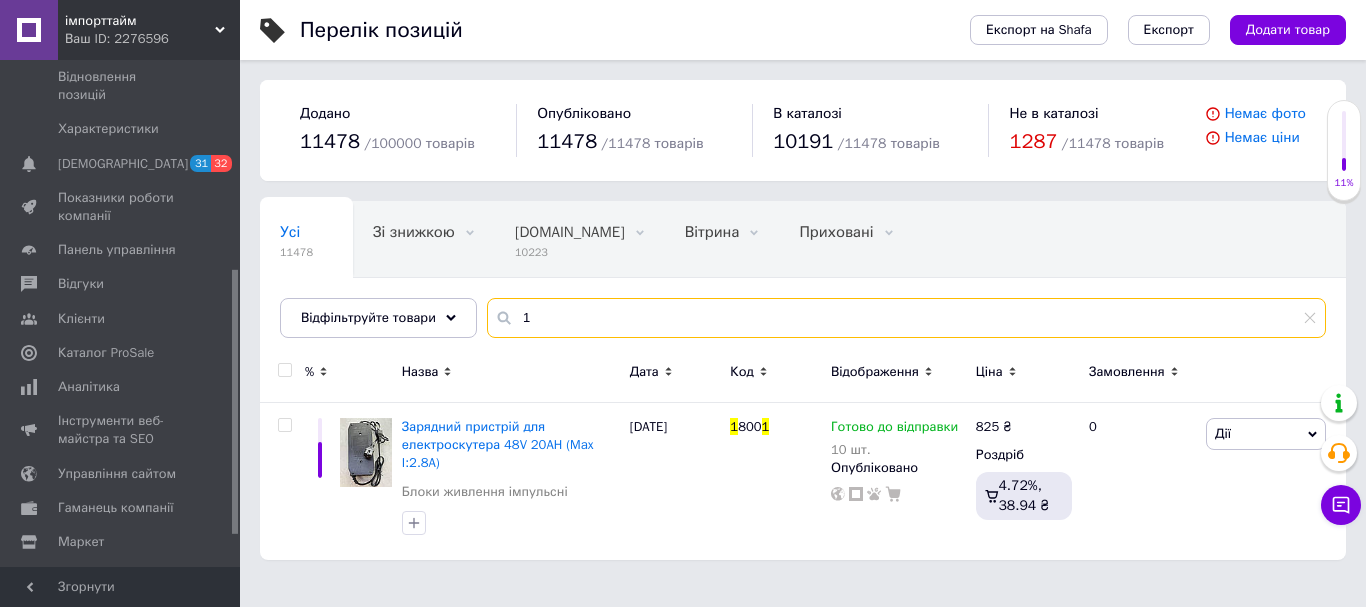 click on "1" at bounding box center [906, 318] 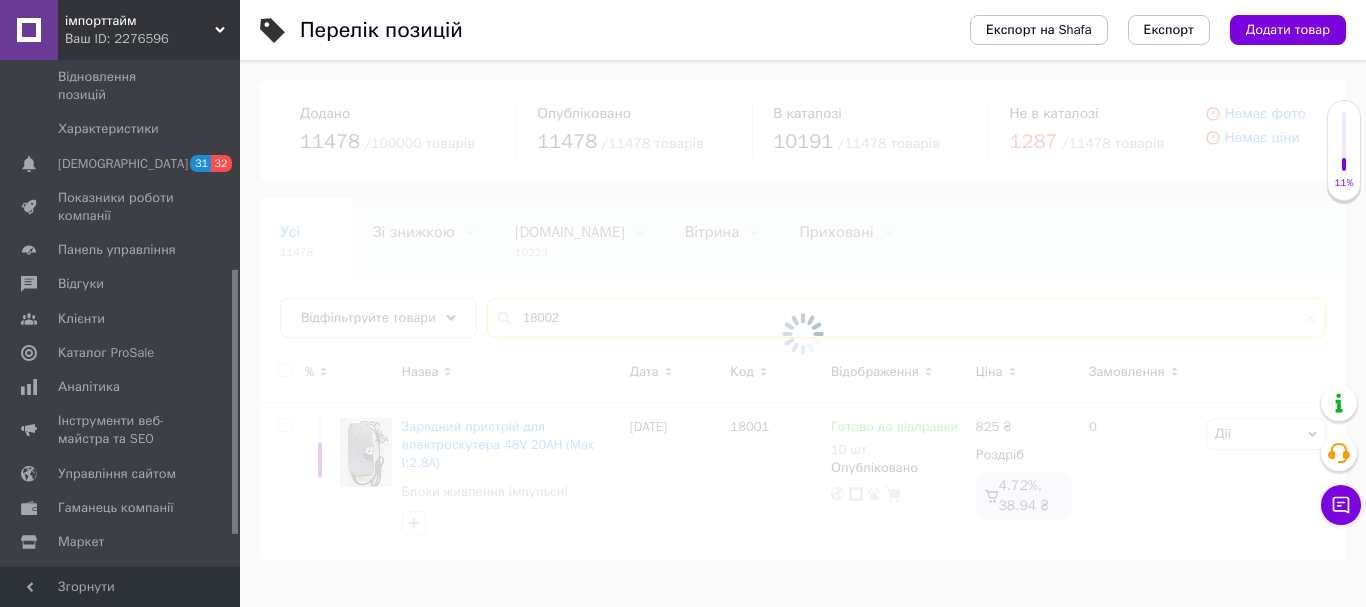 type on "18002" 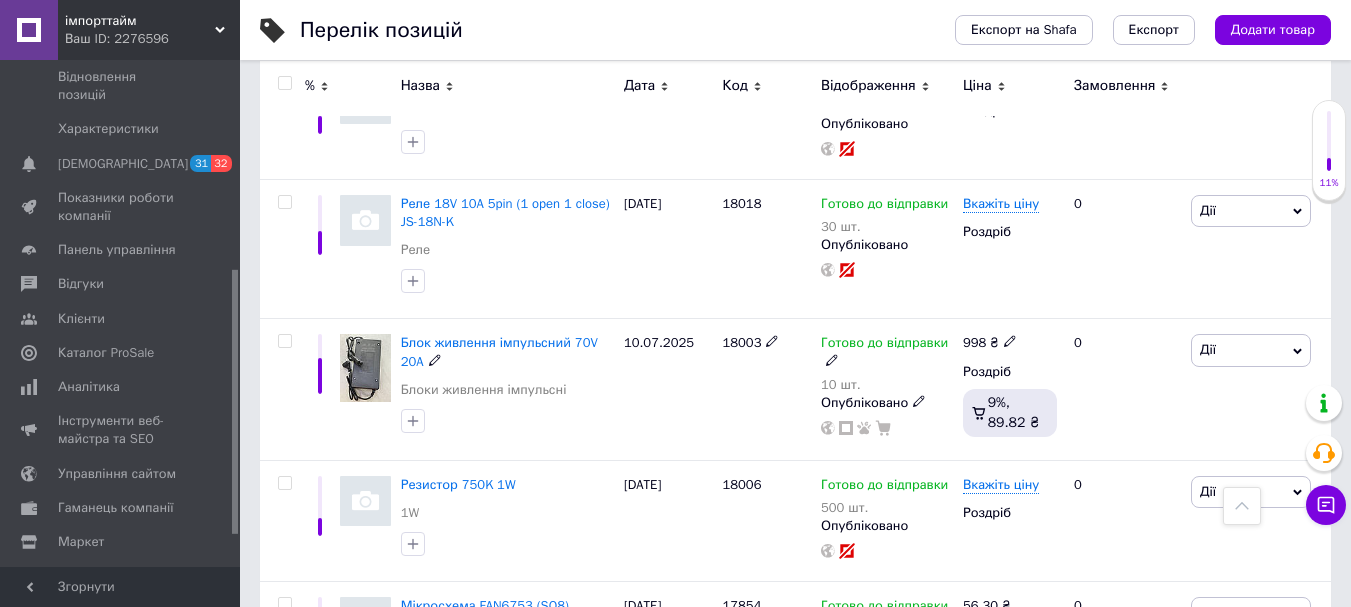 scroll, scrollTop: 1889, scrollLeft: 0, axis: vertical 